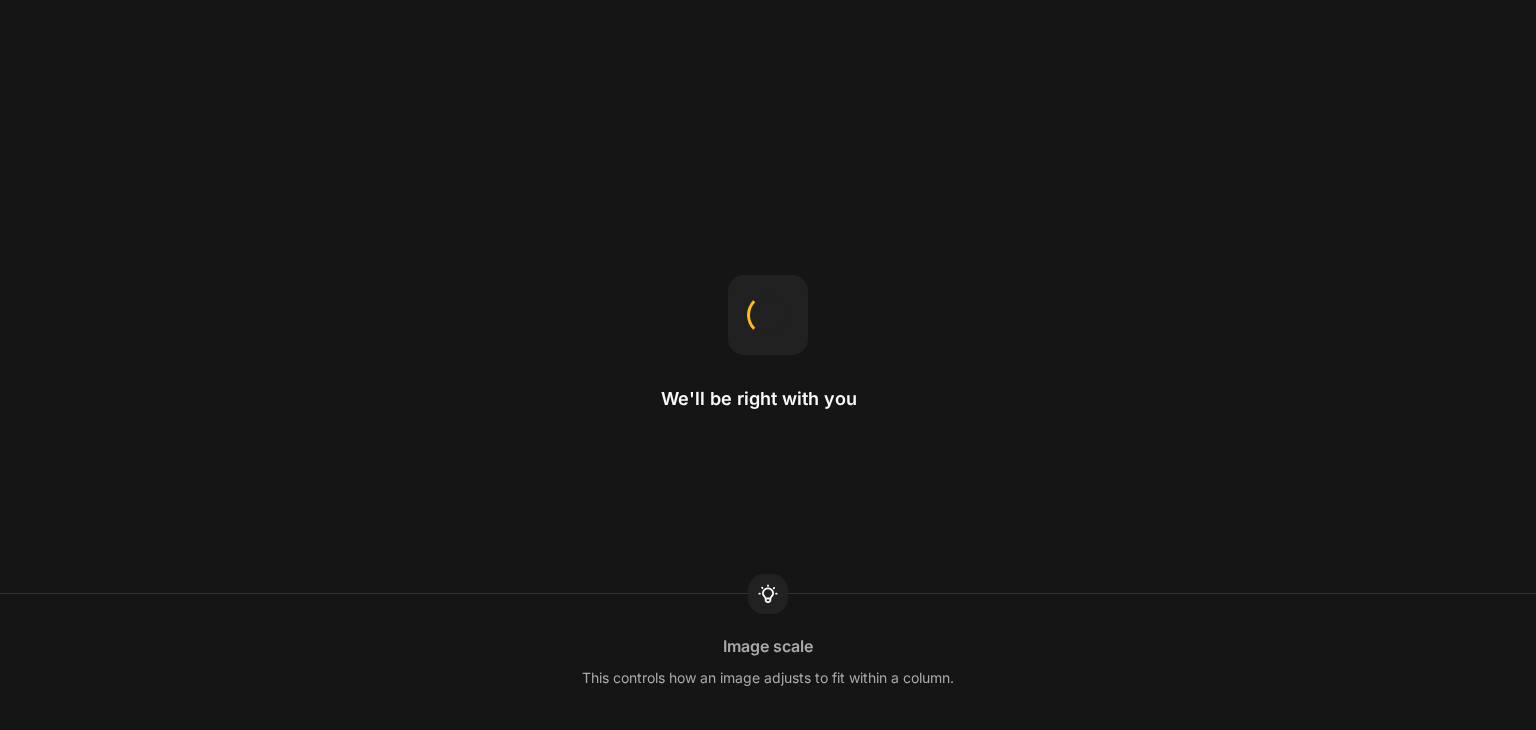 scroll, scrollTop: 0, scrollLeft: 0, axis: both 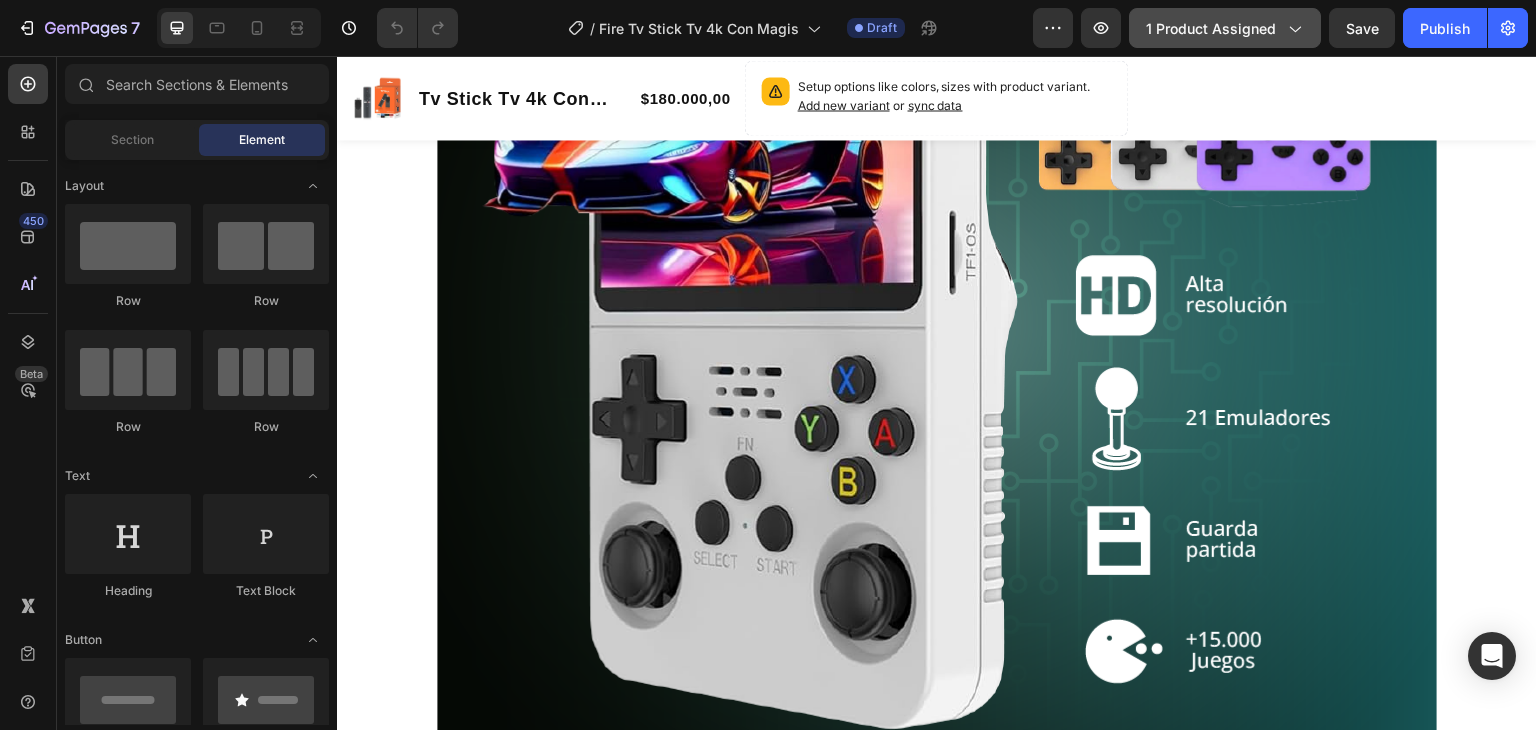 click 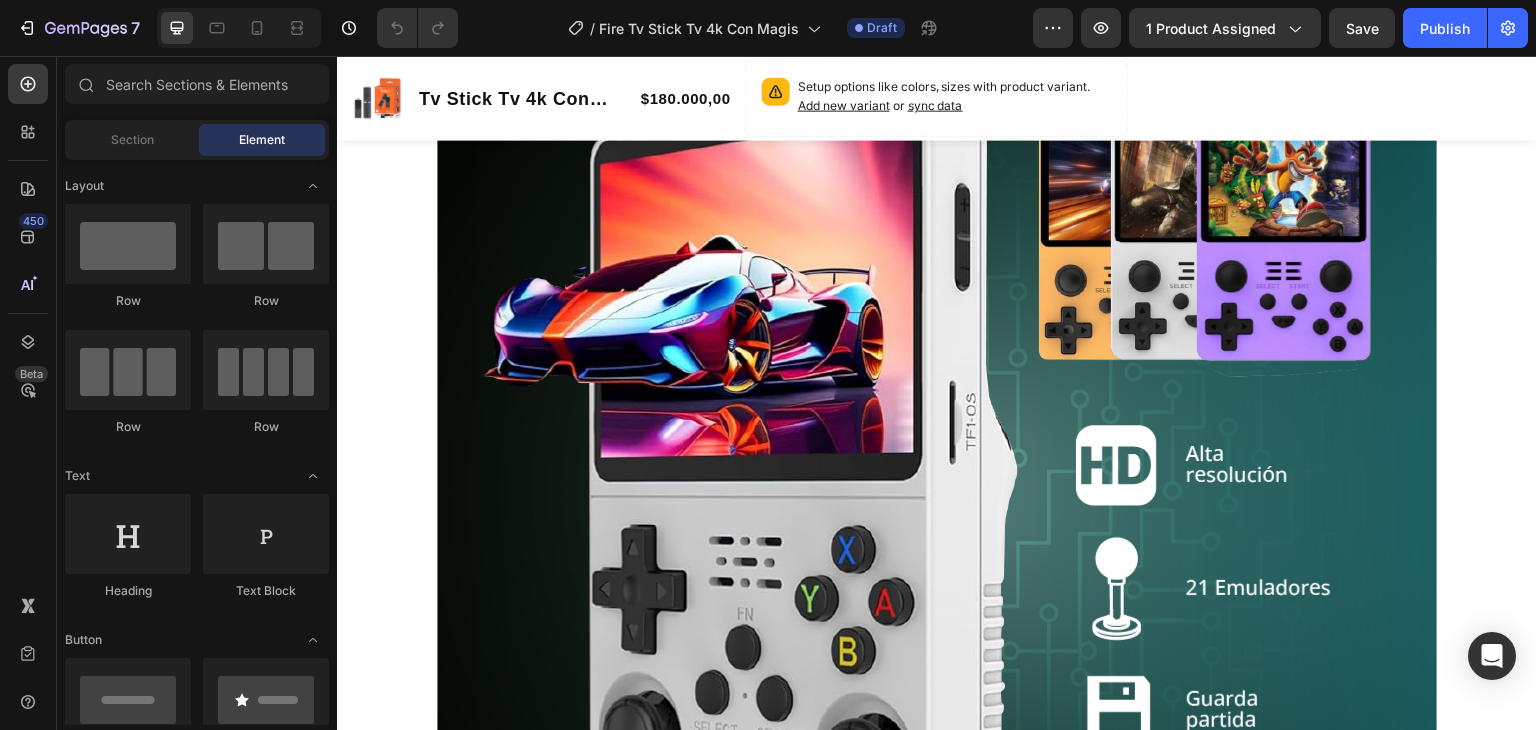 scroll, scrollTop: 1532, scrollLeft: 0, axis: vertical 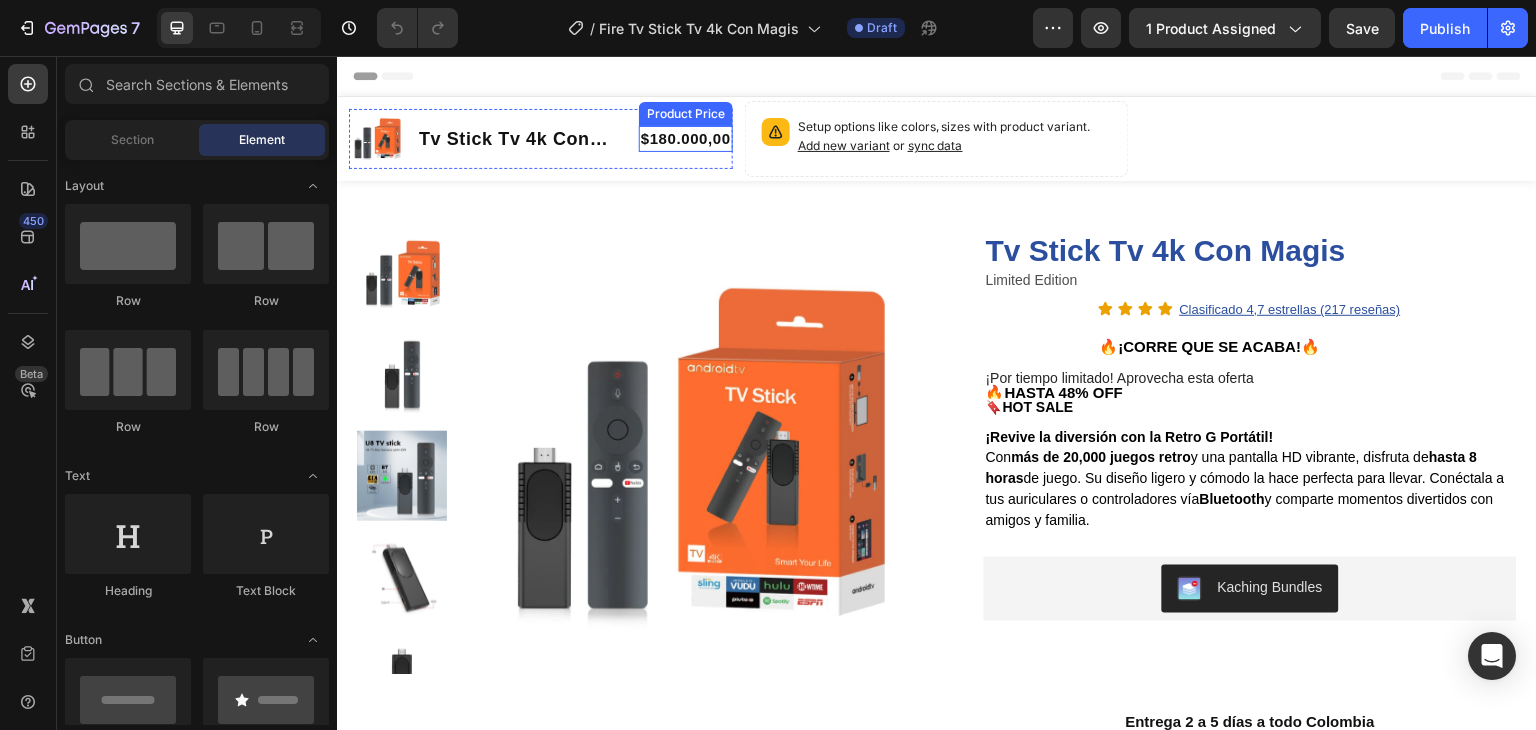click on "$180.000,00" at bounding box center (686, 139) 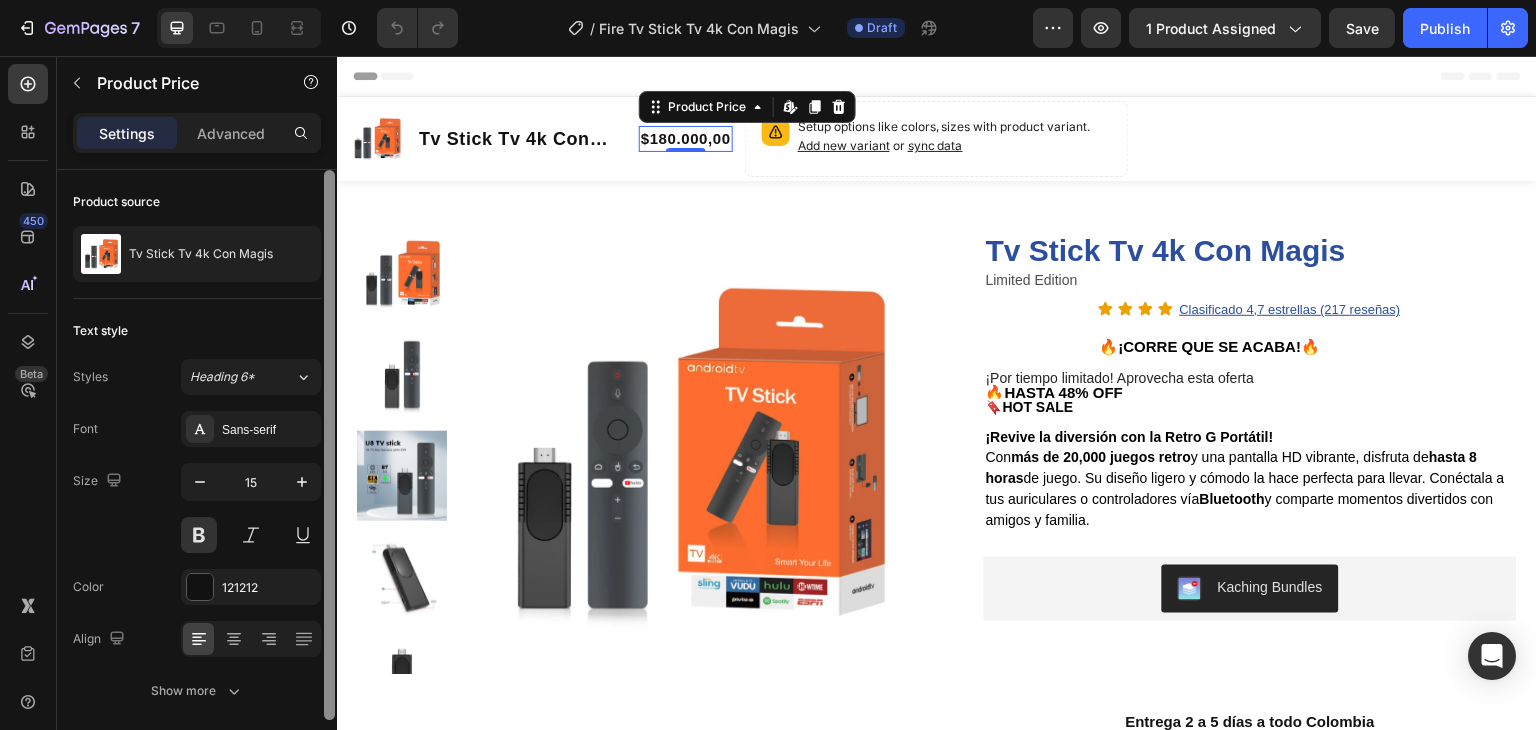 scroll, scrollTop: 17, scrollLeft: 0, axis: vertical 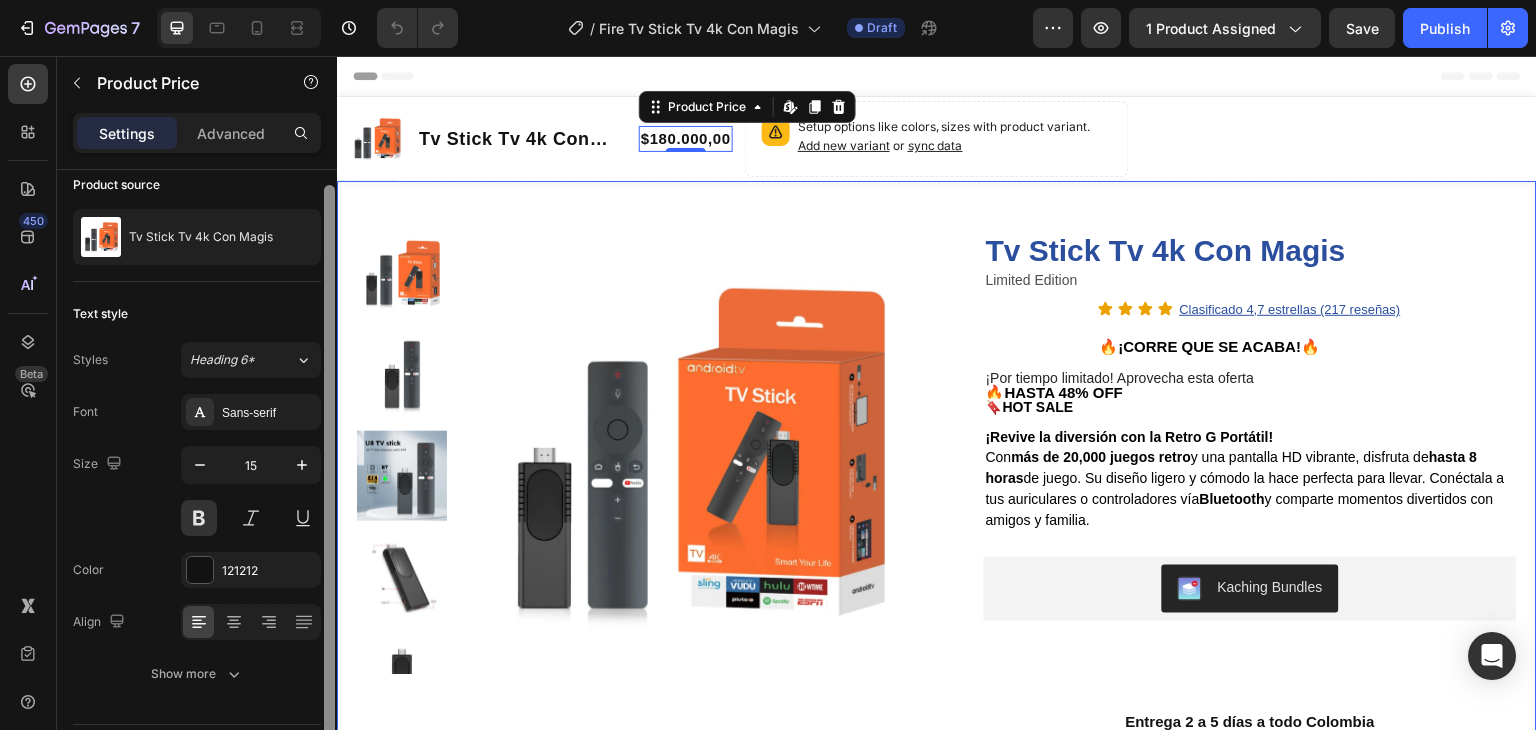 drag, startPoint x: 669, startPoint y: 401, endPoint x: 348, endPoint y: 443, distance: 323.736 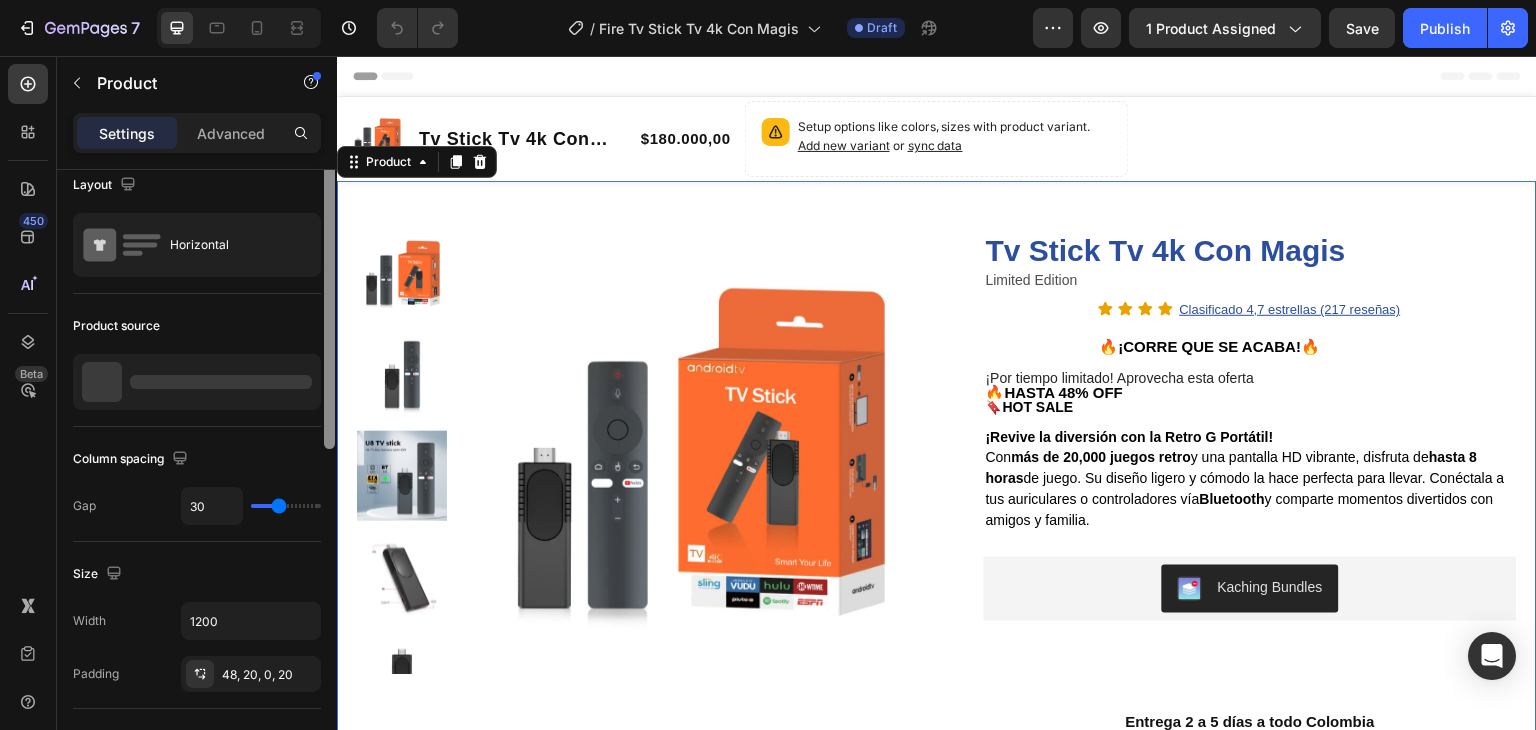 scroll, scrollTop: 0, scrollLeft: 0, axis: both 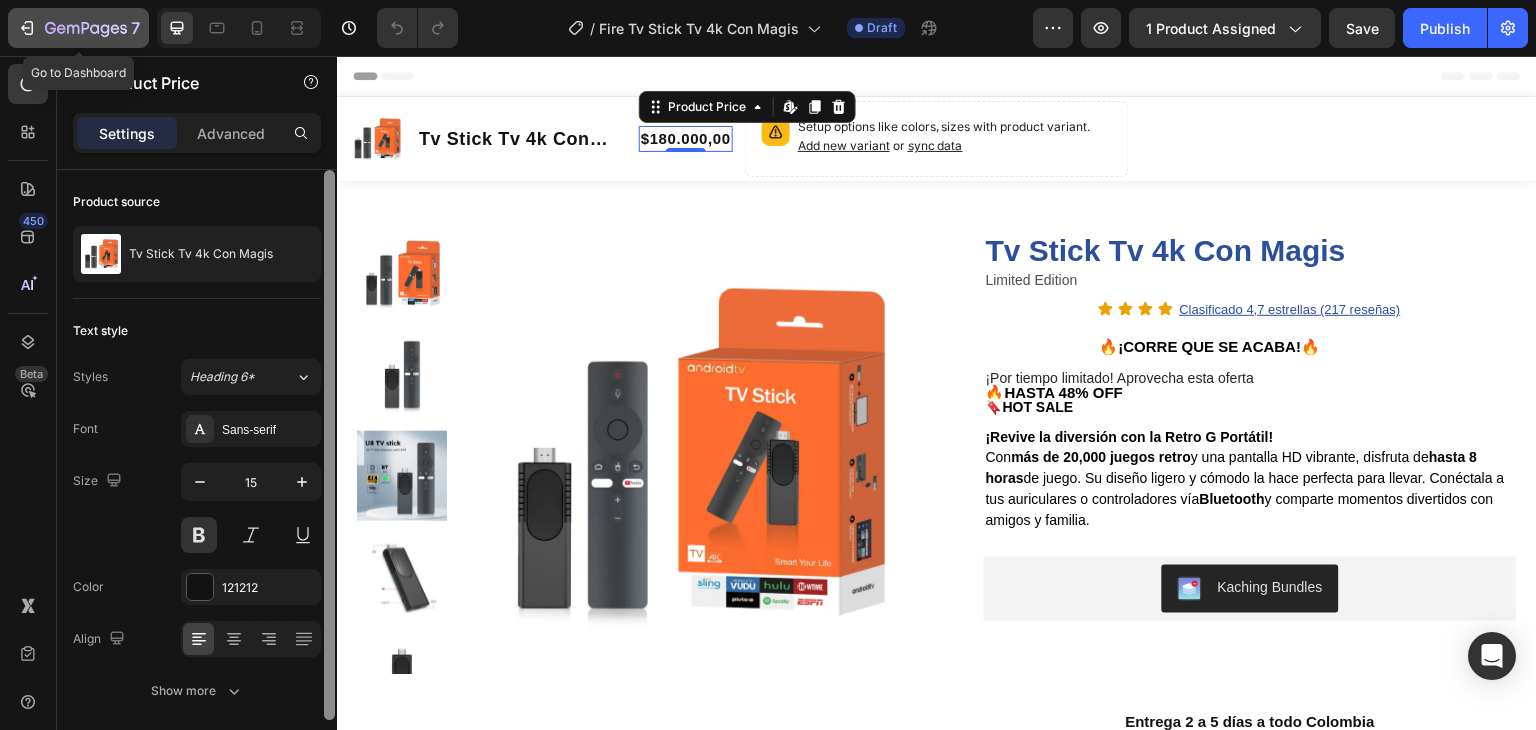 click 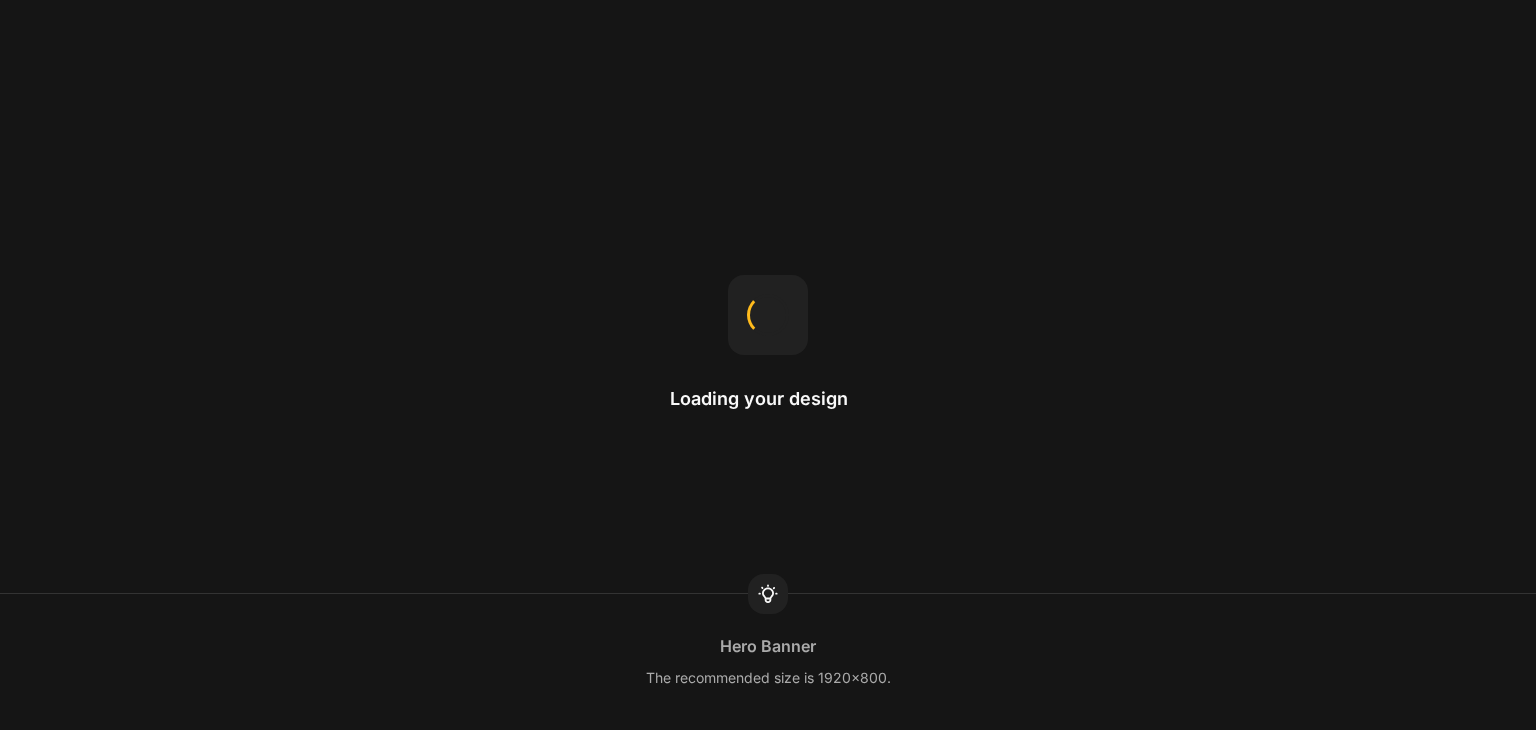 scroll, scrollTop: 0, scrollLeft: 0, axis: both 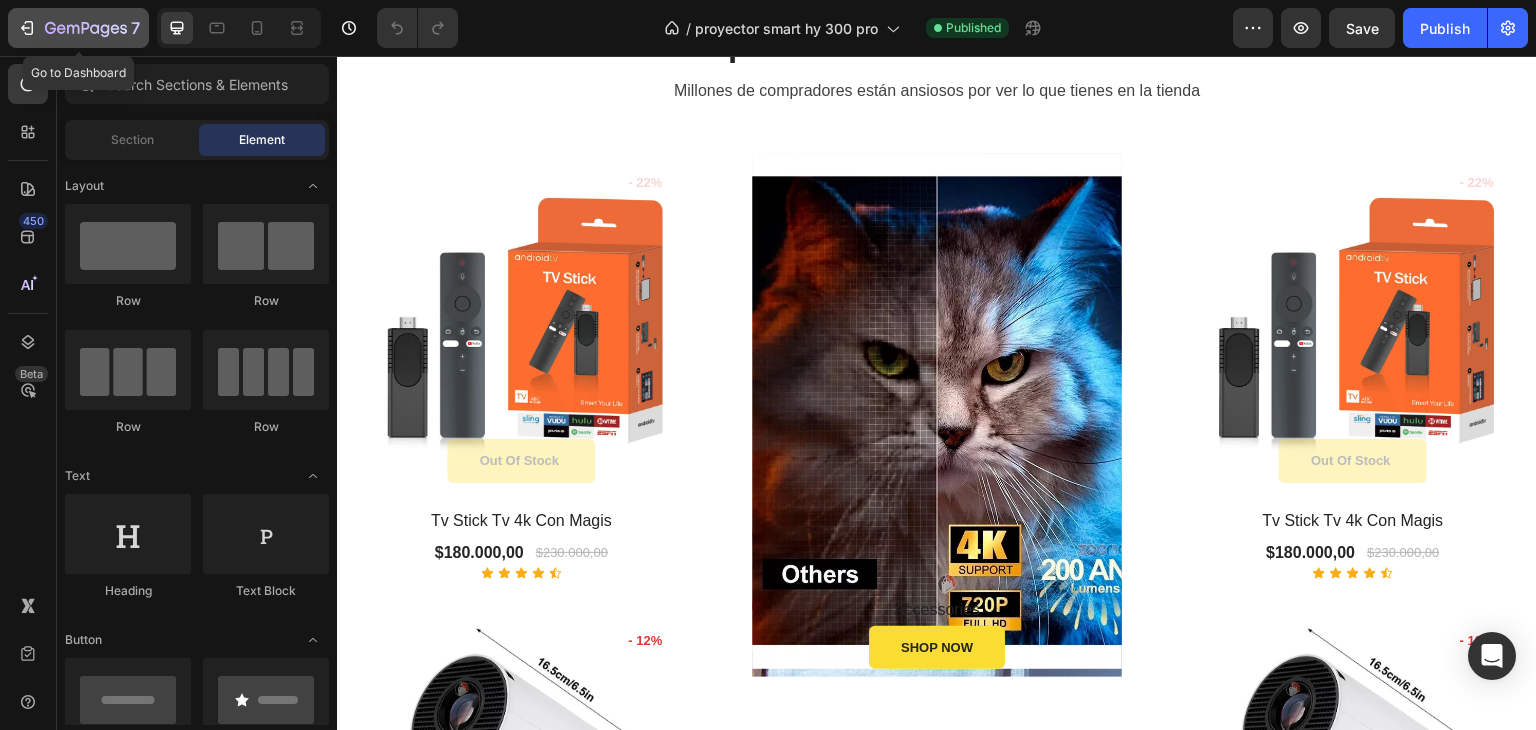 click 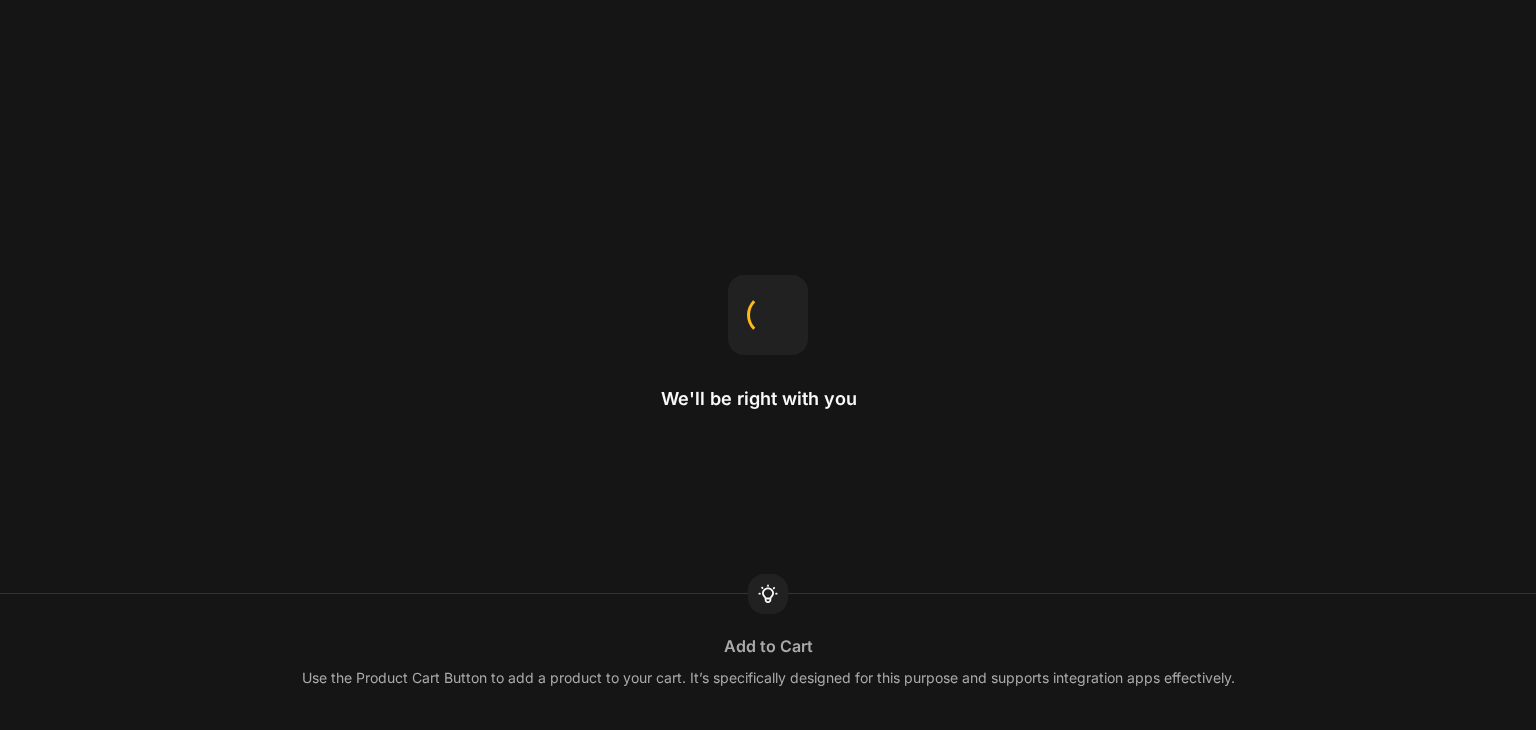 scroll, scrollTop: 0, scrollLeft: 0, axis: both 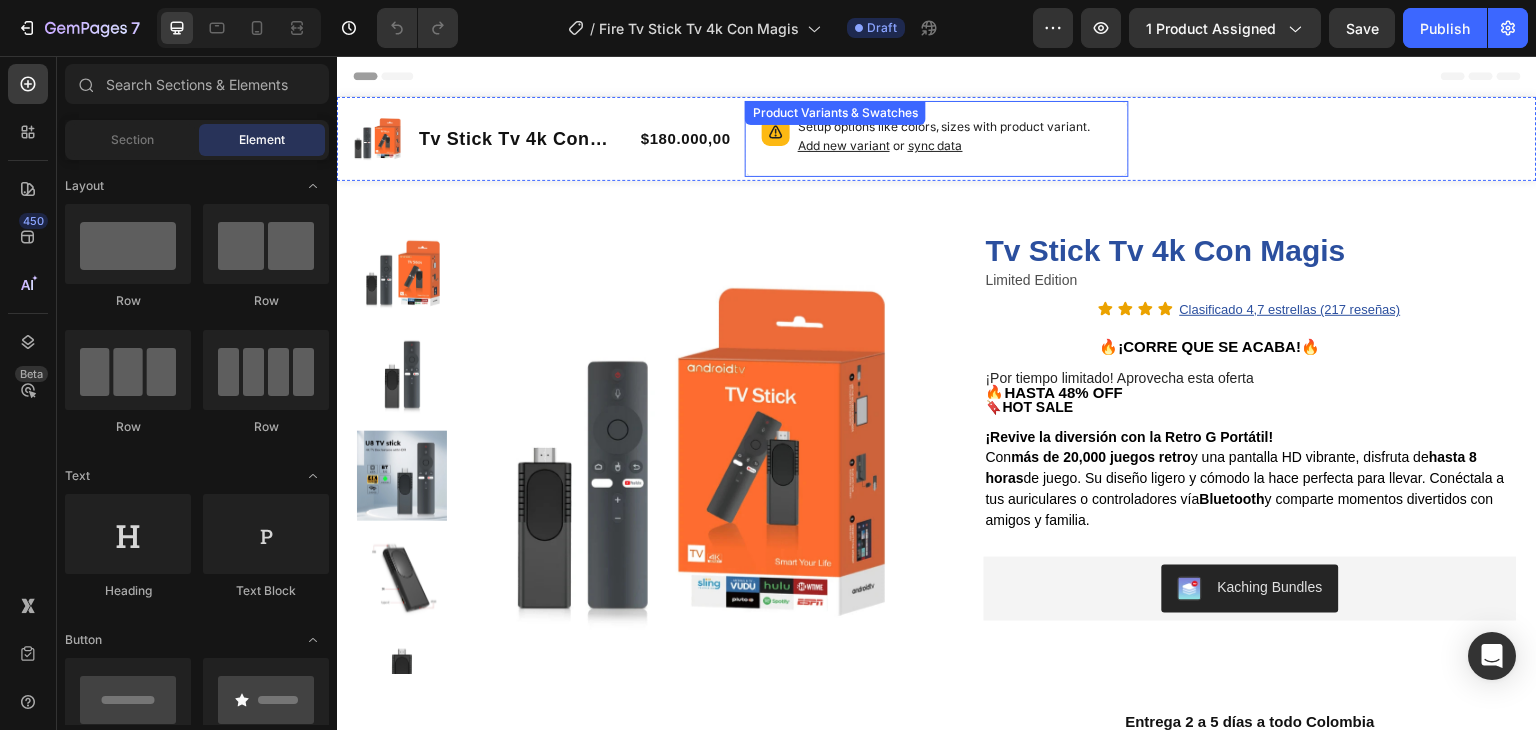click on "Setup options like colors, sizes with product variant.       Add new variant   or   sync data Product Variants & Swatches" at bounding box center [937, 139] 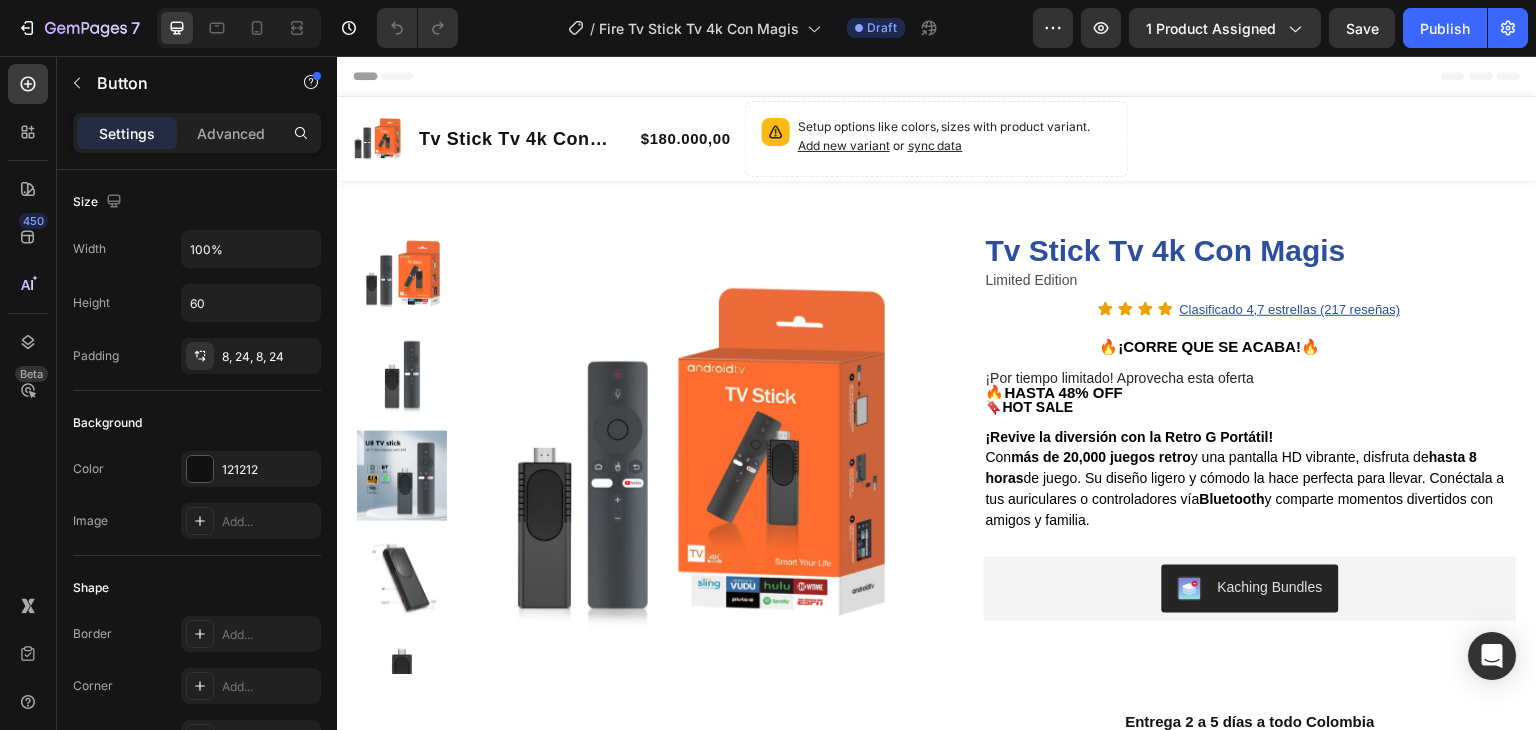 click on "OBTENER OFERTA Y PAGAR AL RECIBIR" at bounding box center (1333, 136) 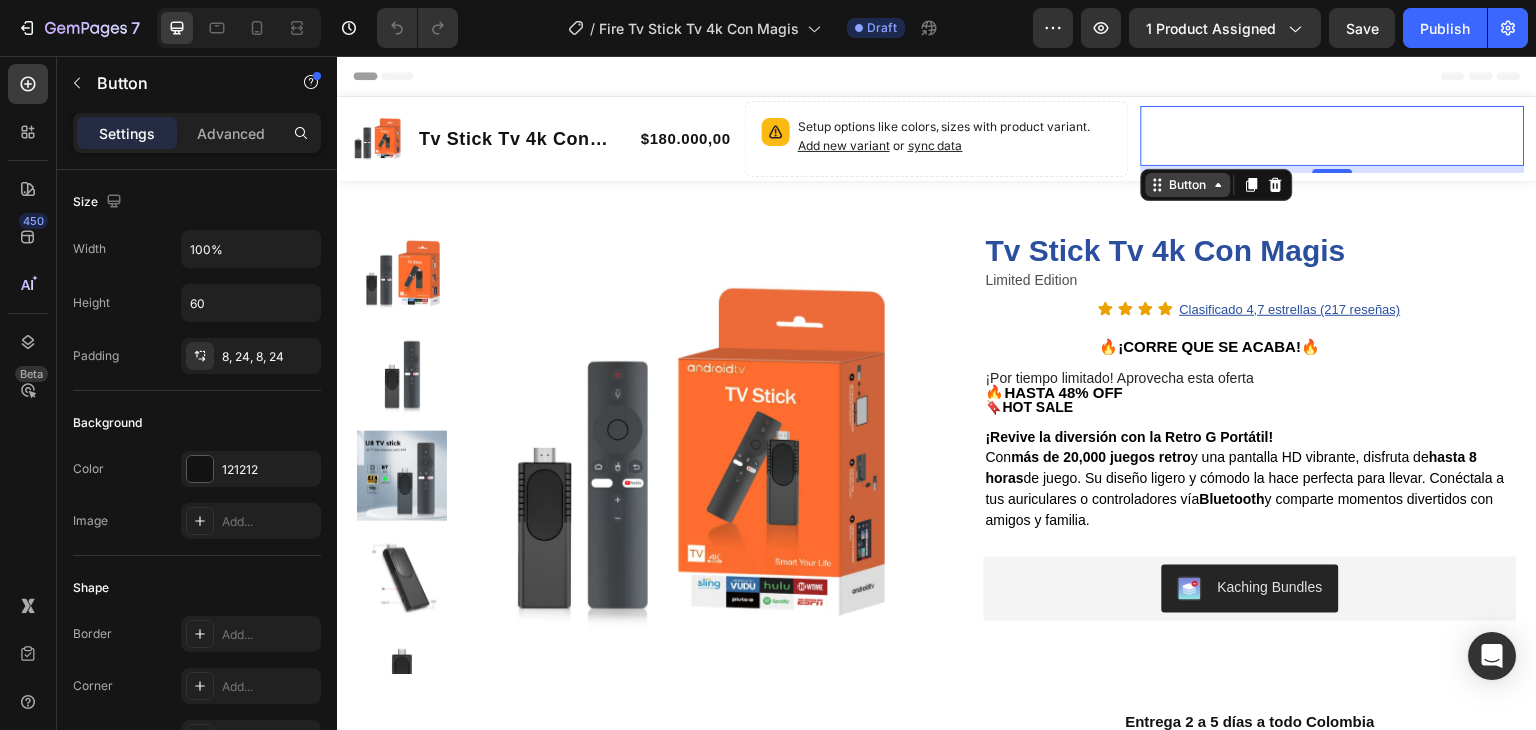 click 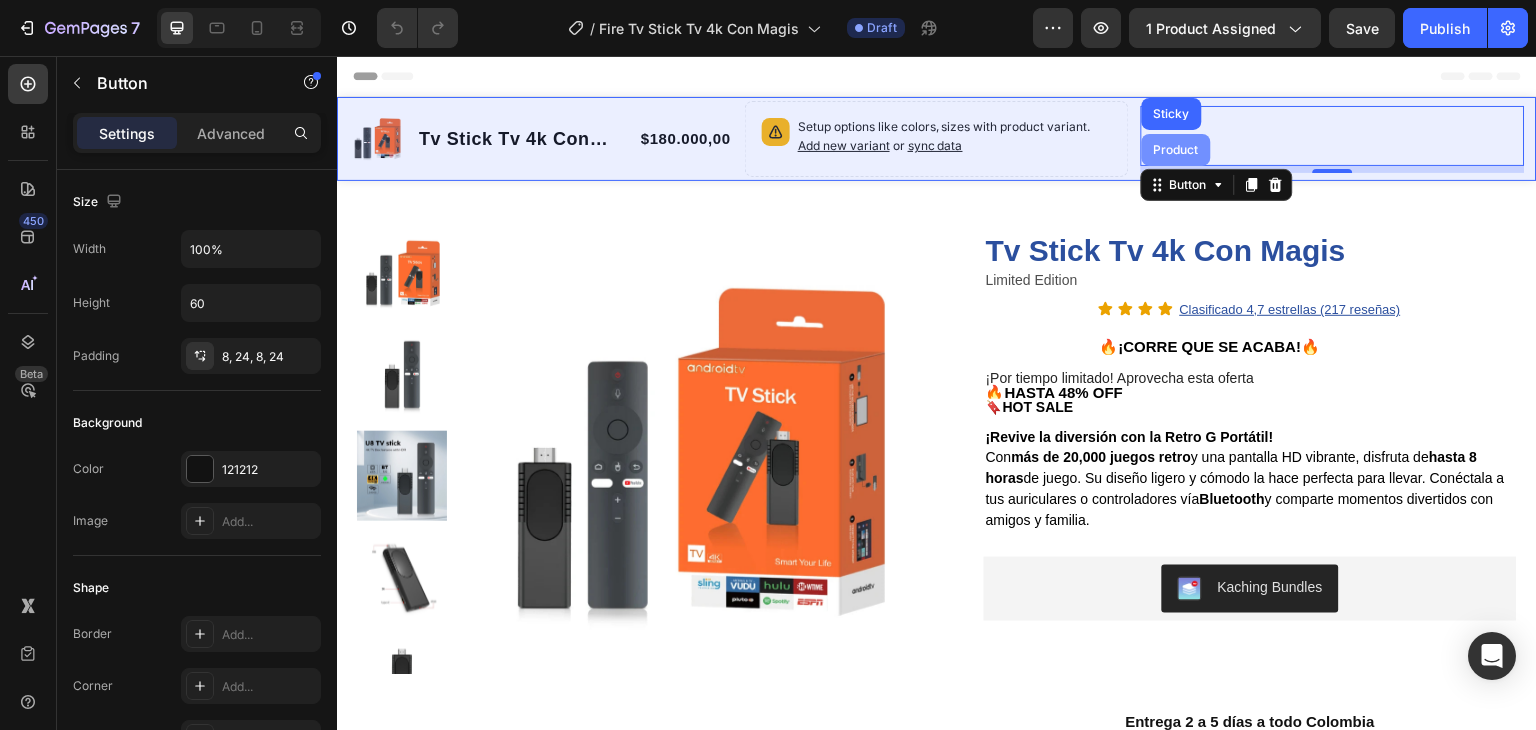 click on "Product" at bounding box center (1176, 150) 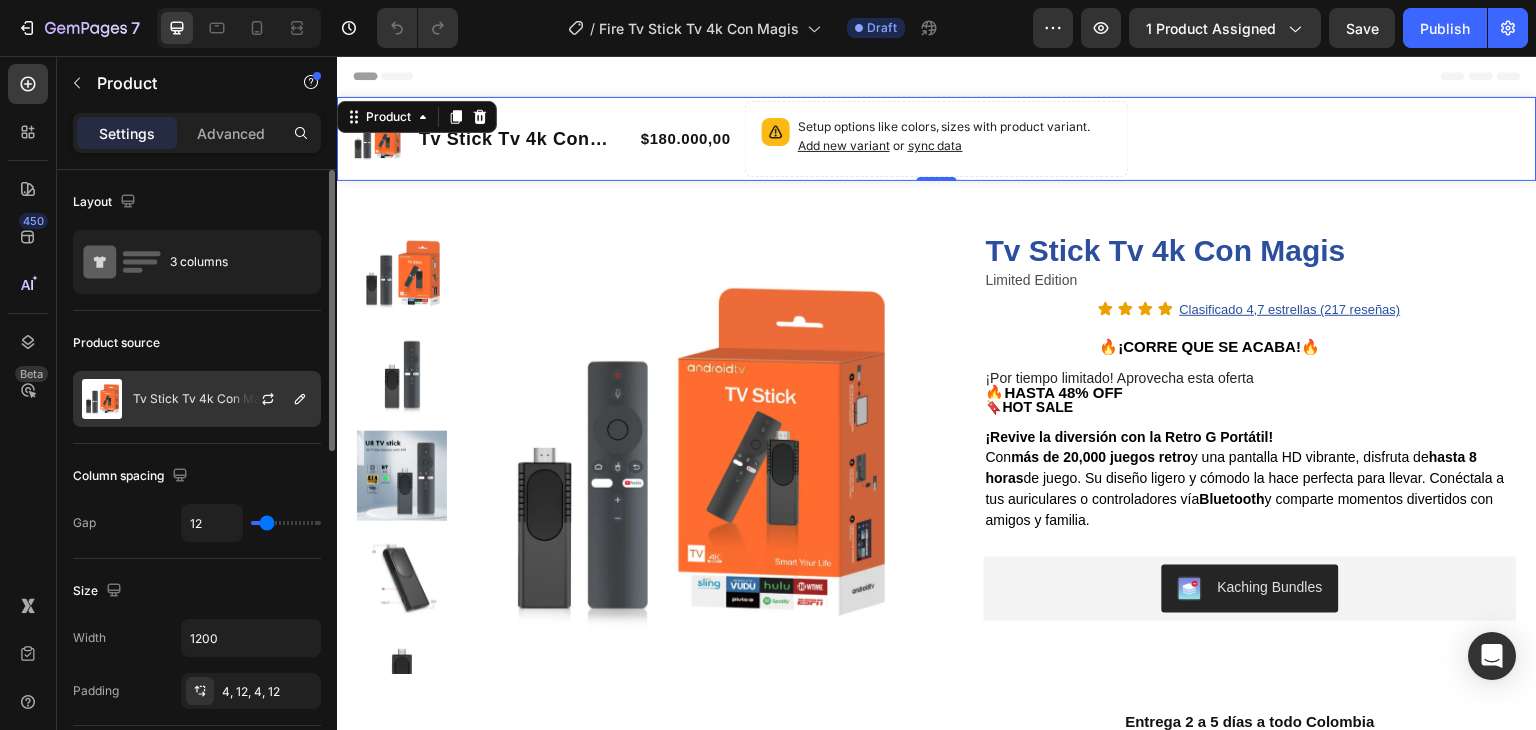 click on "Tv Stick Tv 4k Con Magis" 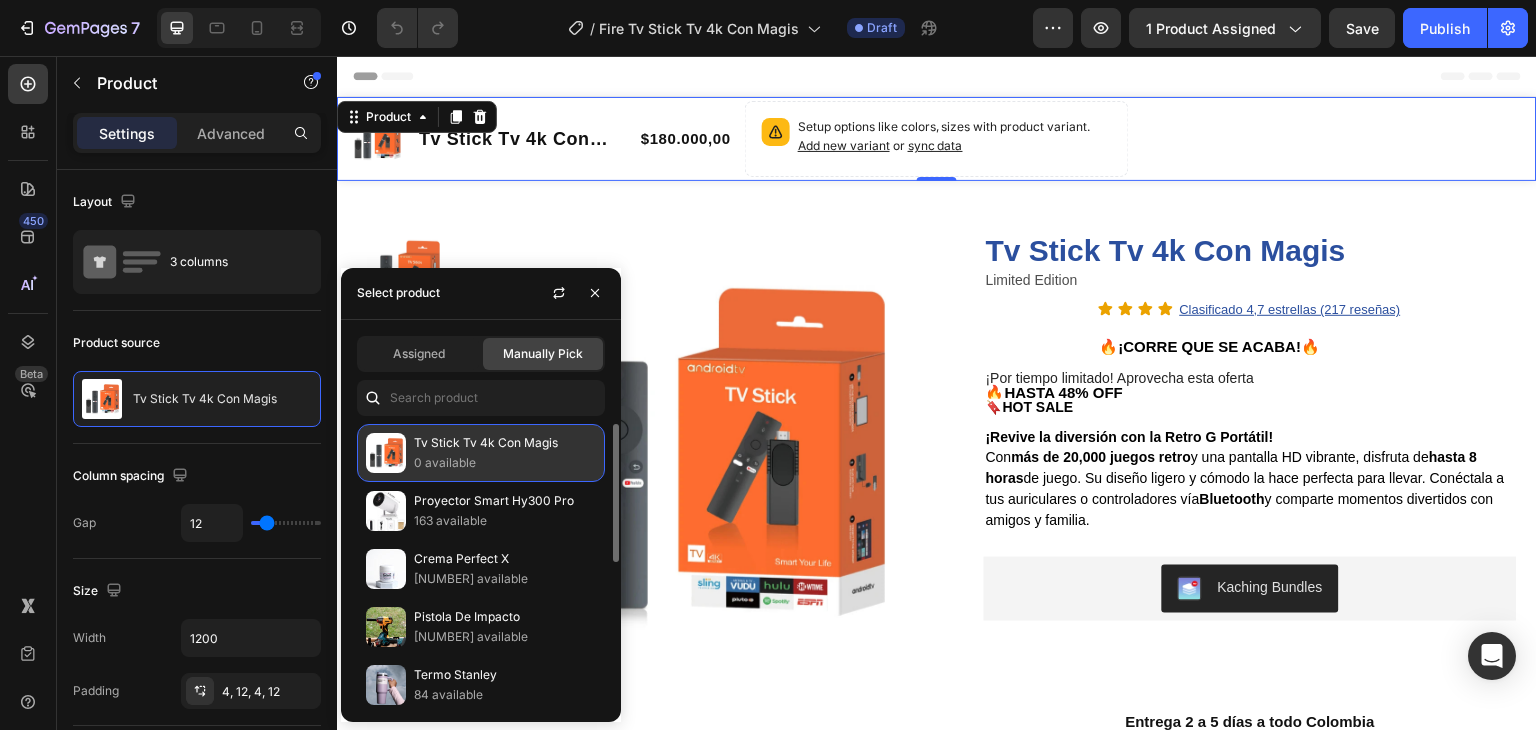 click on "0 available" at bounding box center [505, 463] 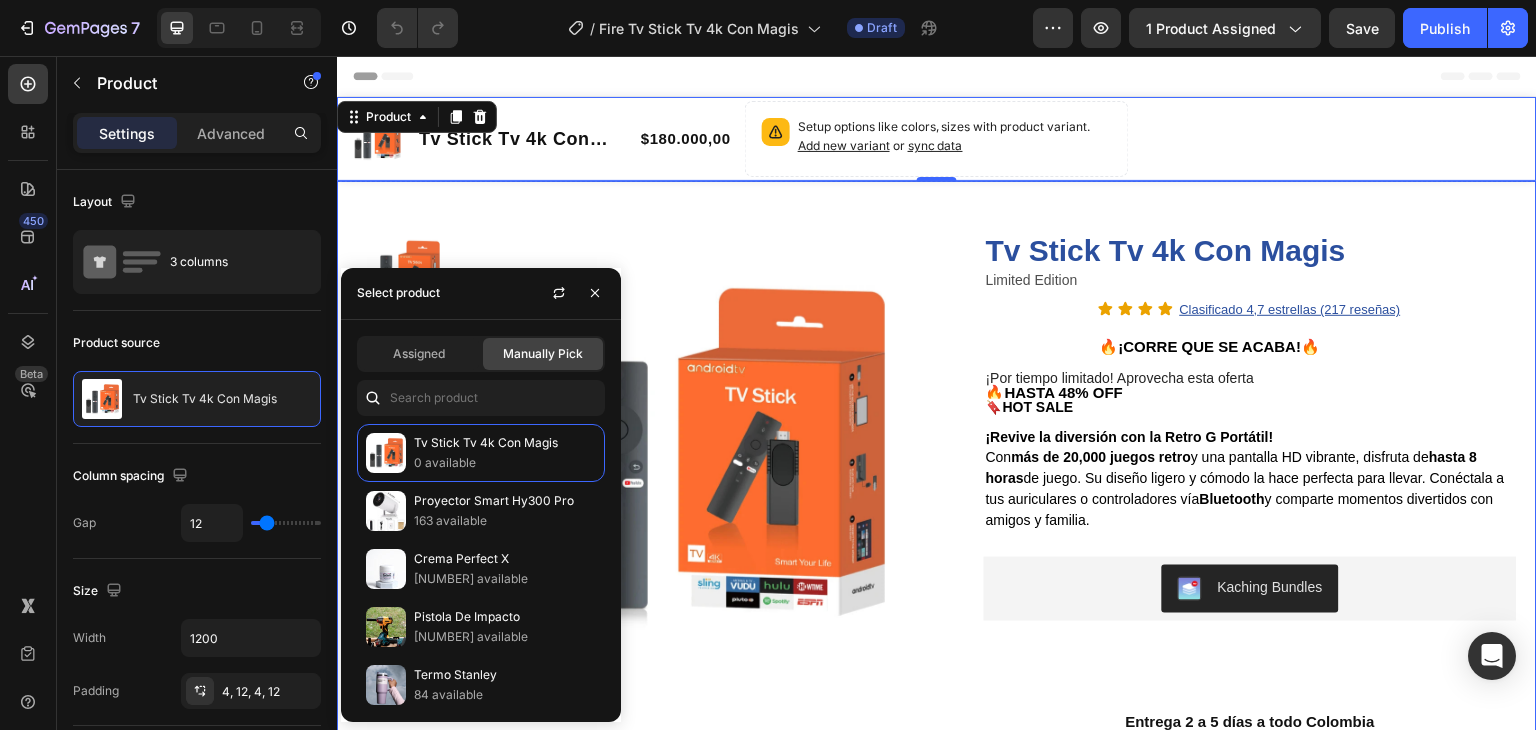click on "Product Images Row Tv Stick Tv 4k Con Magis Product Title Limited Edition Text Block Icon Icon Icon Icon  Clasificado 4,7 estrellas (217 reseñas) Text Block Icon List 🔥¡CORRE QUE SE ACABA!🔥 Text Block Row  ¡Por tiempo limitado! Aprovecha esta oferta 🔥HASTA 48% OFF 🔖  HOT SALE Text Block ¡Revive la diversión con la Retro G Portátil! Con  más de 20,000 juegos retro  y una pantalla HD vibrante, disfruta de  hasta 8 horas  de juego. Su diseño ligero y cómodo la hace perfecta para llevar. Conéctala a tus auriculares o controladores vía  Bluetooth  y comparte momentos divertidos con amigos y familia. Text Block Kaching Bundles Kaching Bundles OBTENER OFERTA Y PAGAR AL RECIBIR Button Entrega 2 a 5 días a todo Colombia Text Block Row
Especificaciones
Experiencia y Diseño
Materiales y Tecnología
Cómo Usarlo Accordion" at bounding box center (937, 629) 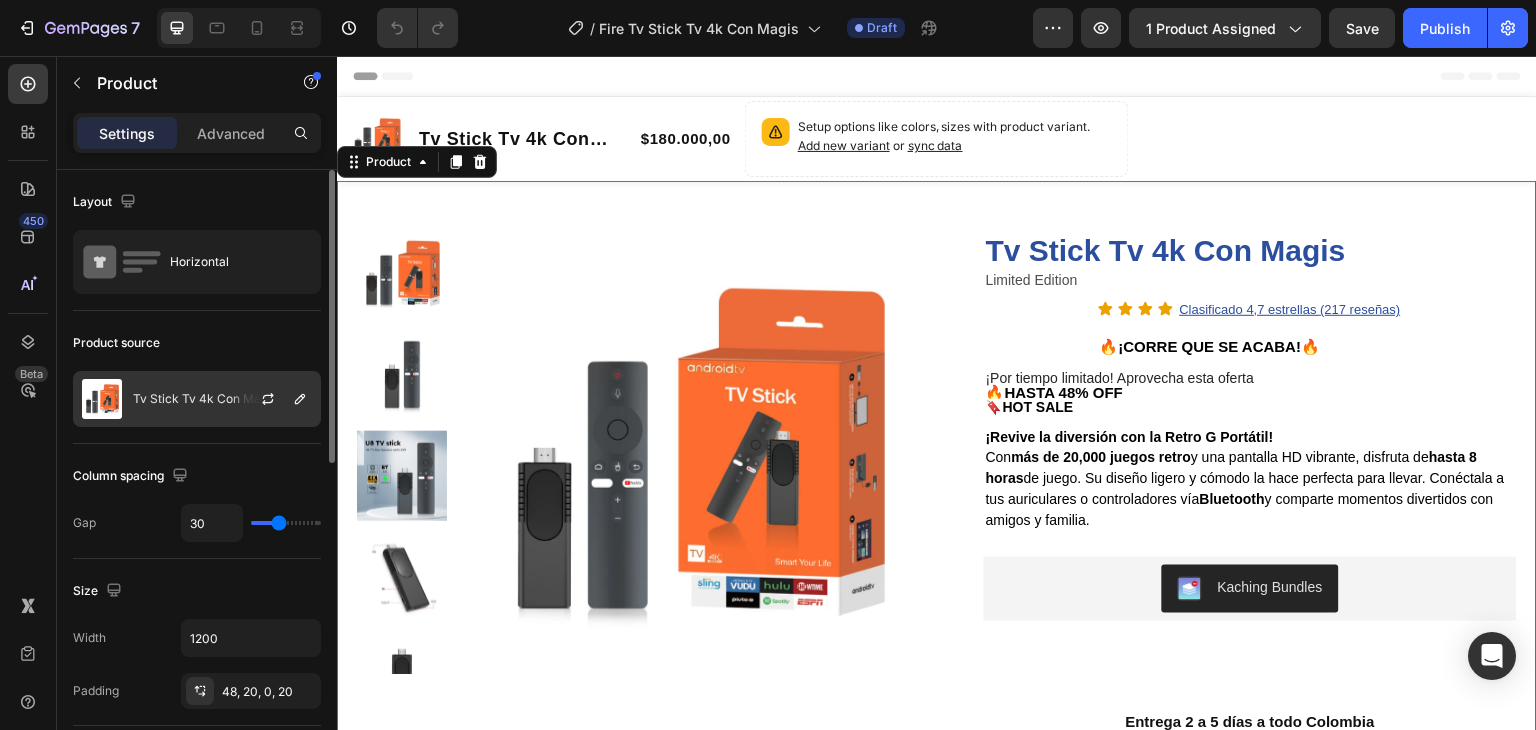 click on "Tv Stick Tv 4k Con Magis" 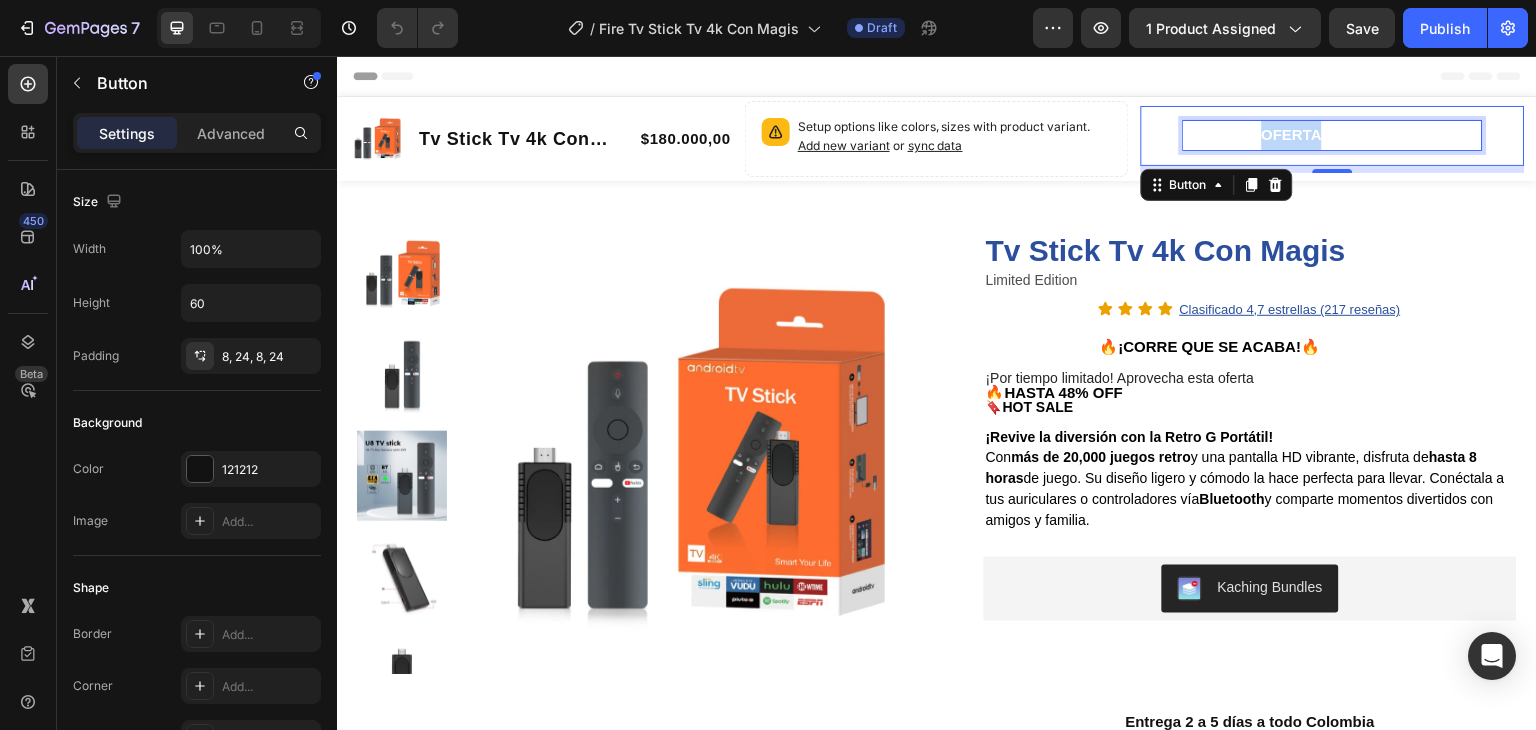 click on "OBTENER OFERTA Y PAGAR AL RECIBIR" at bounding box center [1333, 134] 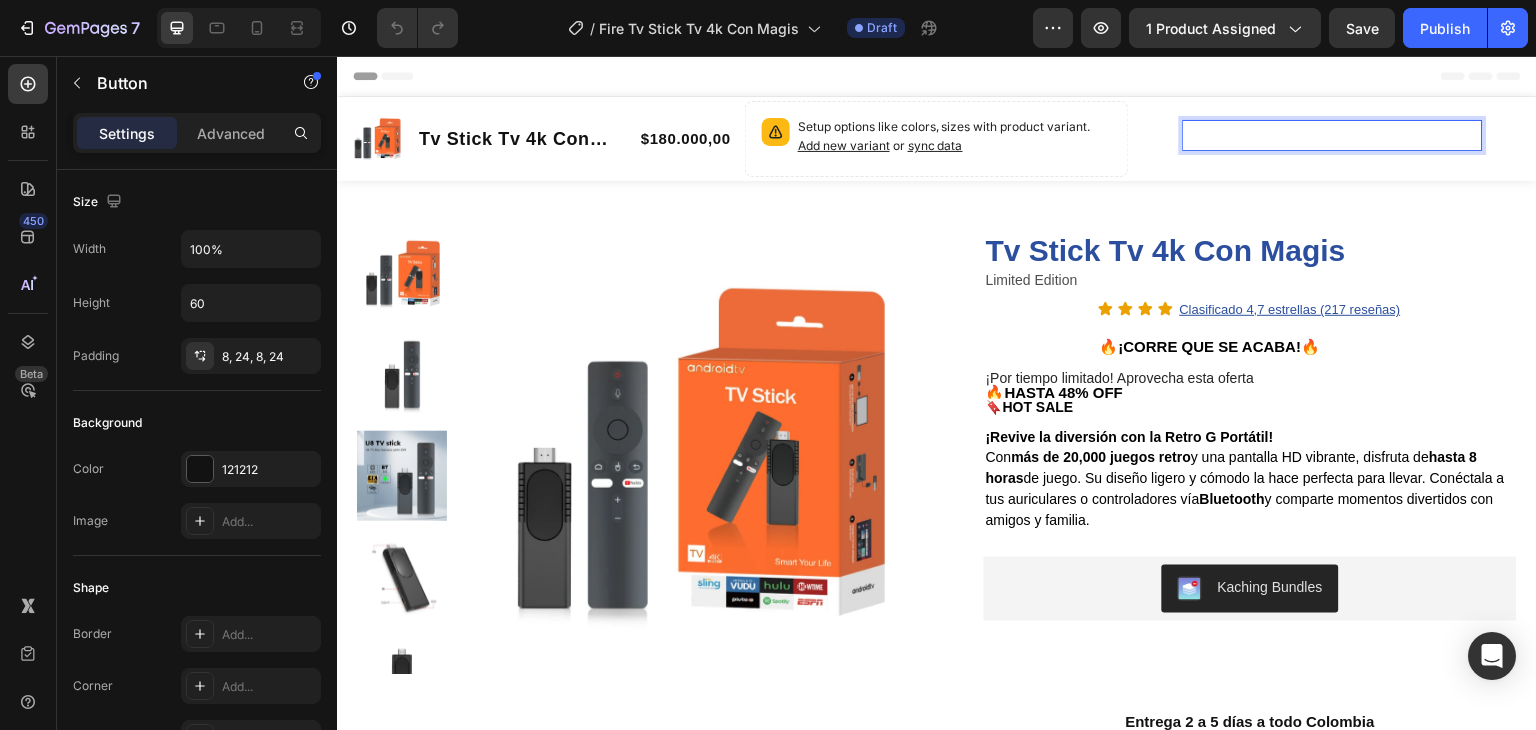 click on "OBTENER OFERTA Y PAGAR AL RECIBIR" at bounding box center [1333, 134] 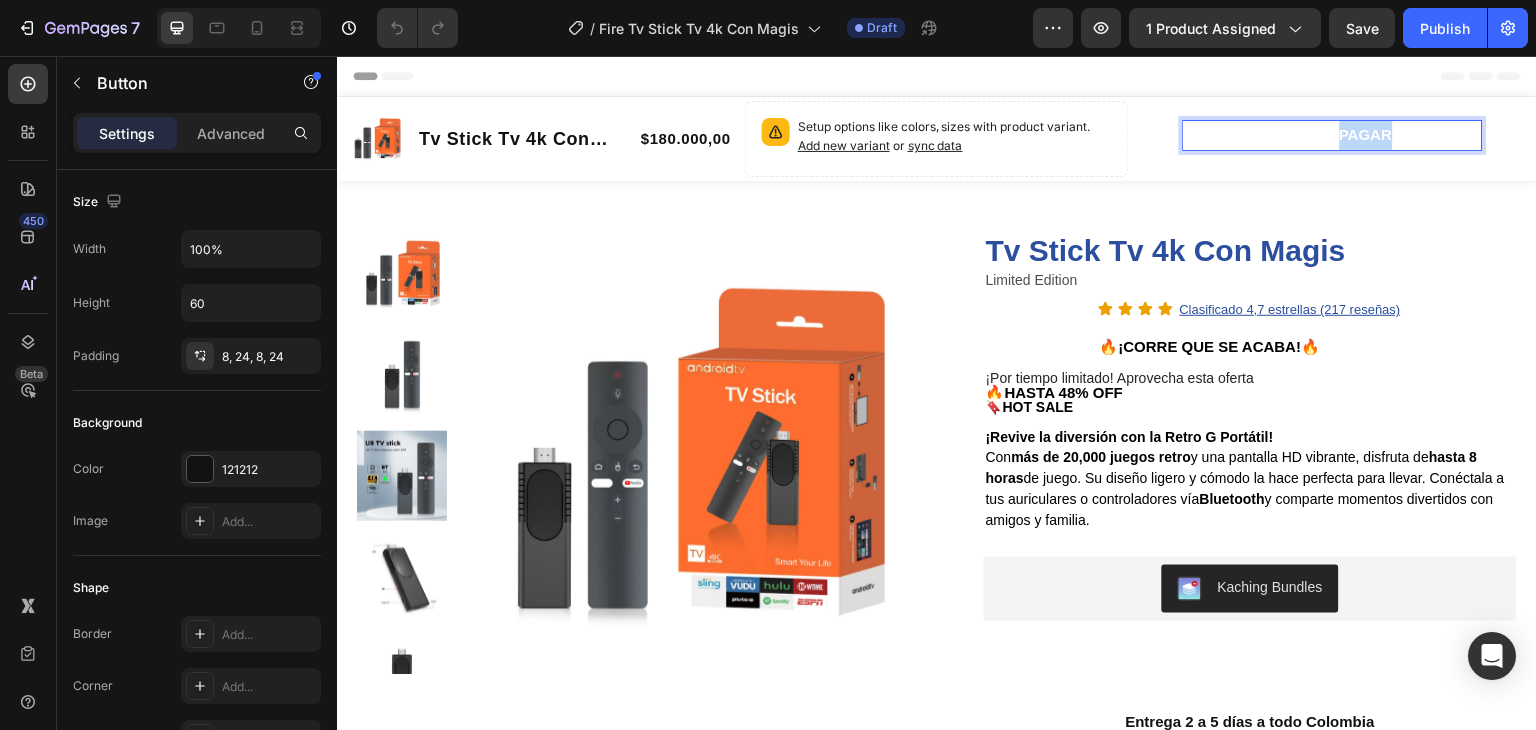 click on "OBTENER OFERTA Y PAGAR AL RECIBIR" at bounding box center [1333, 134] 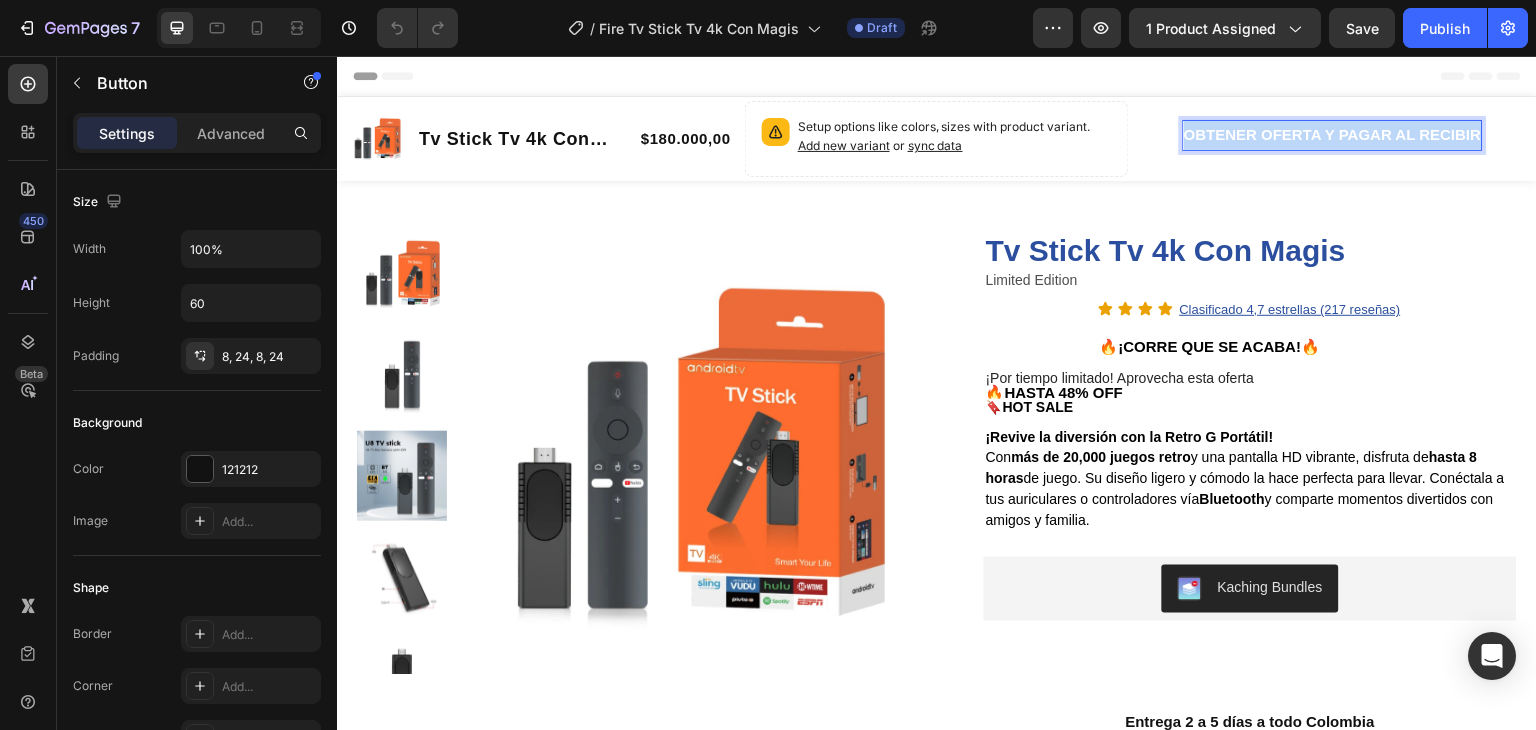 click on "OBTENER OFERTA Y PAGAR AL RECIBIR" at bounding box center (1333, 134) 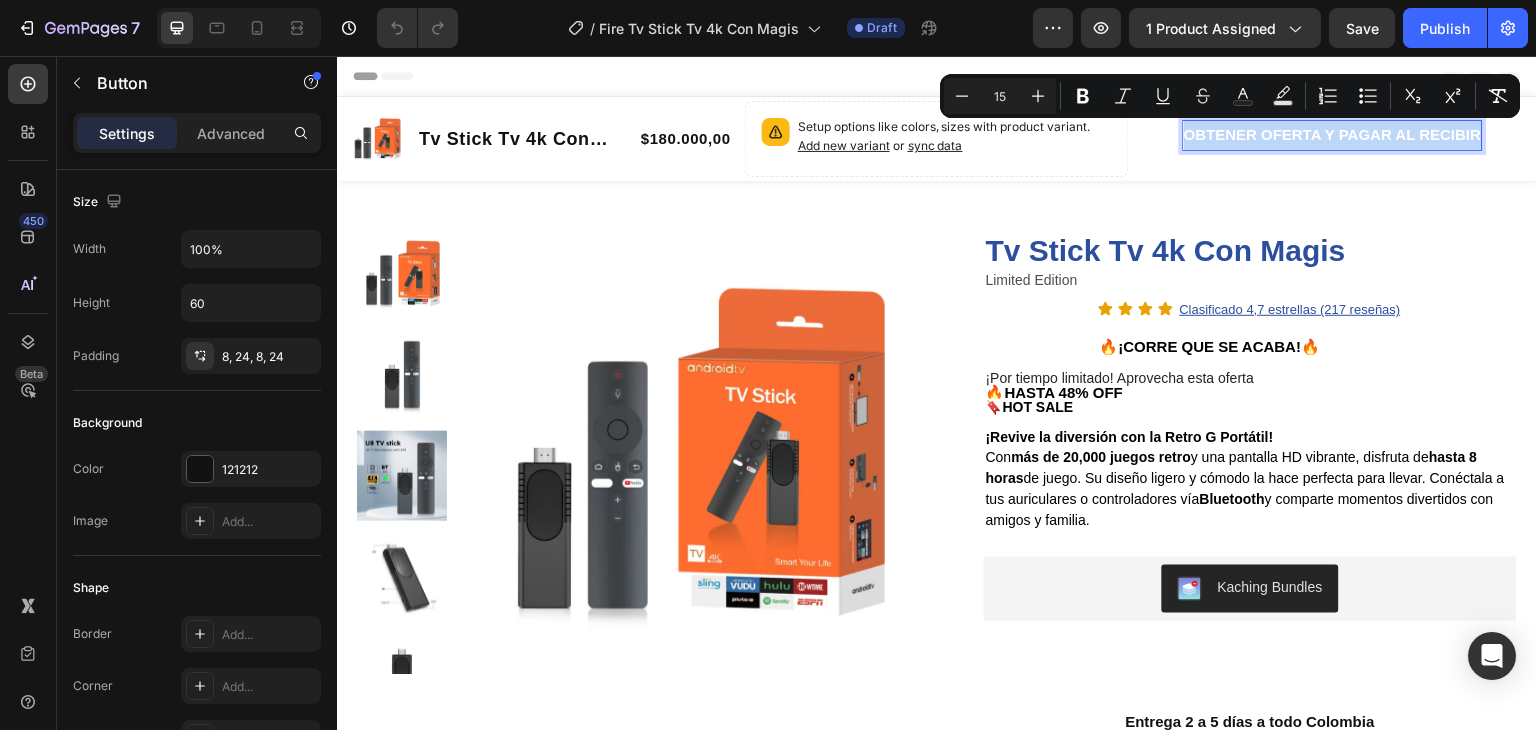 click on "OBTENER OFERTA Y PAGAR AL RECIBIR" at bounding box center [1333, 134] 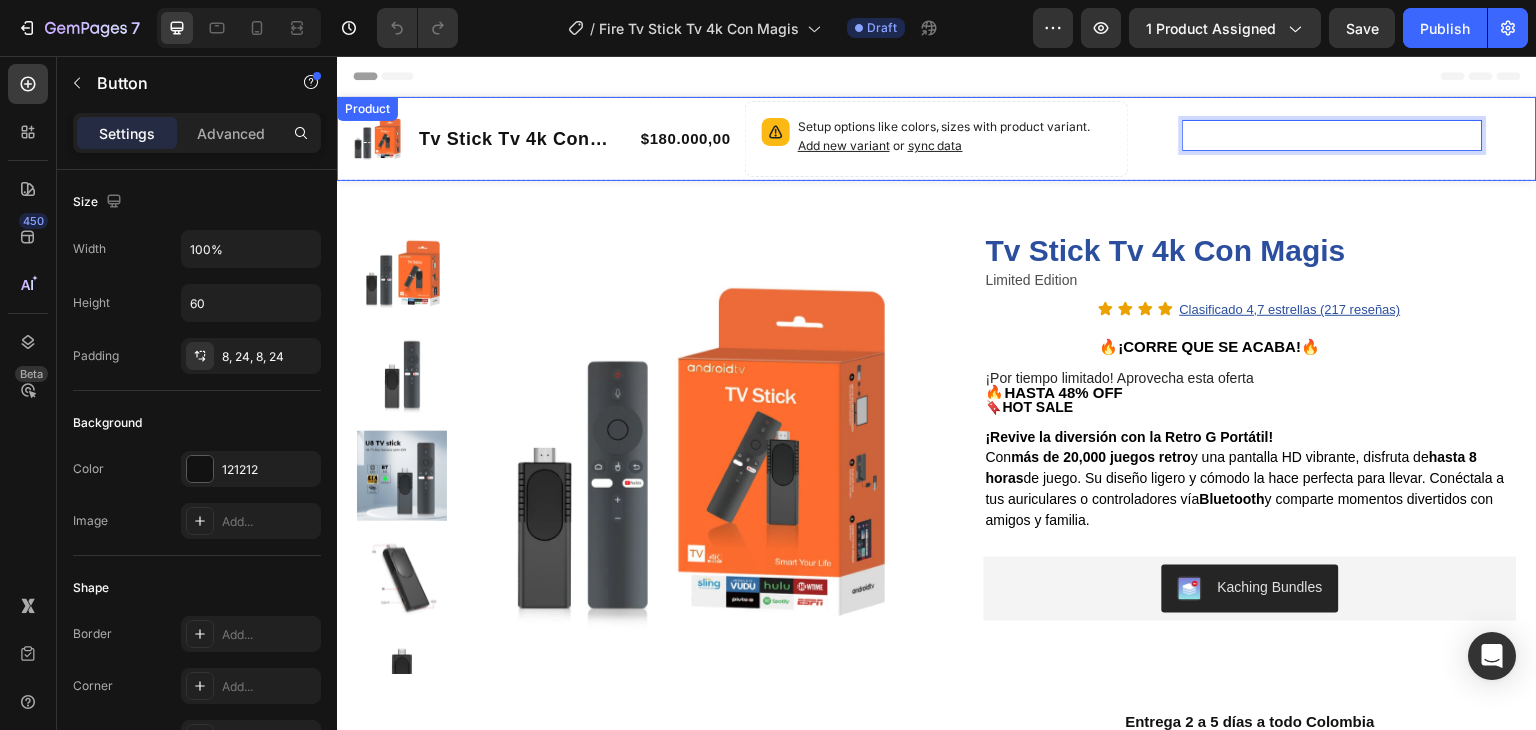 click on "OBTENER OFERTA Y PAGAR AL RECIBIR Button   7" at bounding box center (1333, 139) 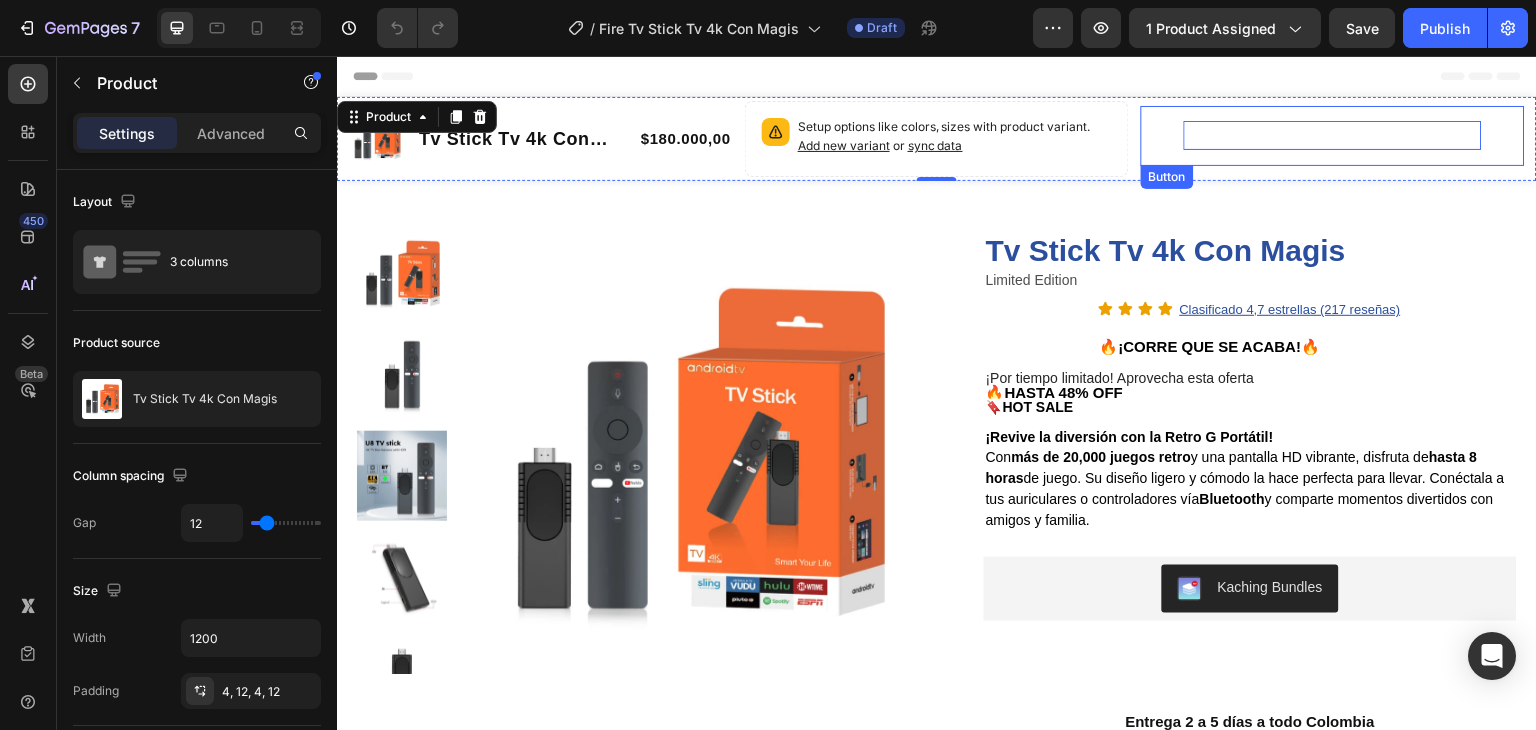 click on "OBTENER OFERTA Y PAGAR AL RECIBIR" at bounding box center [1333, 135] 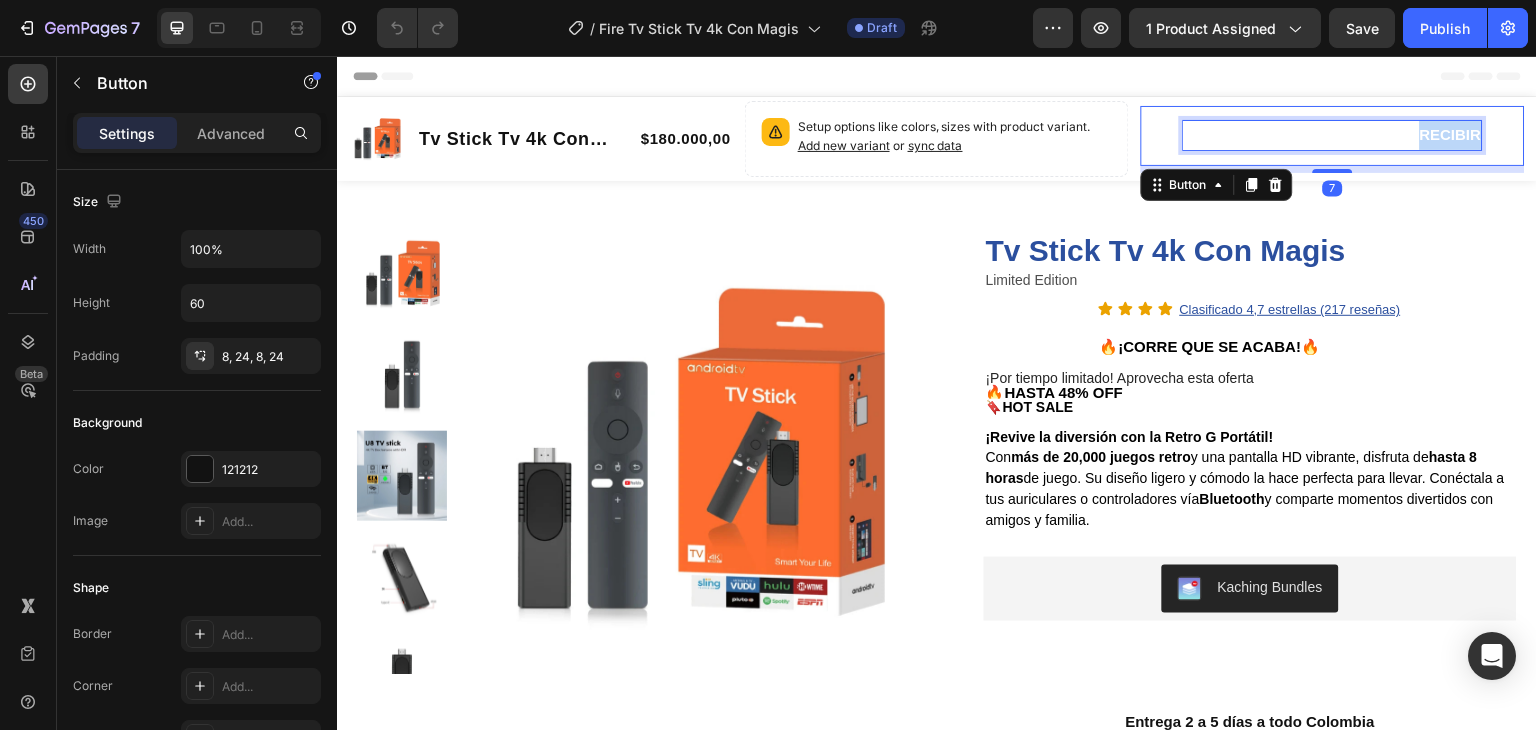 click on "OBTENER OFERTA Y PAGAR AL RECIBIR" at bounding box center [1333, 135] 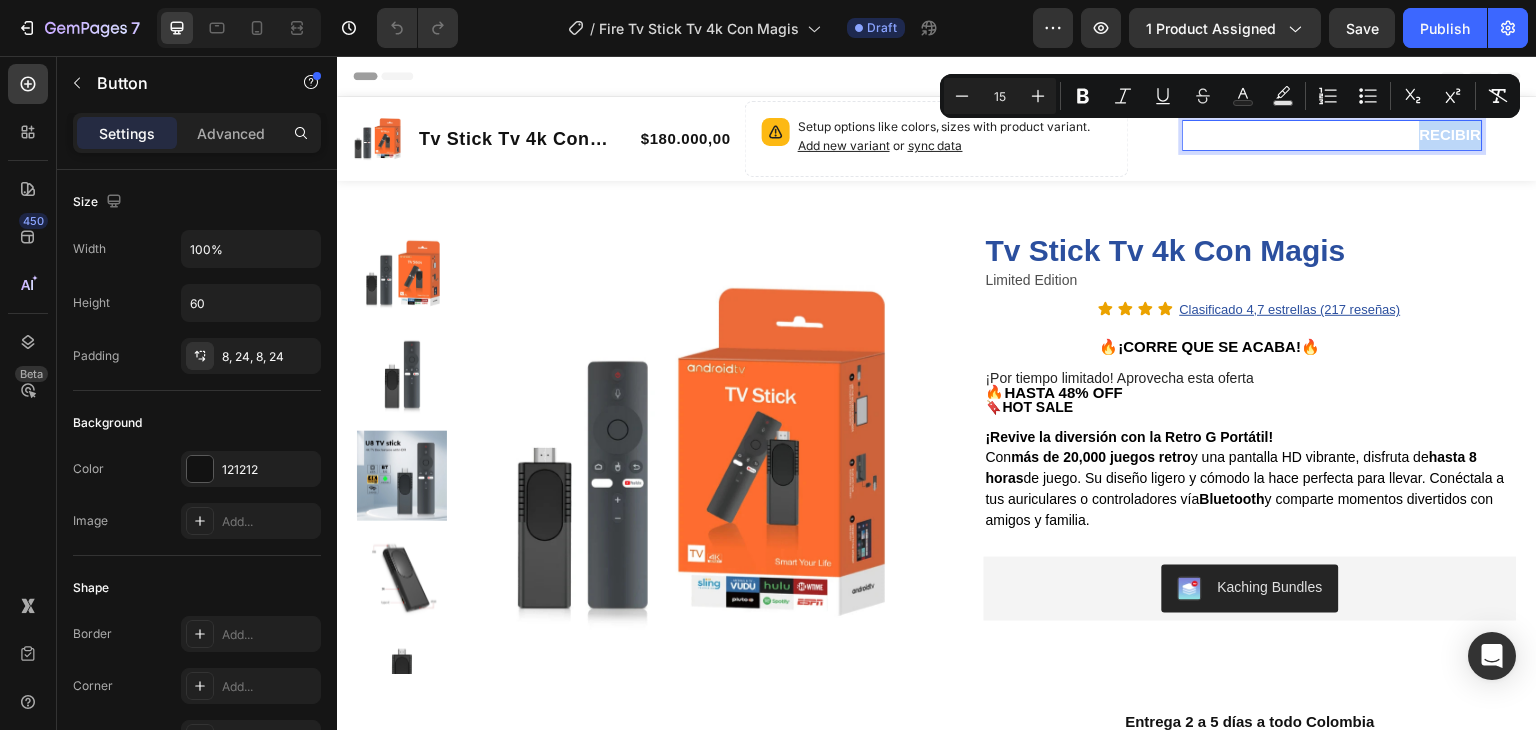 click on "OBTENER OFERTA Y PAGAR AL RECIBIR" at bounding box center [1333, 135] 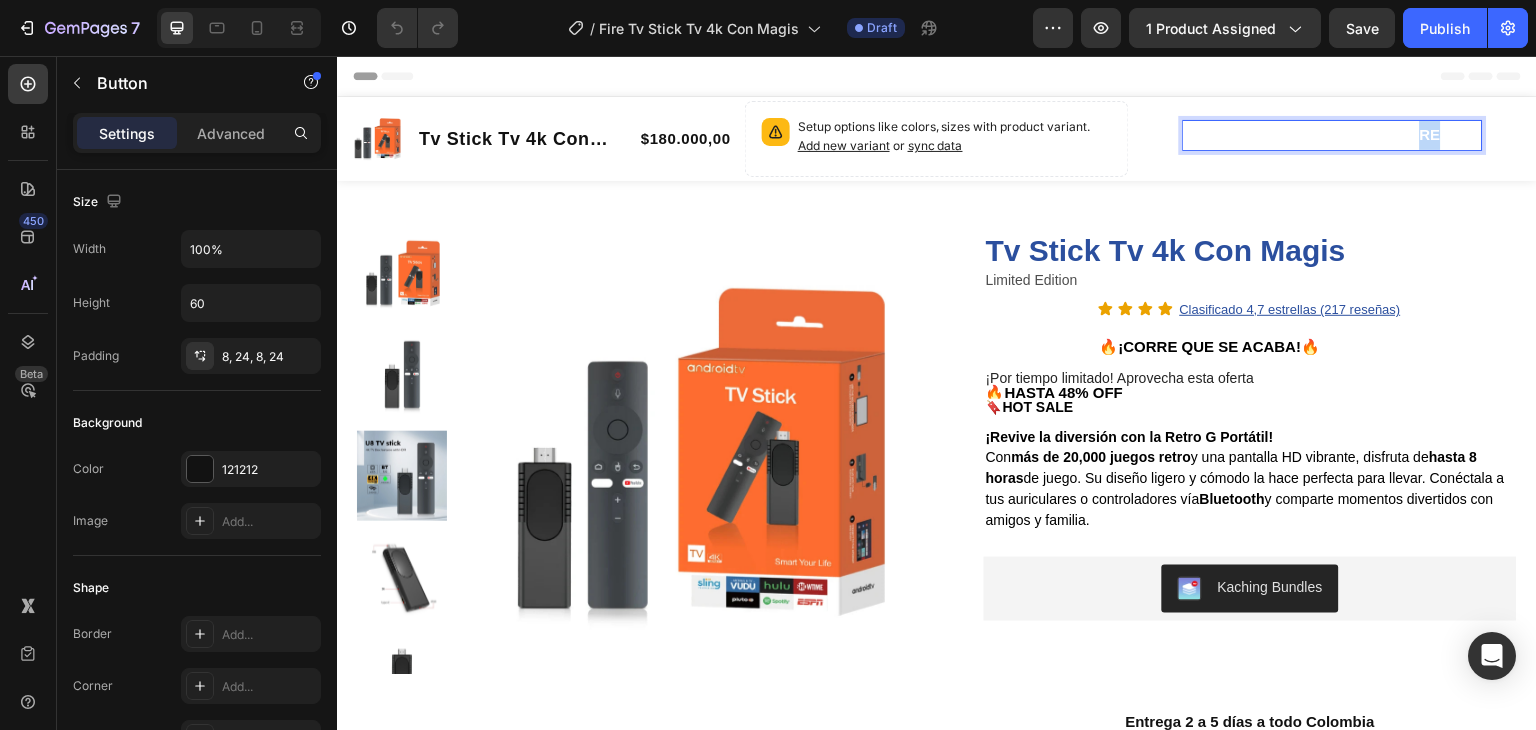 click on "OBTENER OFERTA Y PAGAR AL RECIBIR" at bounding box center [1333, 135] 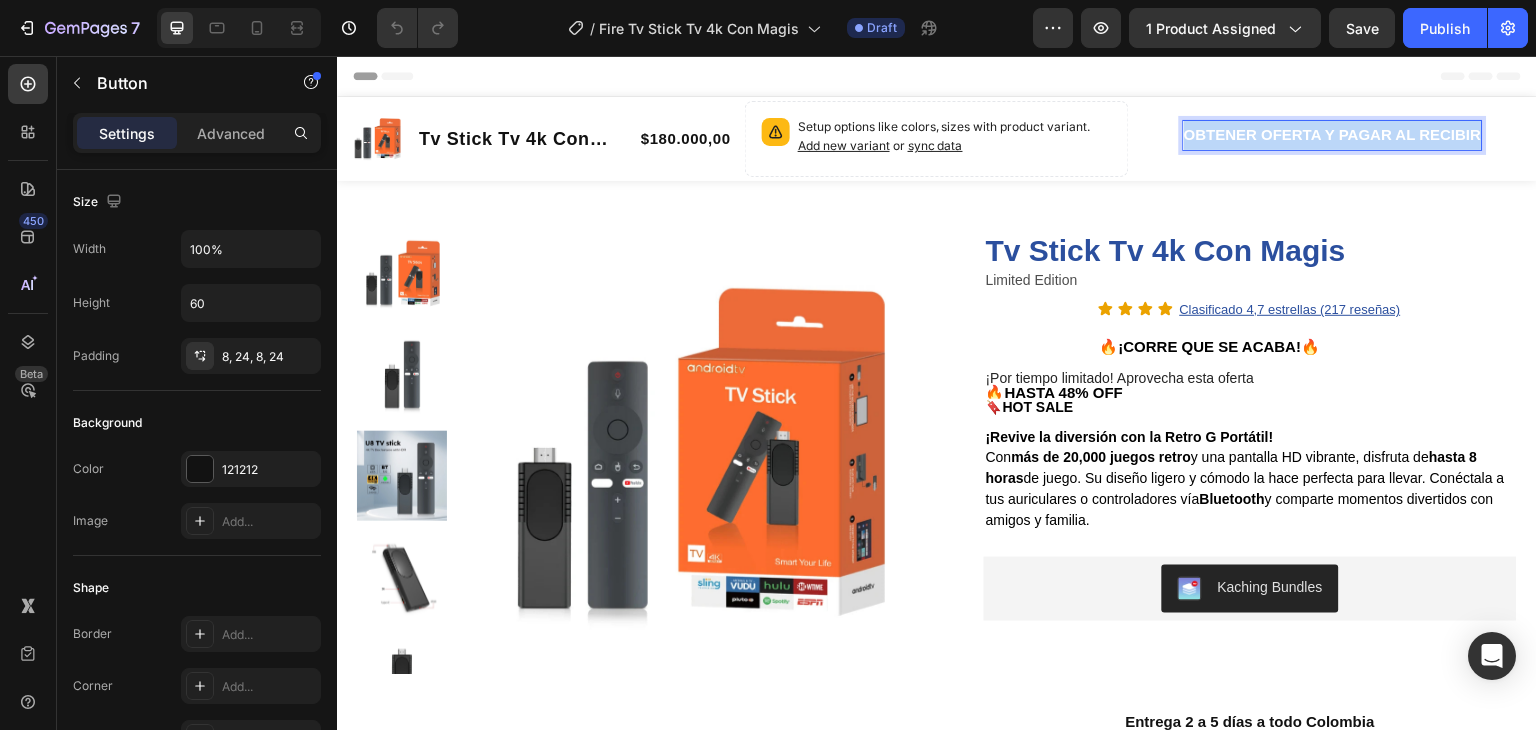 click on "OBTENER OFERTA Y PAGAR AL RECIBIR" at bounding box center [1333, 135] 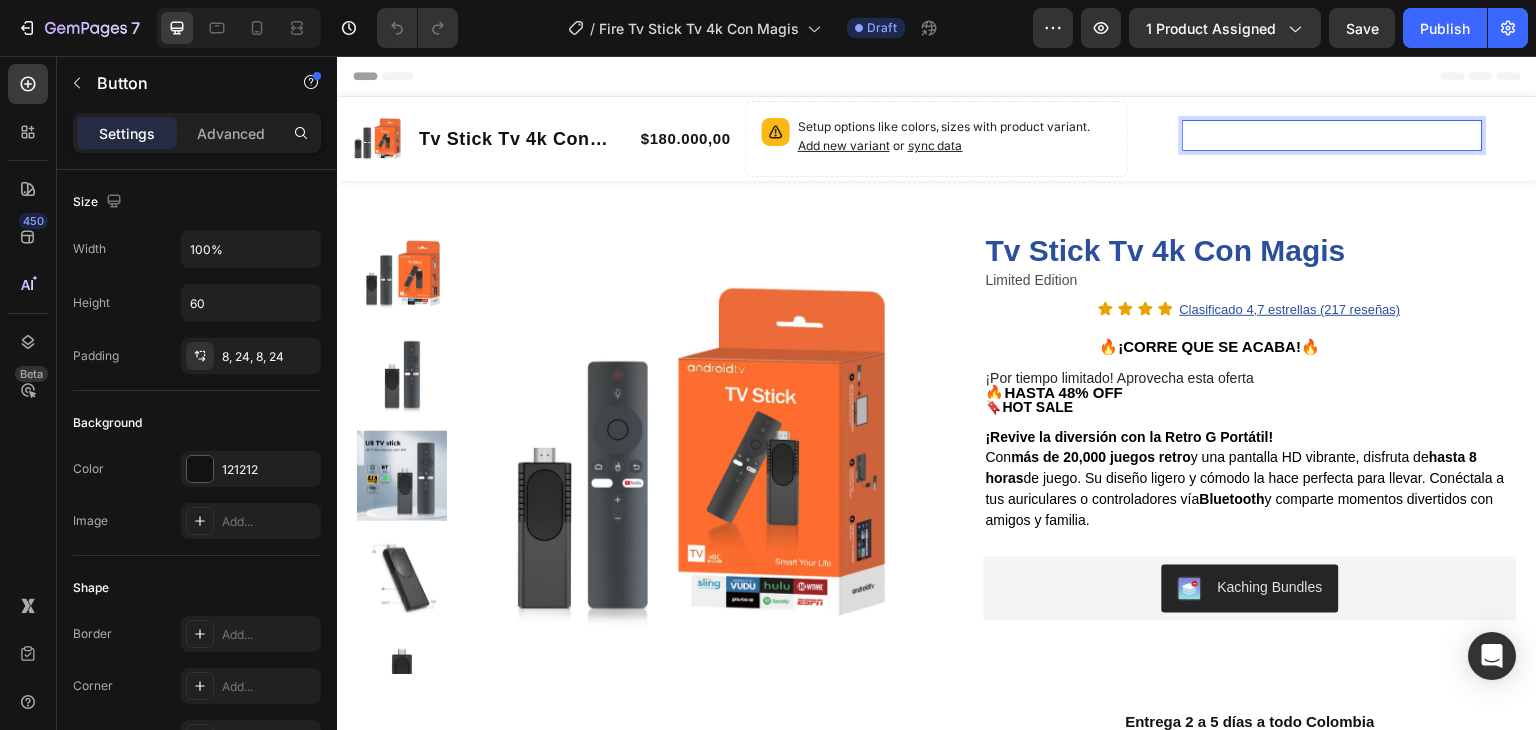 click on "OBTENER OFERTA Y PAGAR AL RECIBIR" at bounding box center (1333, 135) 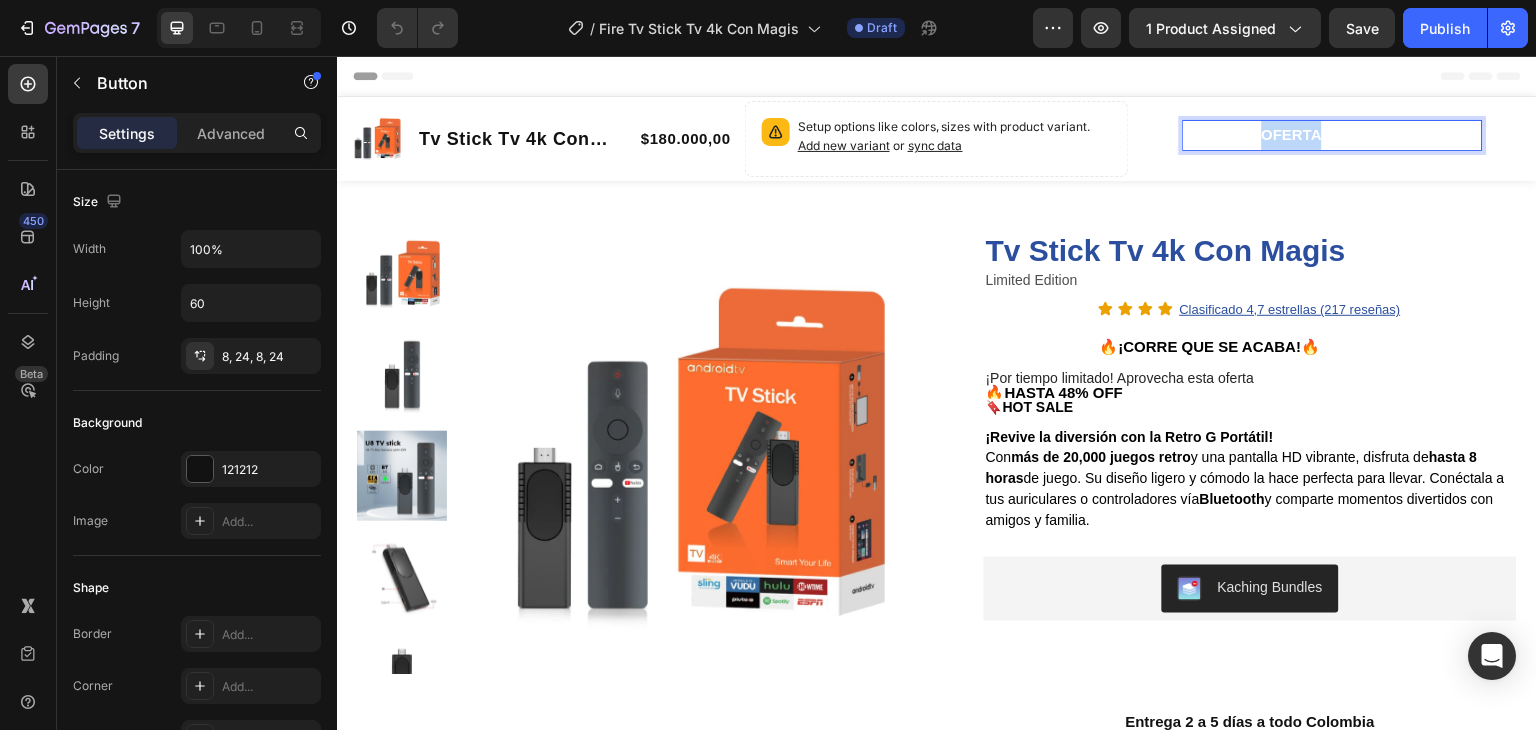 click on "OBTENER OFERTA Y PAGAR AL RECIBIR" at bounding box center [1333, 135] 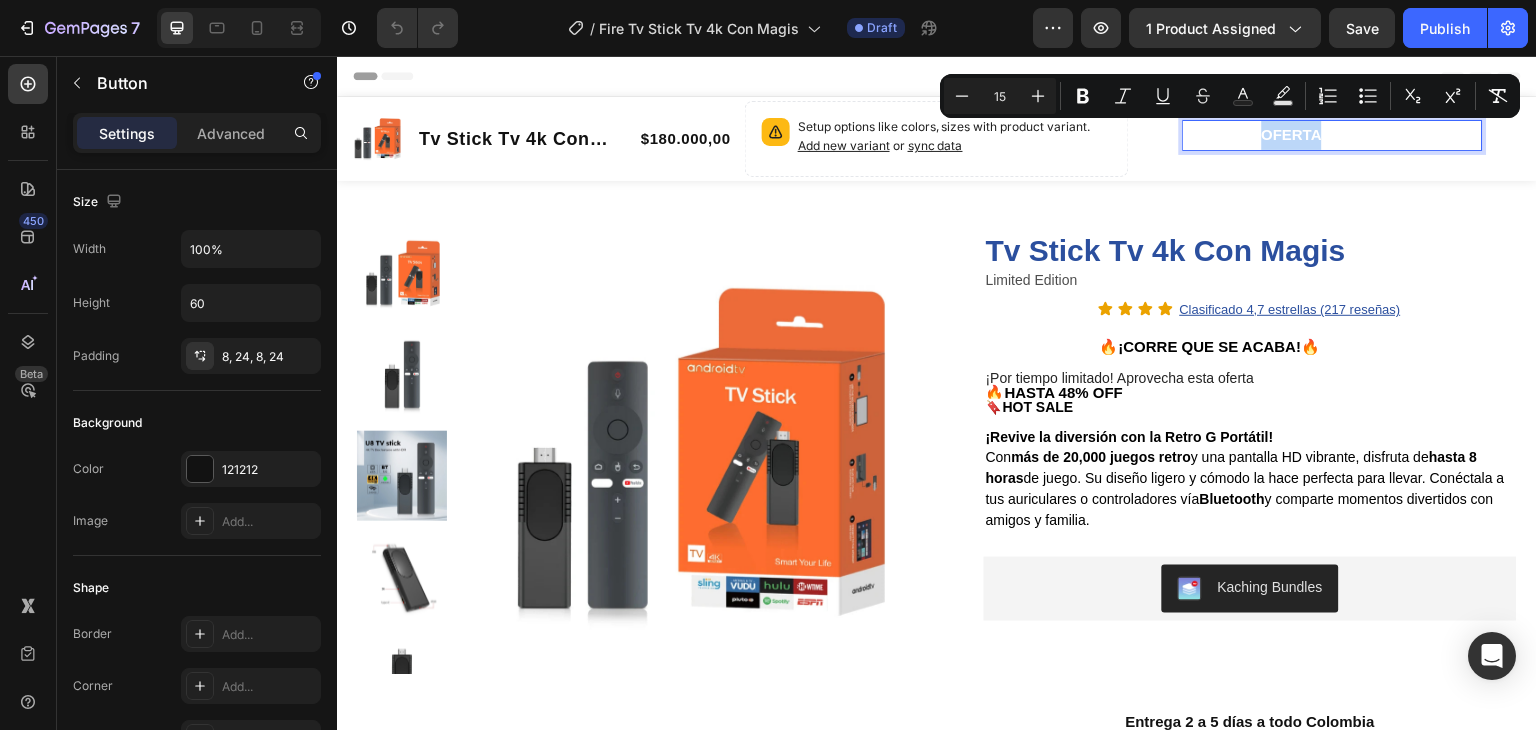 click on "OBTENER OFERTA Y PAGAR AL RECIBIR" at bounding box center [1333, 135] 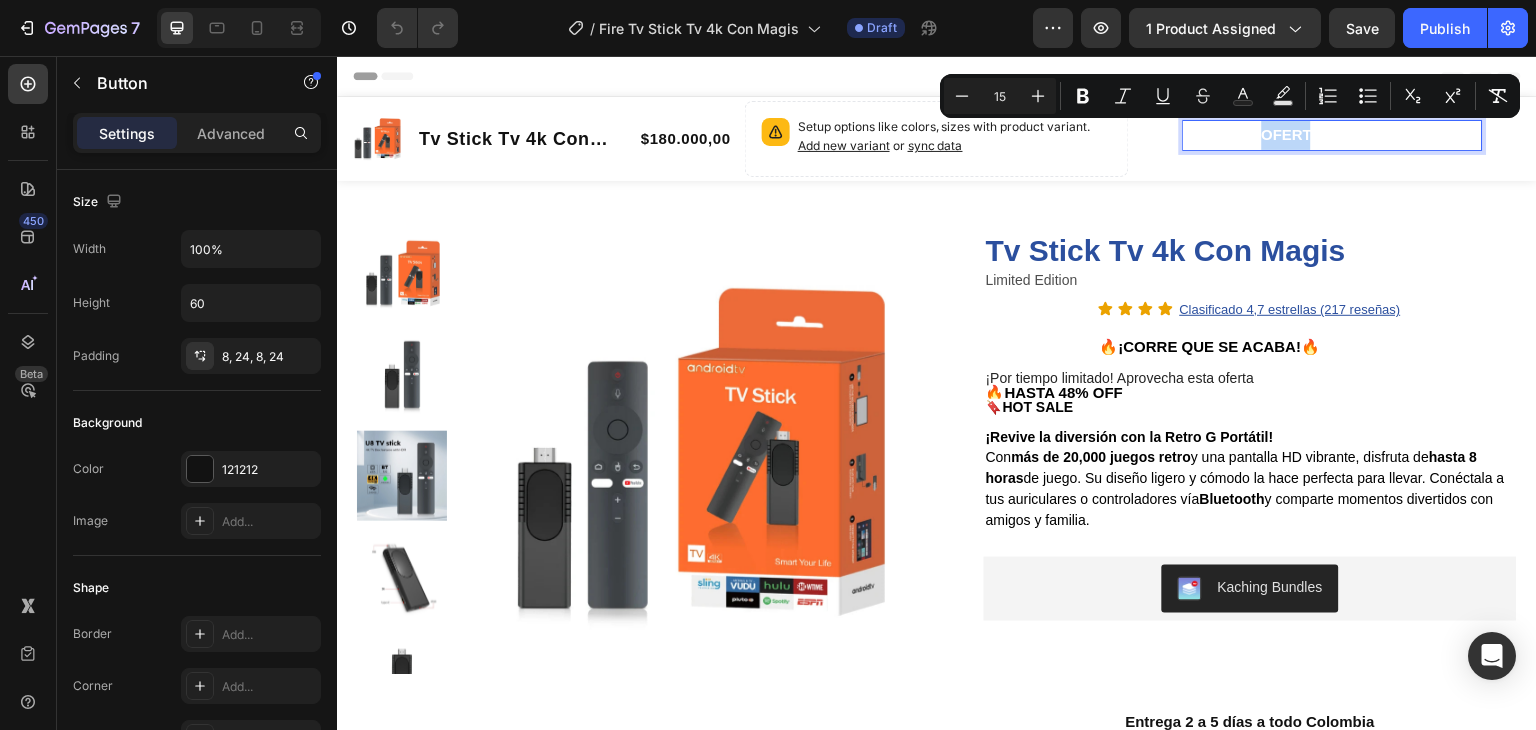 click on "OBTENER OFERTA Y PAGAR AL RECIBIR" at bounding box center [1333, 135] 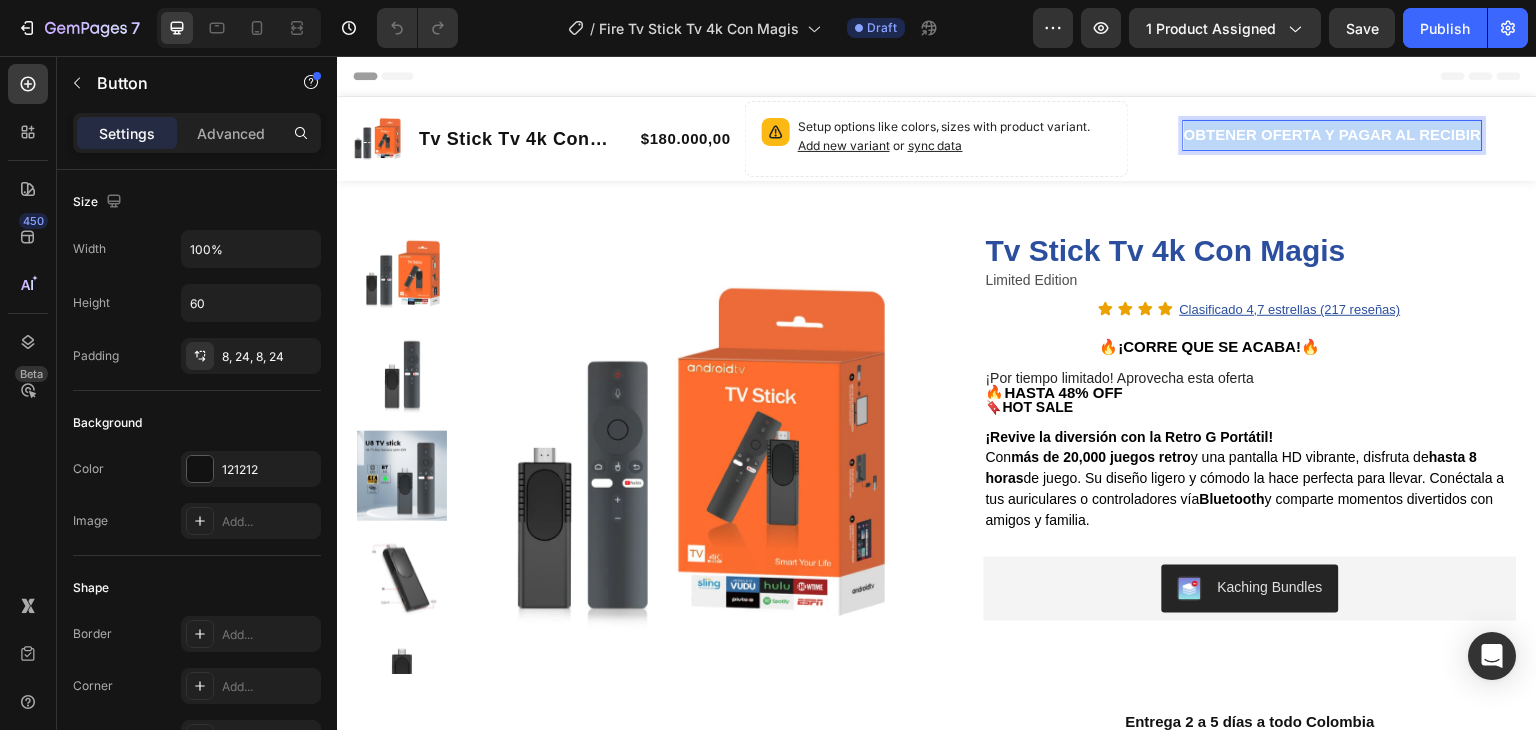 click on "OBTENER OFERTA Y PAGAR AL RECIBIR" at bounding box center (1333, 135) 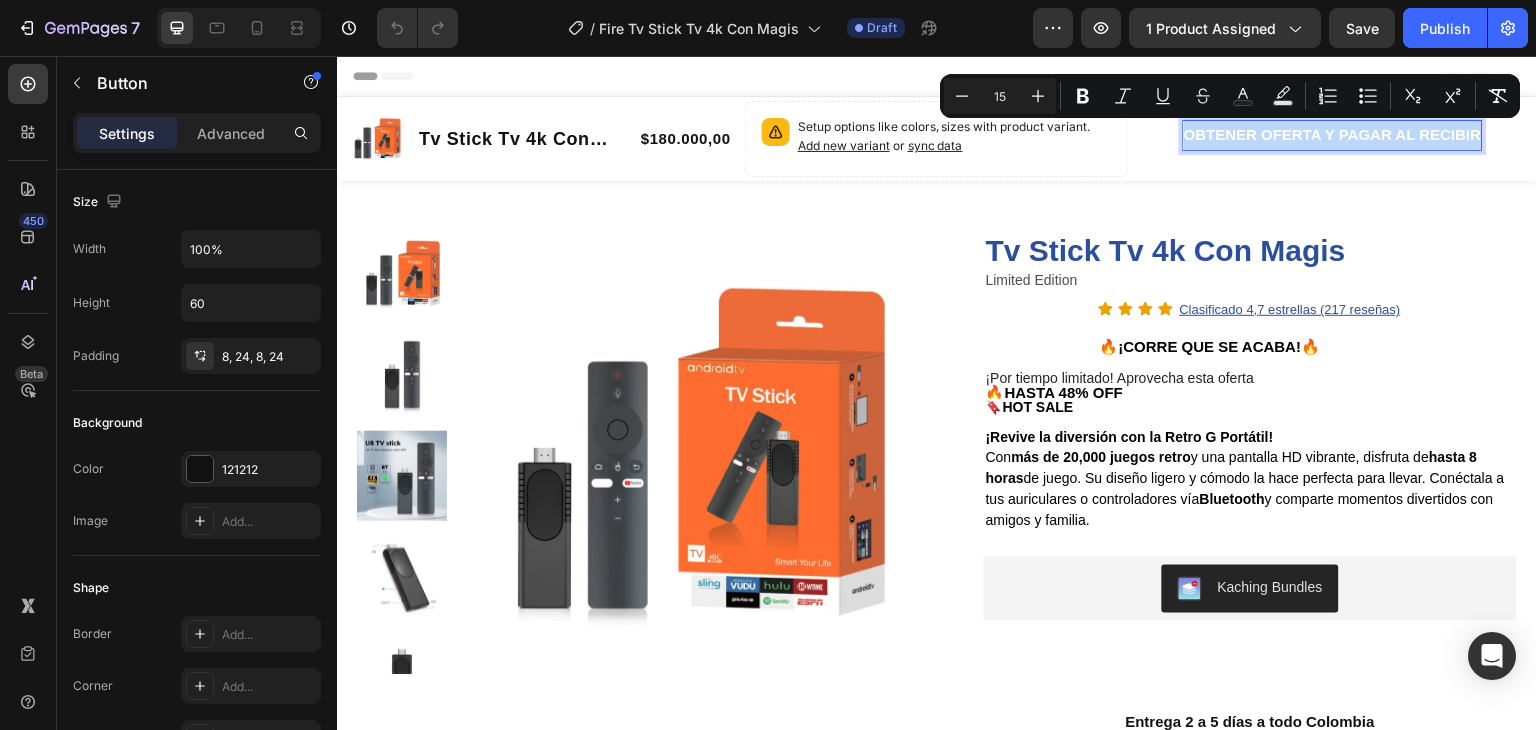 click on "OBTENER OFERTA Y PAGAR AL RECIBIR" at bounding box center [1333, 136] 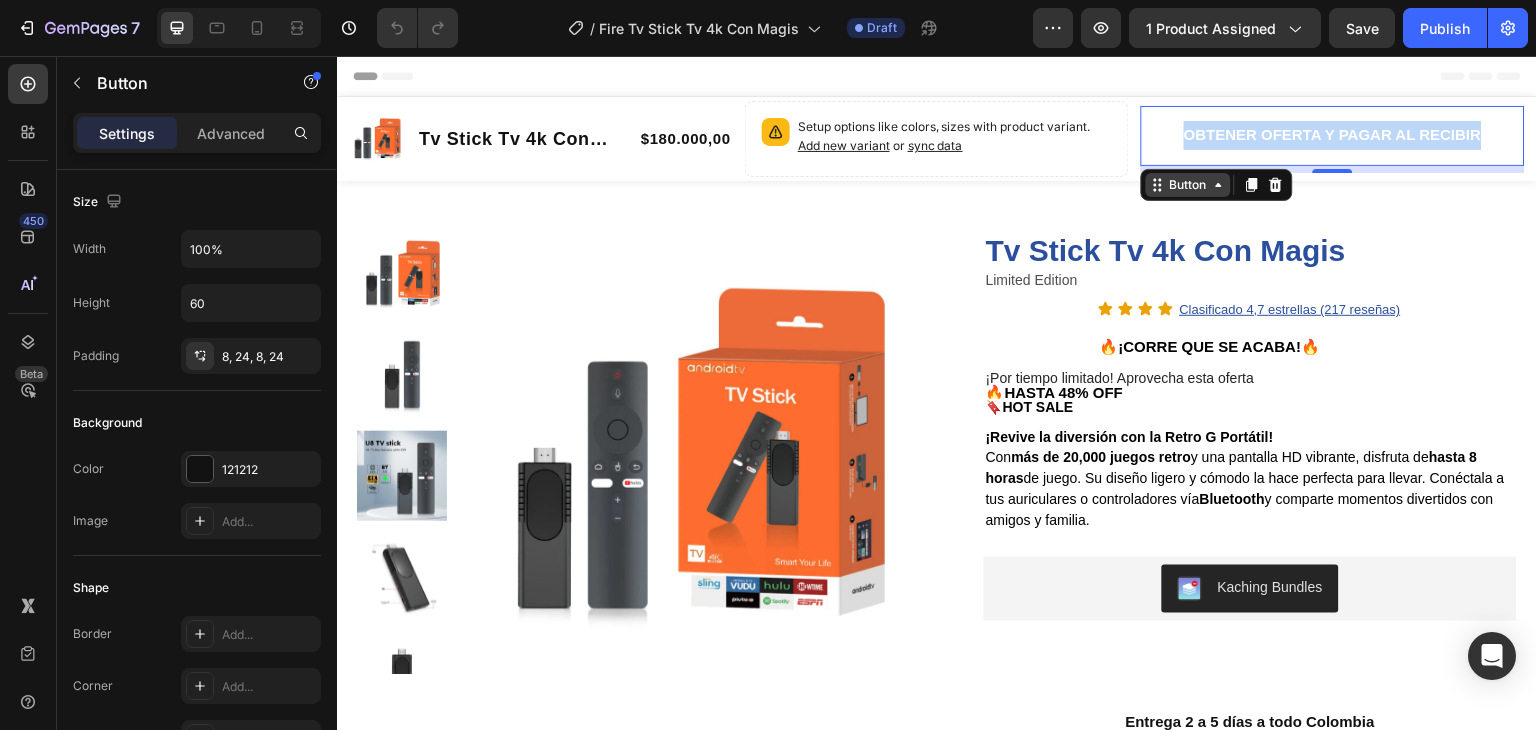 click 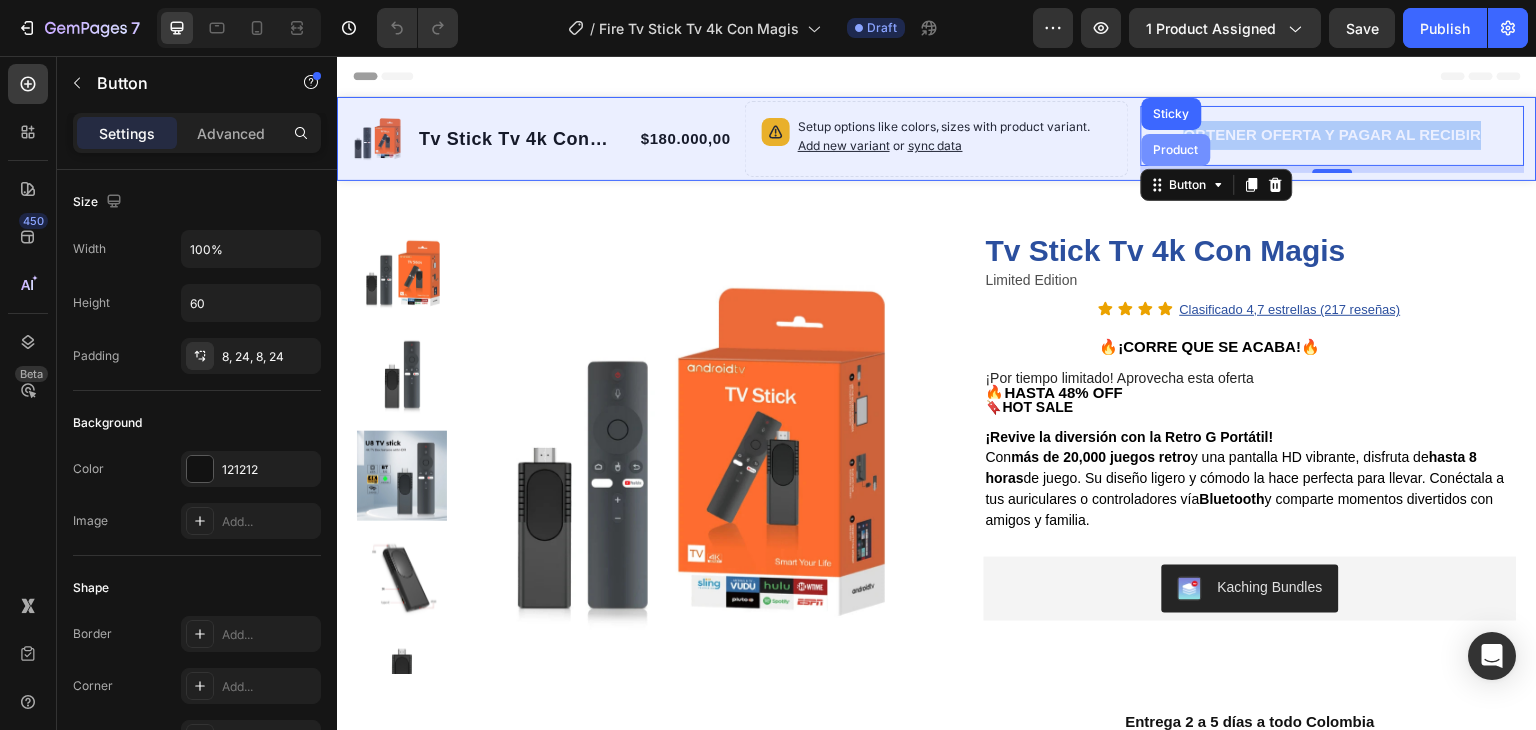 click on "Product" at bounding box center [1176, 150] 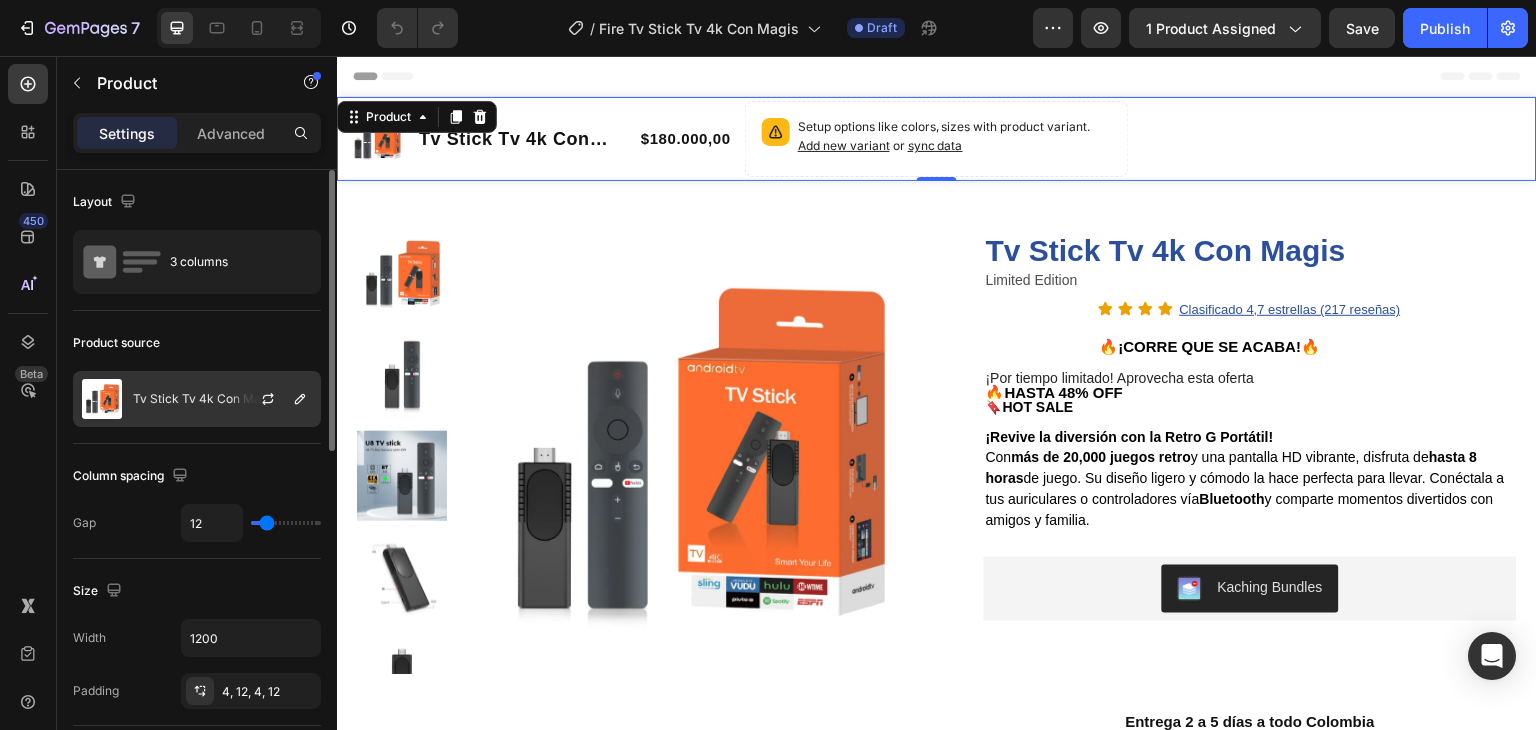 click on "Tv Stick Tv 4k Con Magis" 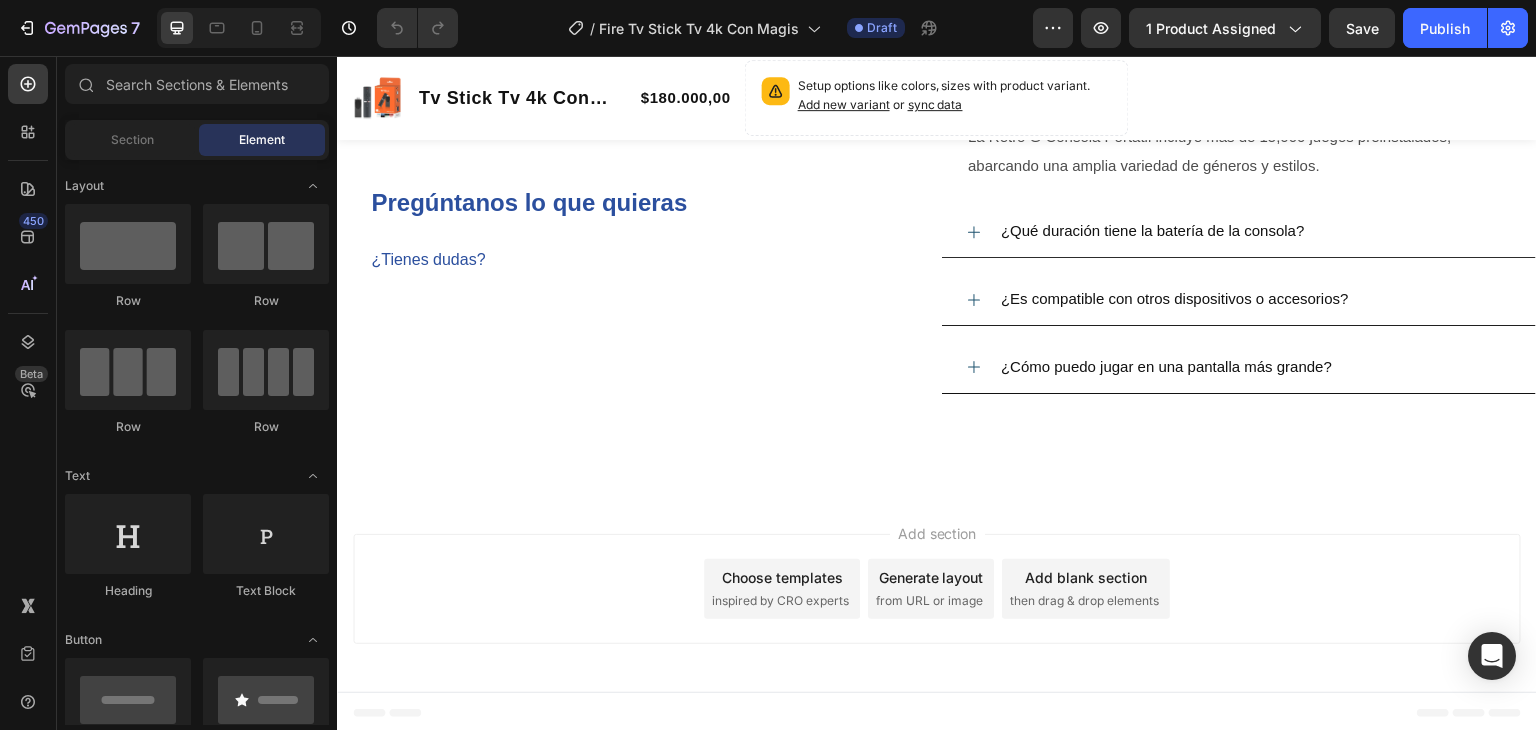 scroll, scrollTop: 2916, scrollLeft: 0, axis: vertical 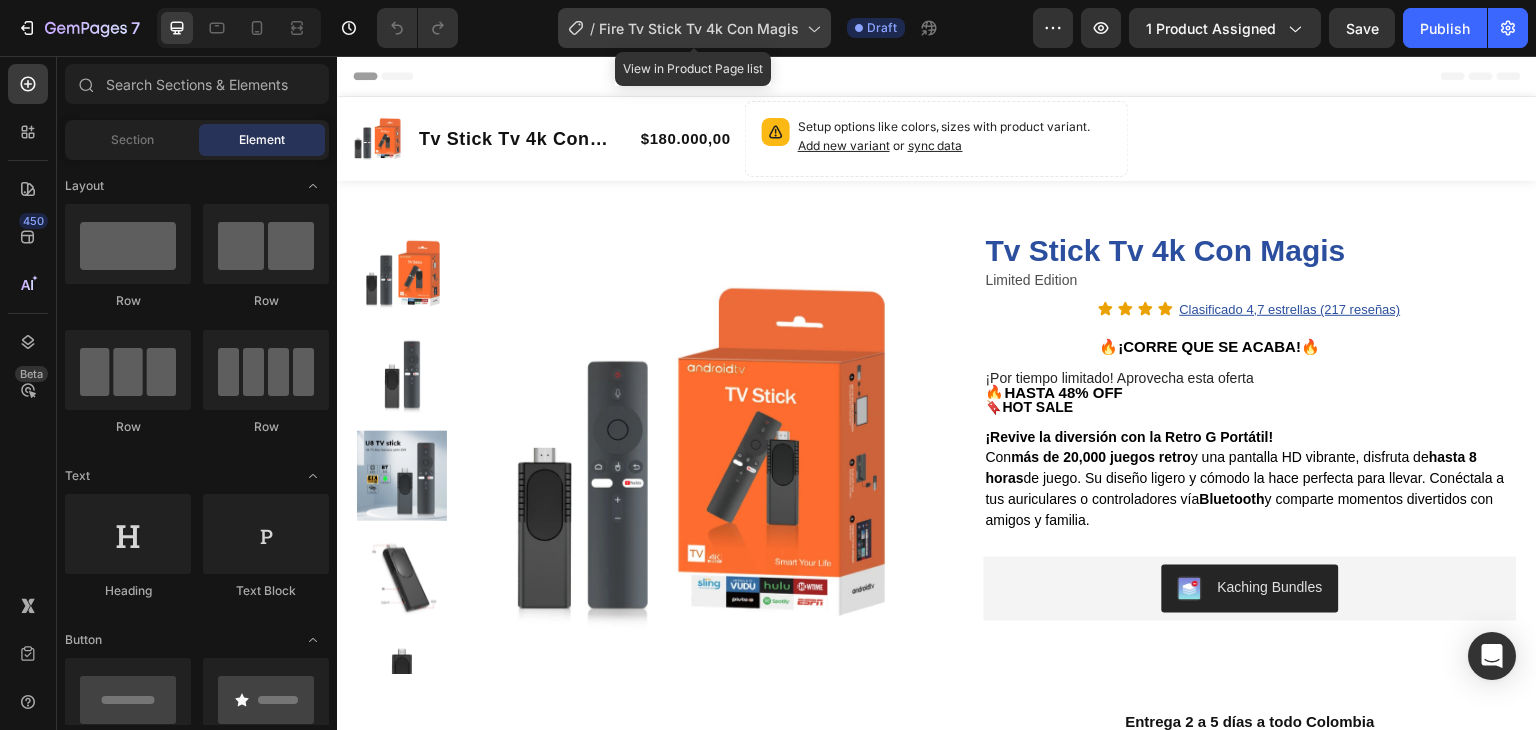 click 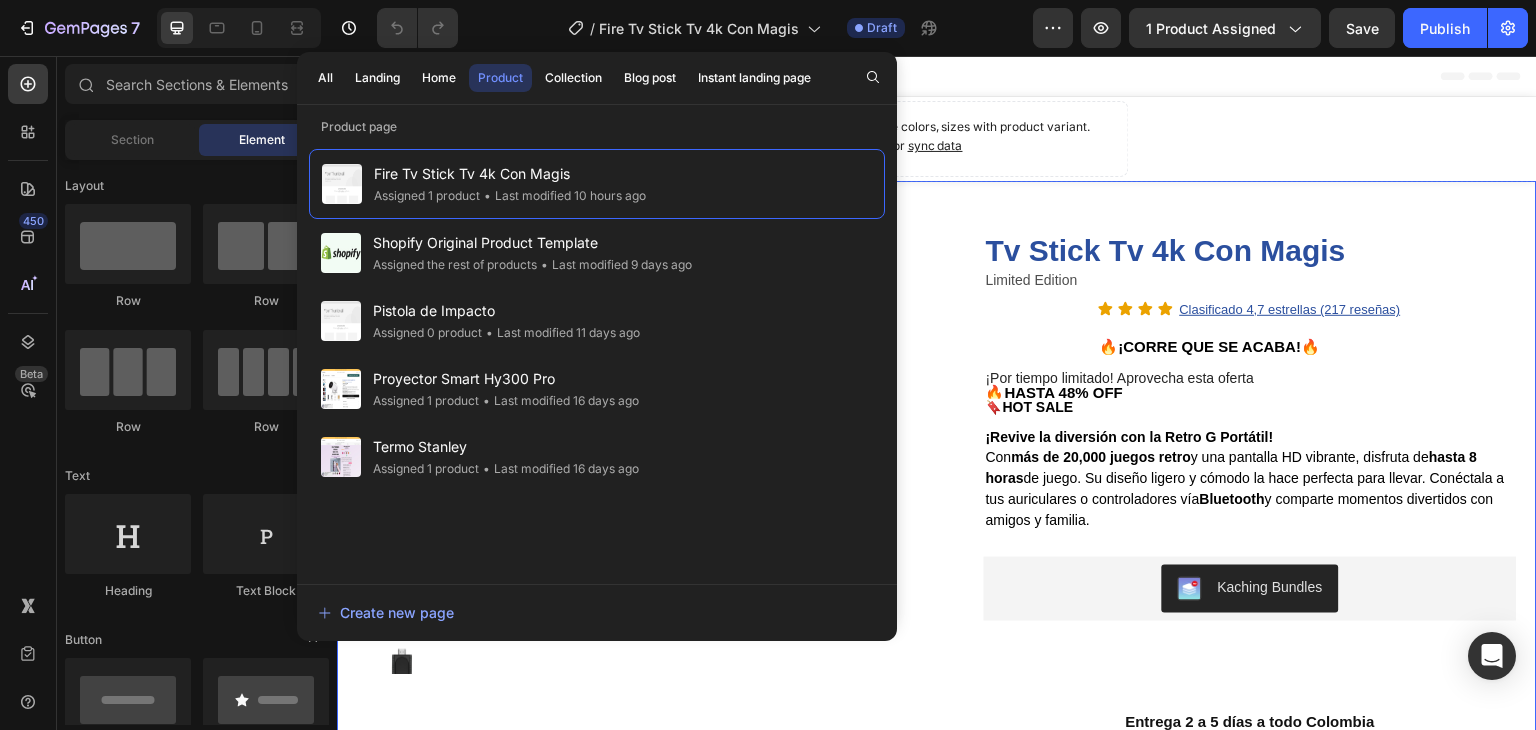 click on "Product Images Row Tv Stick Tv 4k Con Magis Product Title Limited Edition Text Block Icon Icon Icon Icon  Clasificado 4,7 estrellas (217 reseñas) Text Block Icon List 🔥¡CORRE QUE SE ACABA!🔥 Text Block Row  ¡Por tiempo limitado! Aprovecha esta oferta 🔥HASTA 48% OFF 🔖  HOT SALE Text Block ¡Revive la diversión con la Retro G Portátil! Con  más de 20,000 juegos retro  y una pantalla HD vibrante, disfruta de  hasta 8 horas  de juego. Su diseño ligero y cómodo la hace perfecta para llevar. Conéctala a tus auriculares o controladores vía  Bluetooth  y comparte momentos divertidos con amigos y familia. Text Block Kaching Bundles Kaching Bundles OBTENER OFERTA Y PAGAR AL RECIBIR Button Entrega 2 a 5 días a todo Colombia Text Block Row
Especificaciones
Experiencia y Diseño
Materiales y Tecnología
Cómo Usarlo Accordion" at bounding box center [937, 629] 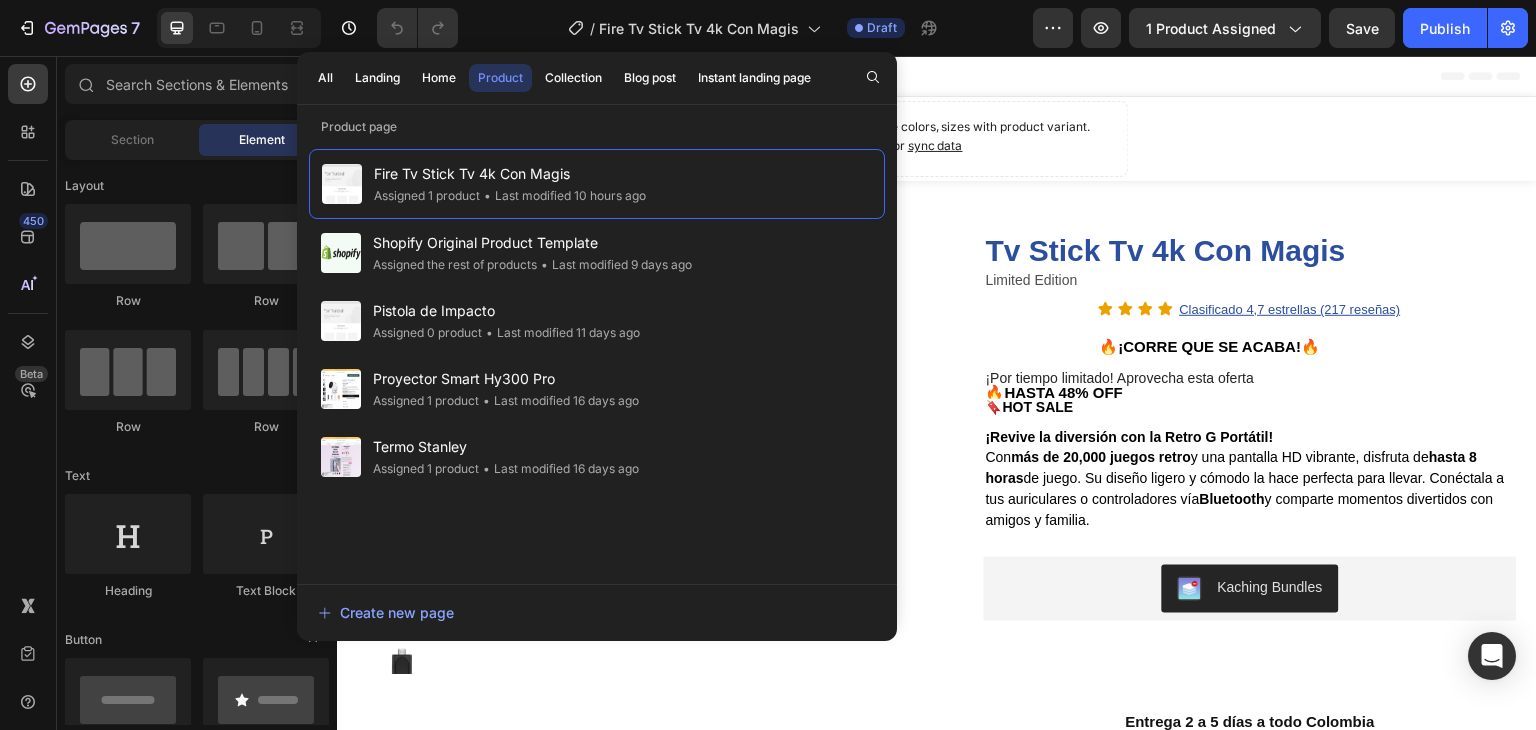 click on "Header" at bounding box center [937, 76] 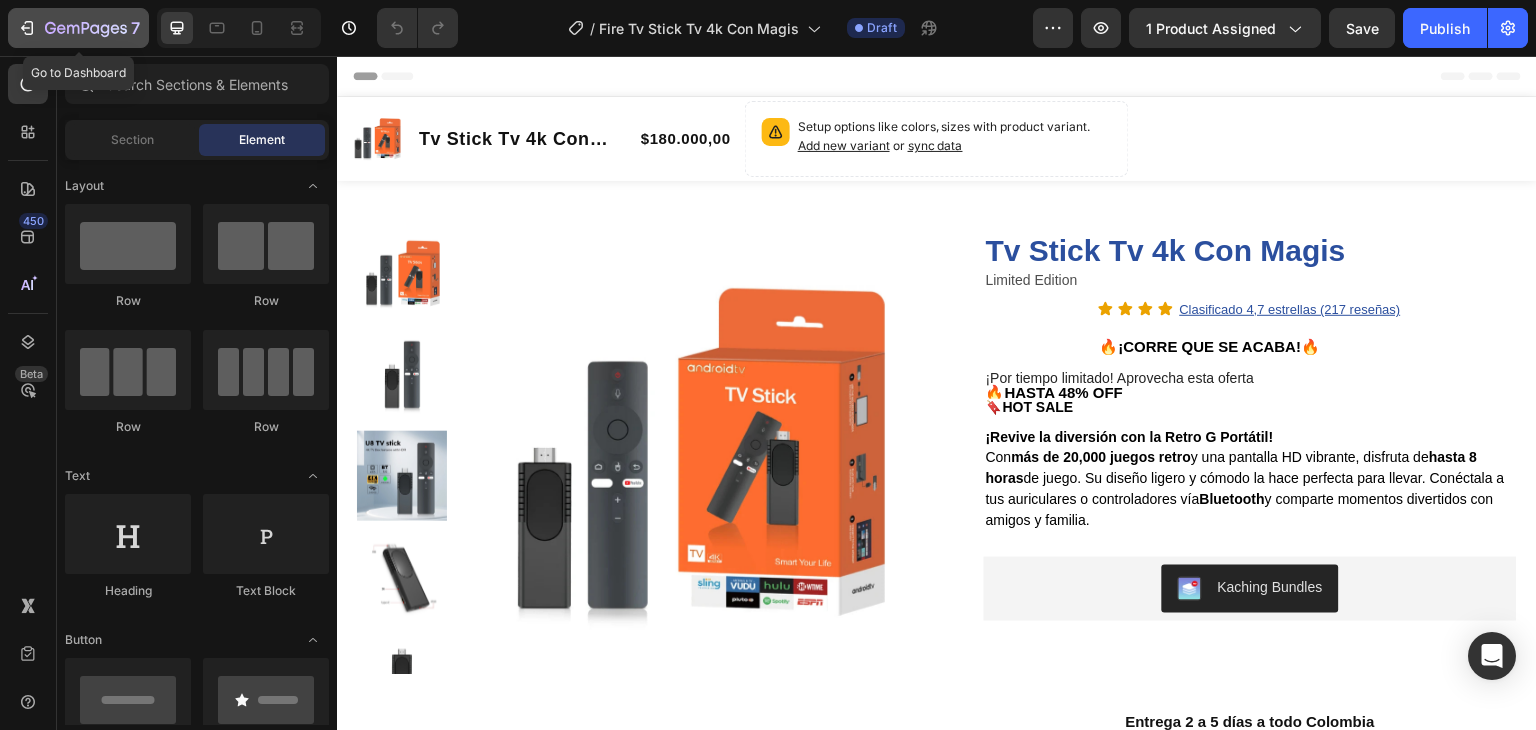 click on "7" 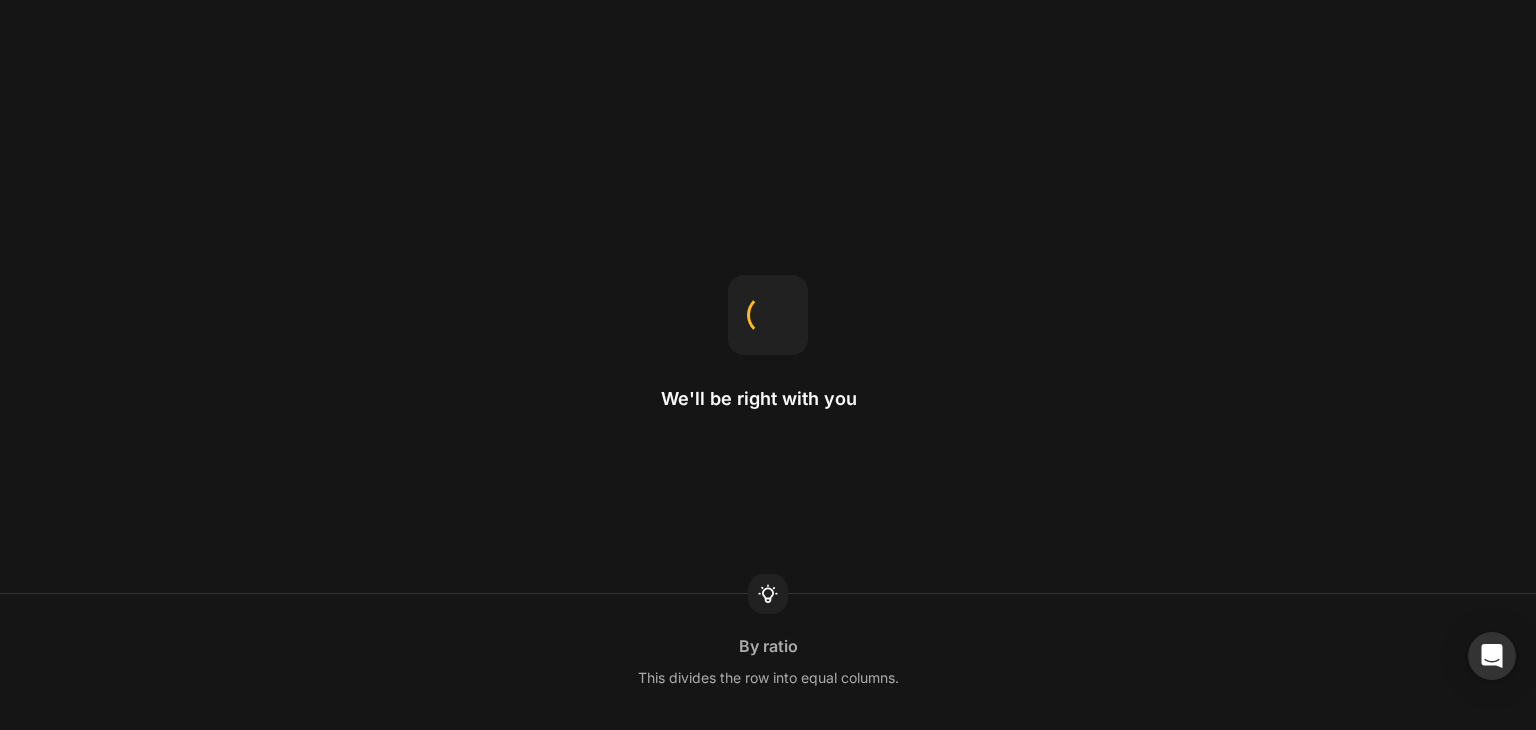 scroll, scrollTop: 0, scrollLeft: 0, axis: both 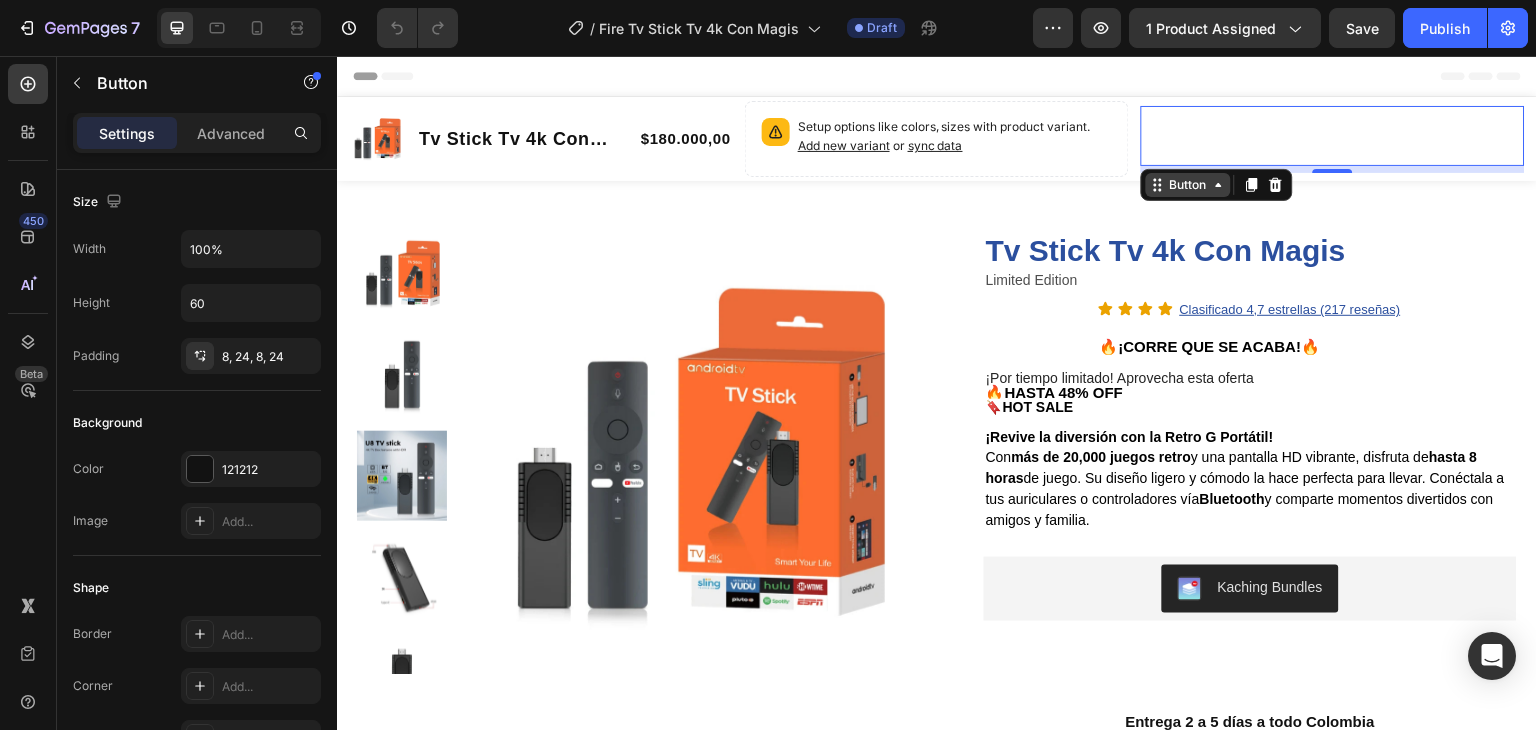 click 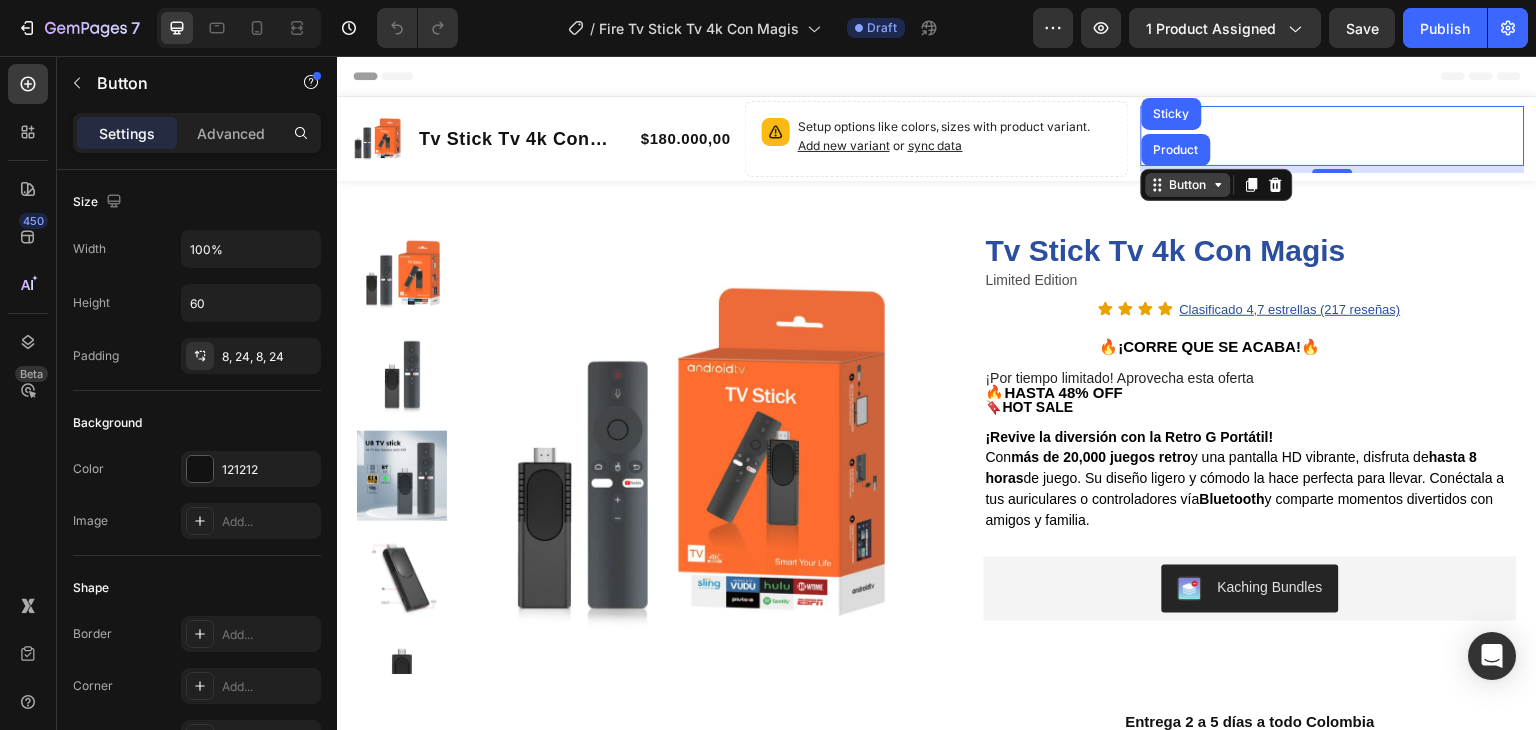 click 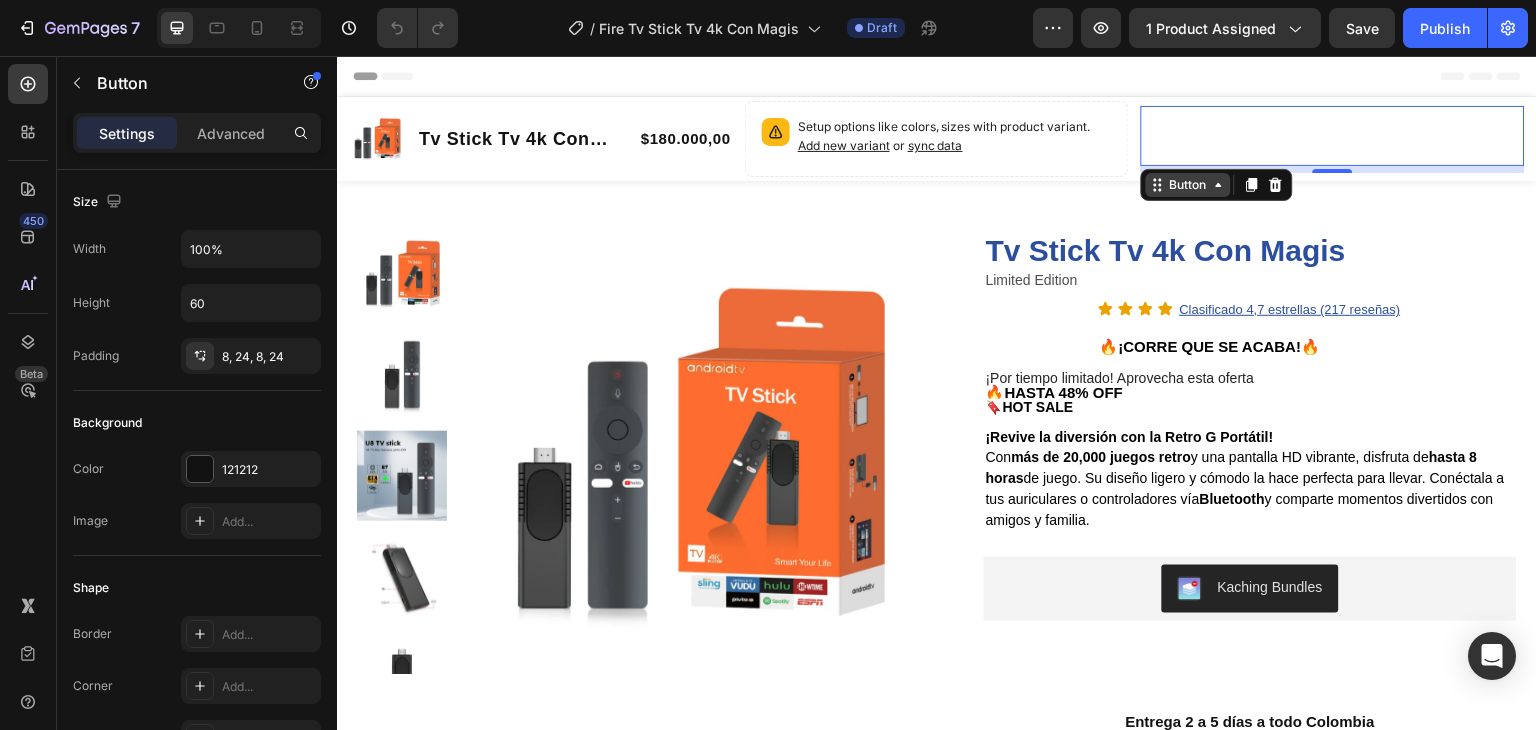 click 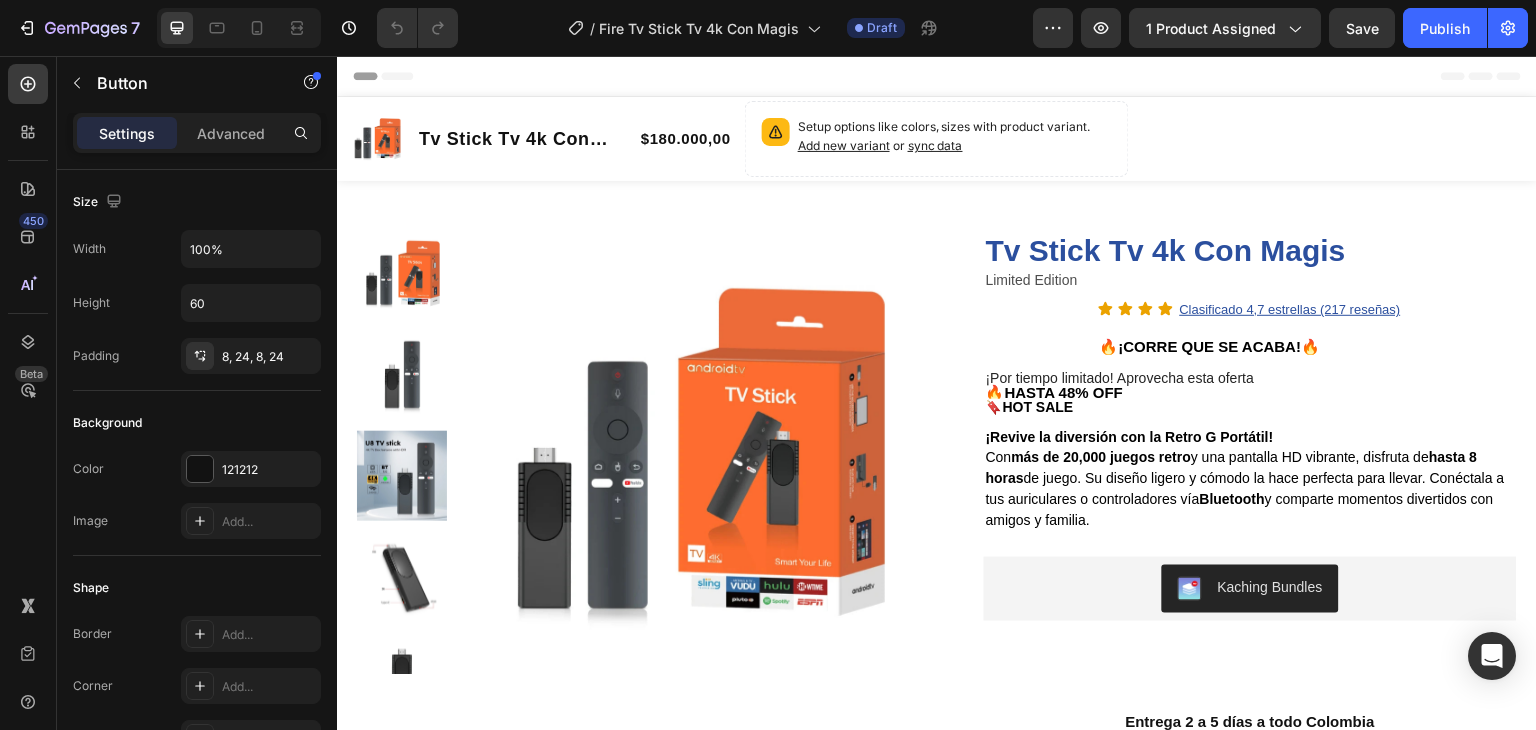 click on "OBTENER OFERTA Y PAGAR AL RECIBIR" at bounding box center (1333, 136) 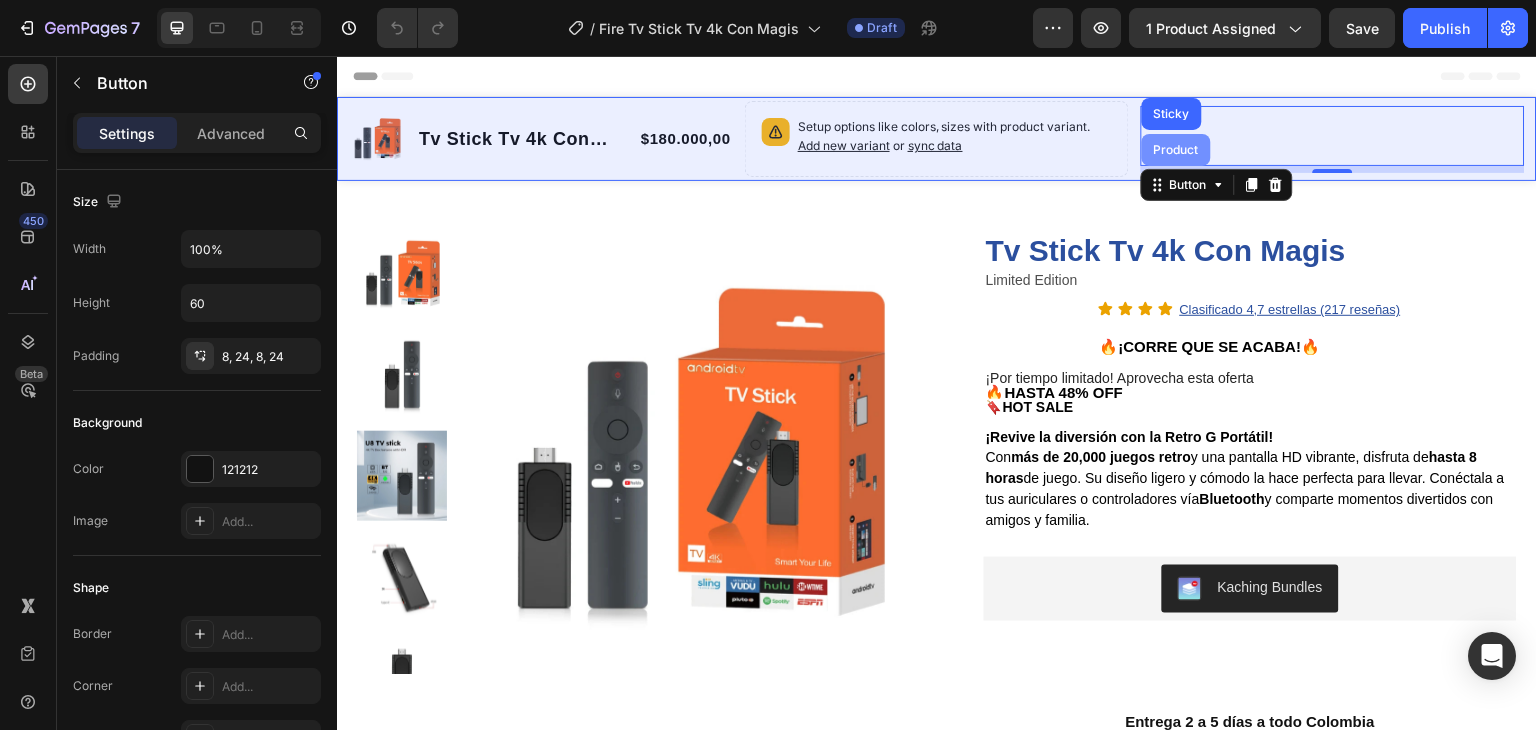 click on "Product" at bounding box center [1176, 150] 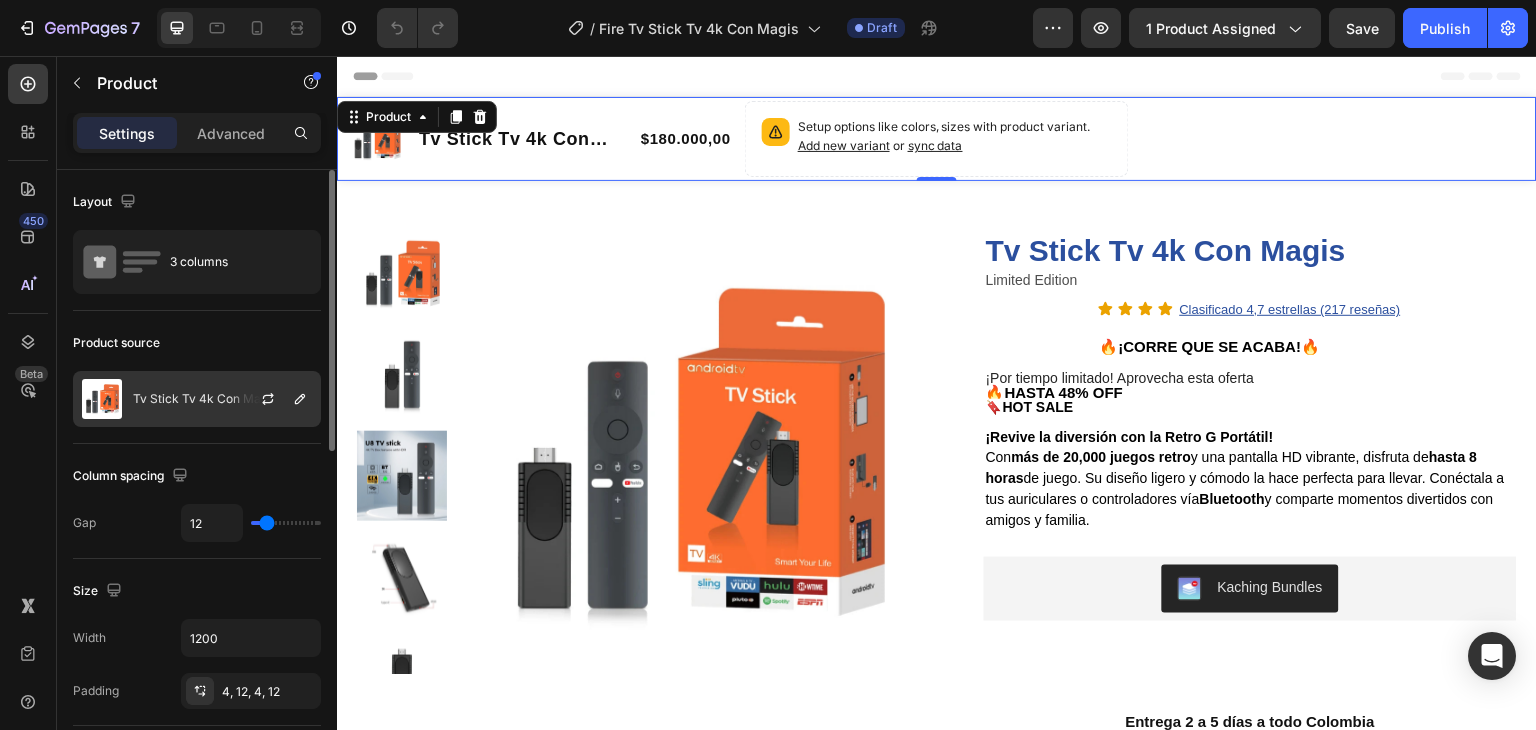 click on "Tv Stick Tv 4k Con Magis" 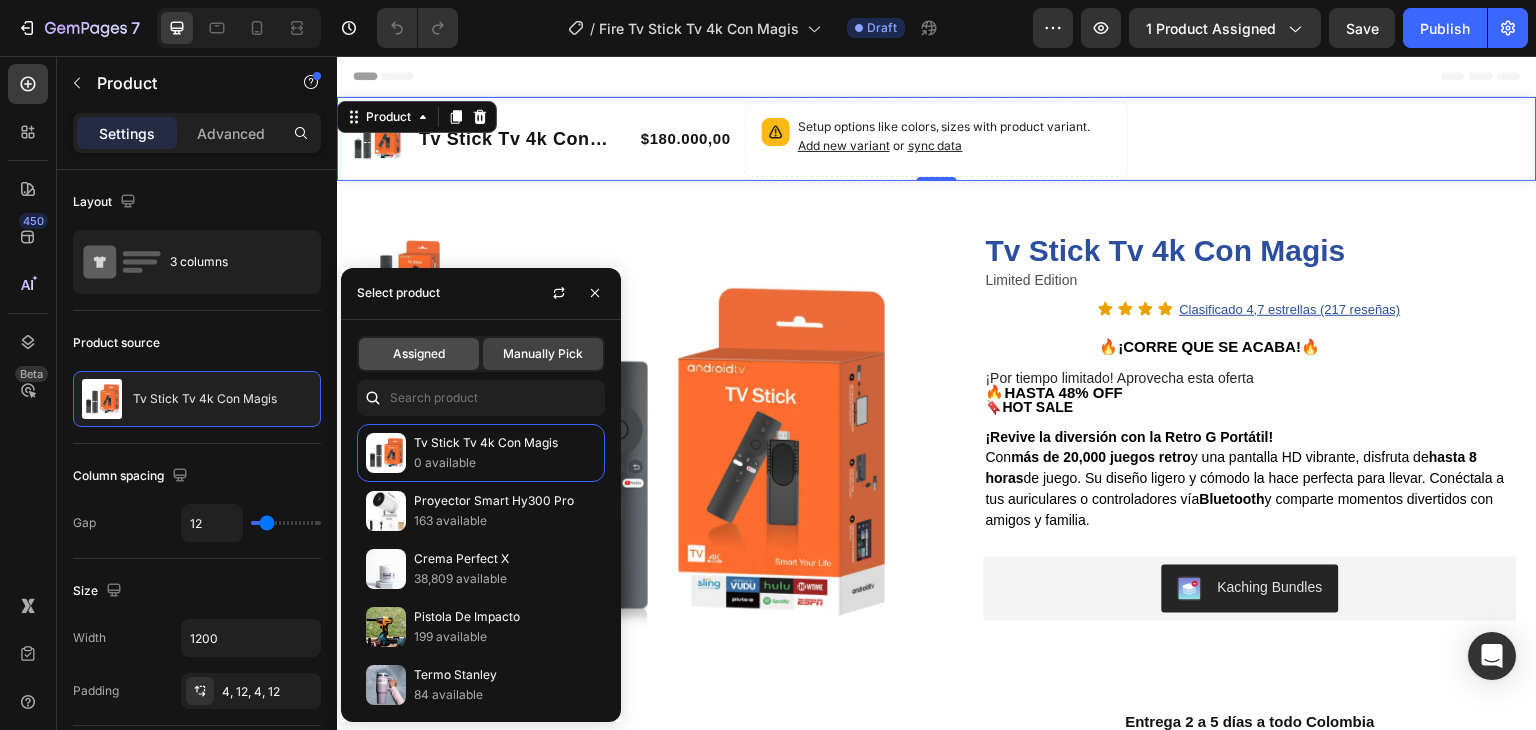 click on "Assigned" 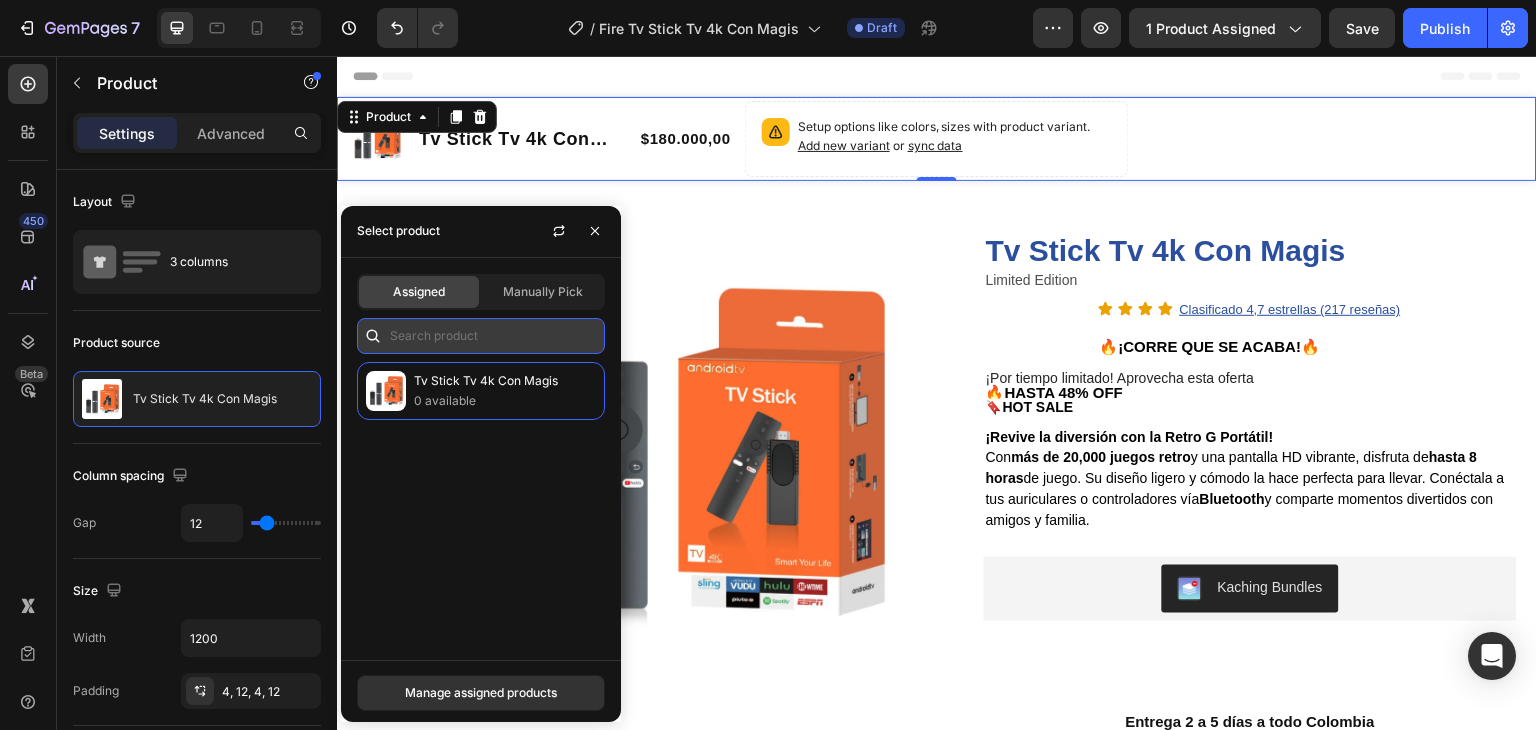 click at bounding box center [481, 336] 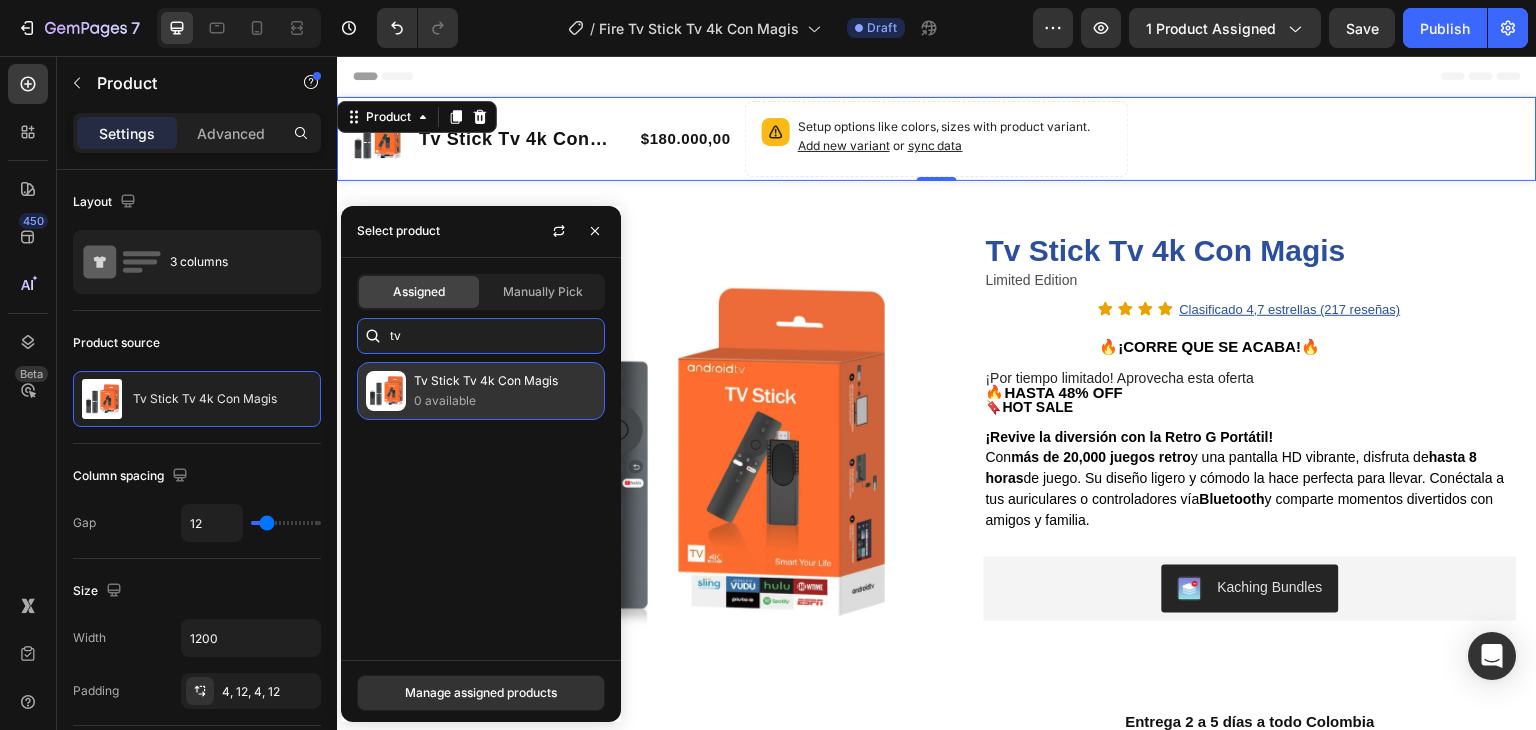 type on "tv" 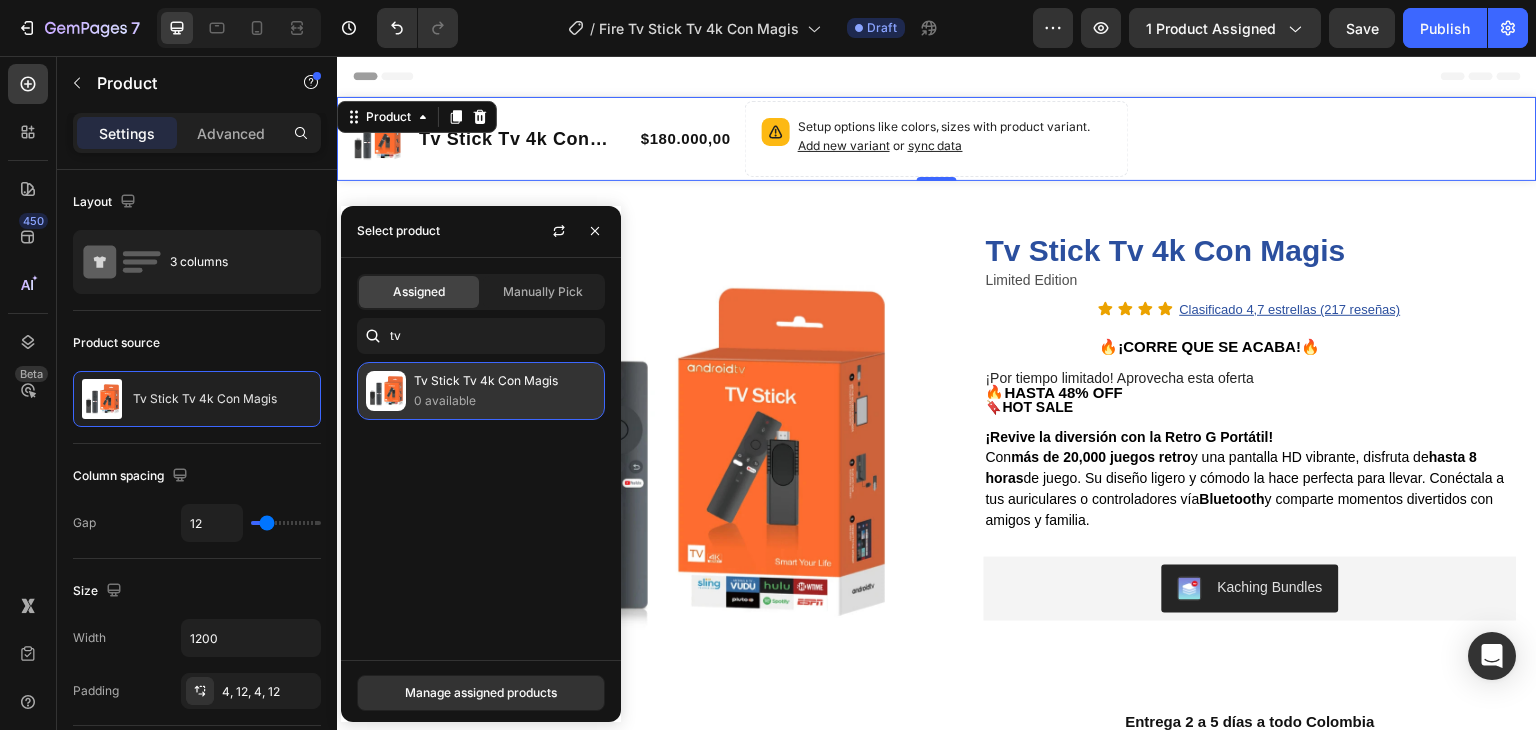 click on "Tv Stick Tv 4k Con Magis" at bounding box center (505, 381) 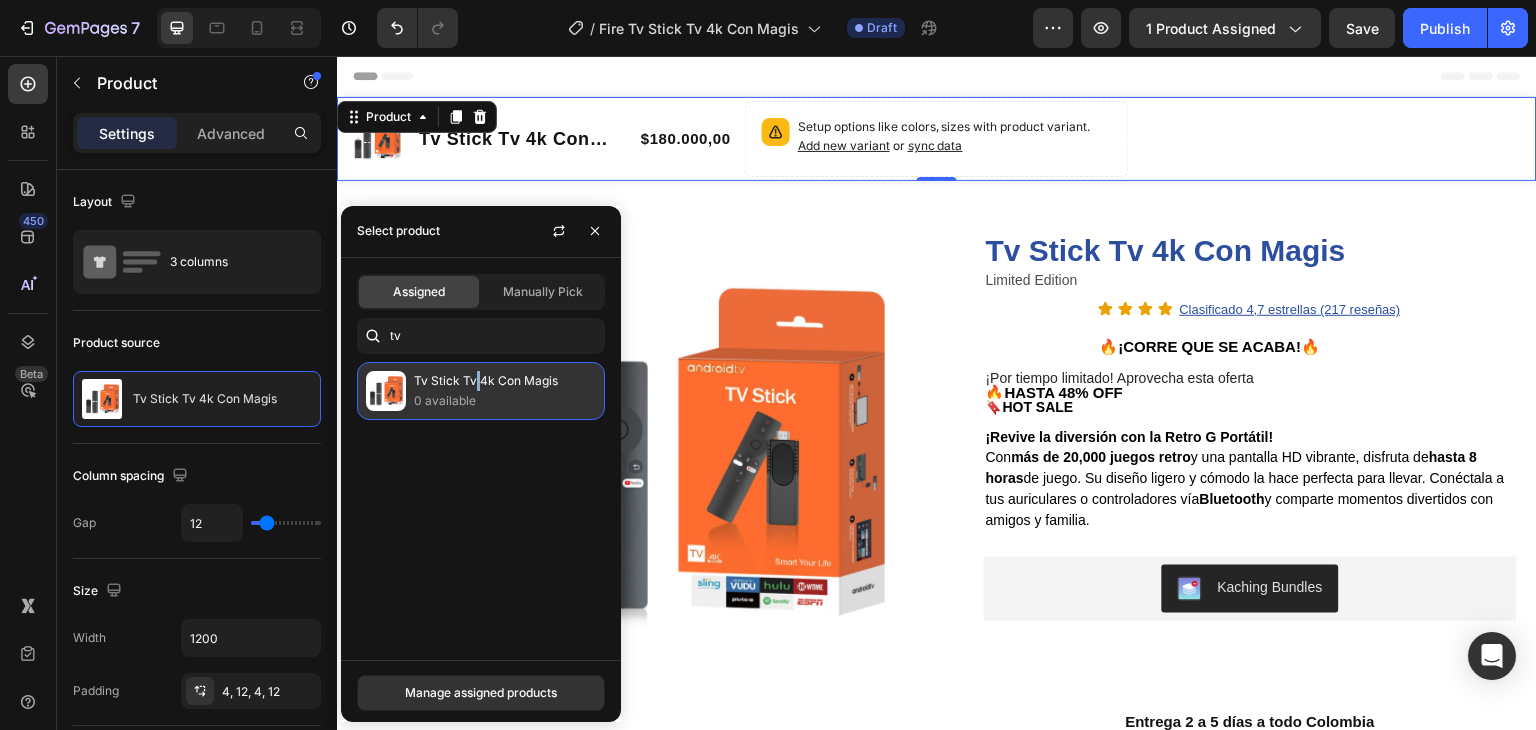 click on "Tv Stick Tv 4k Con Magis" at bounding box center (505, 381) 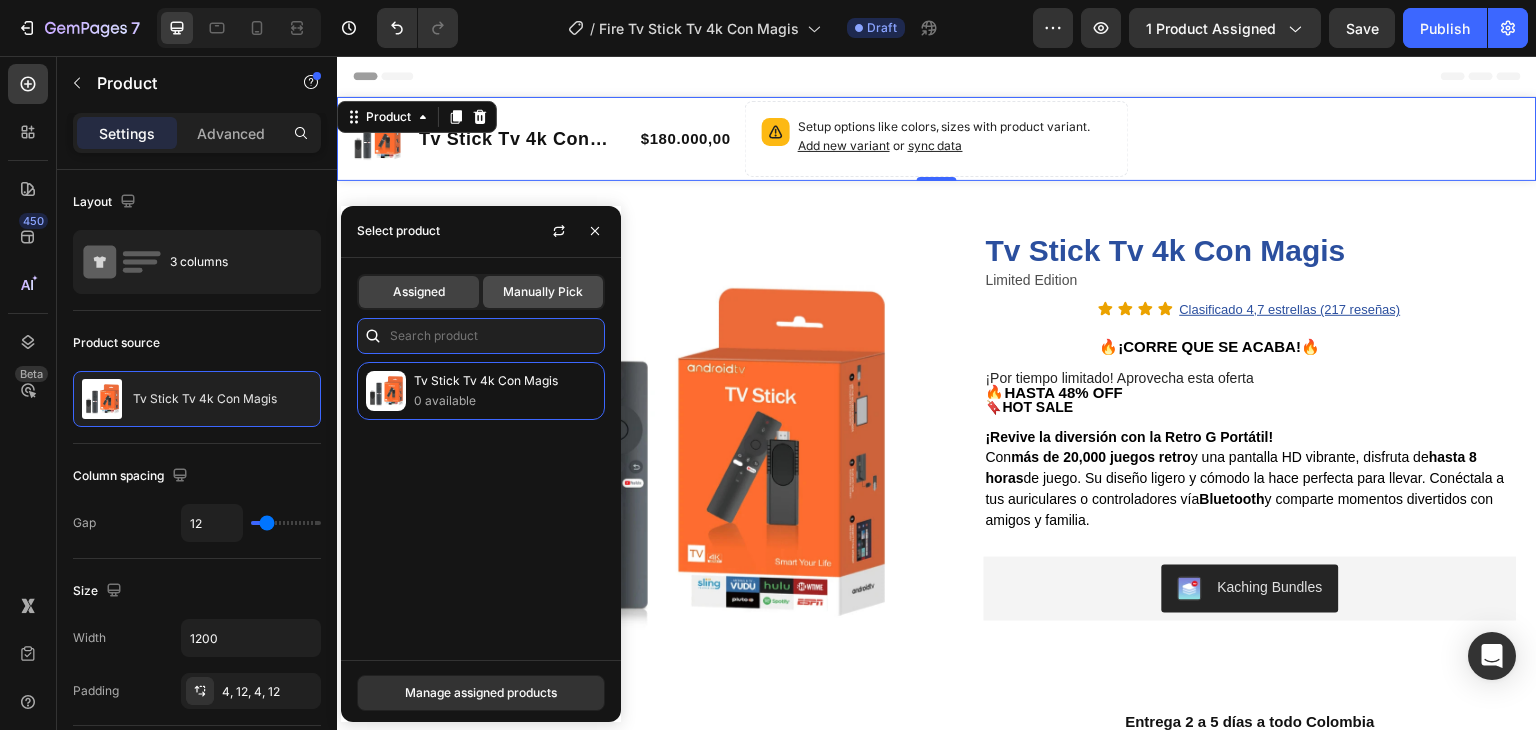 type 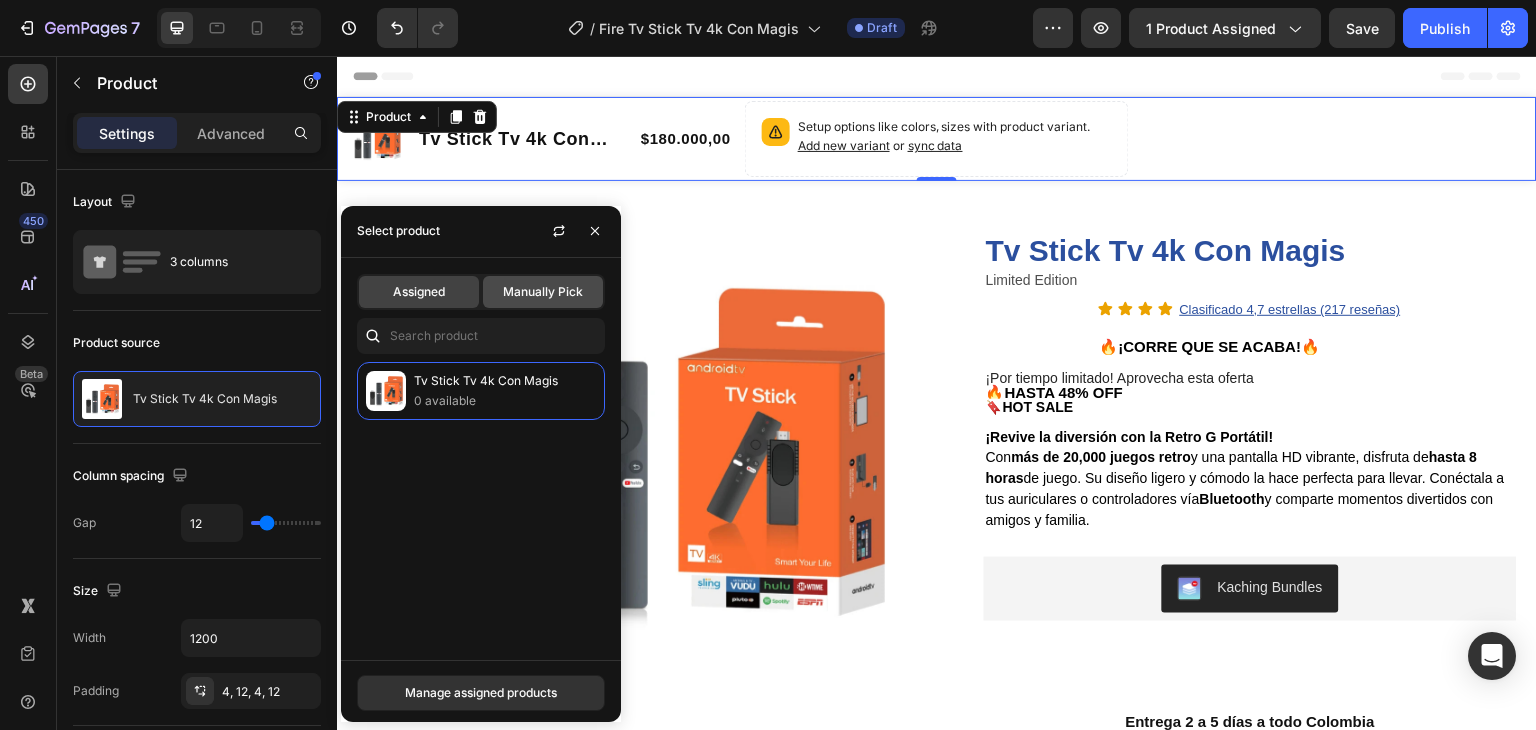 click on "Manually Pick" 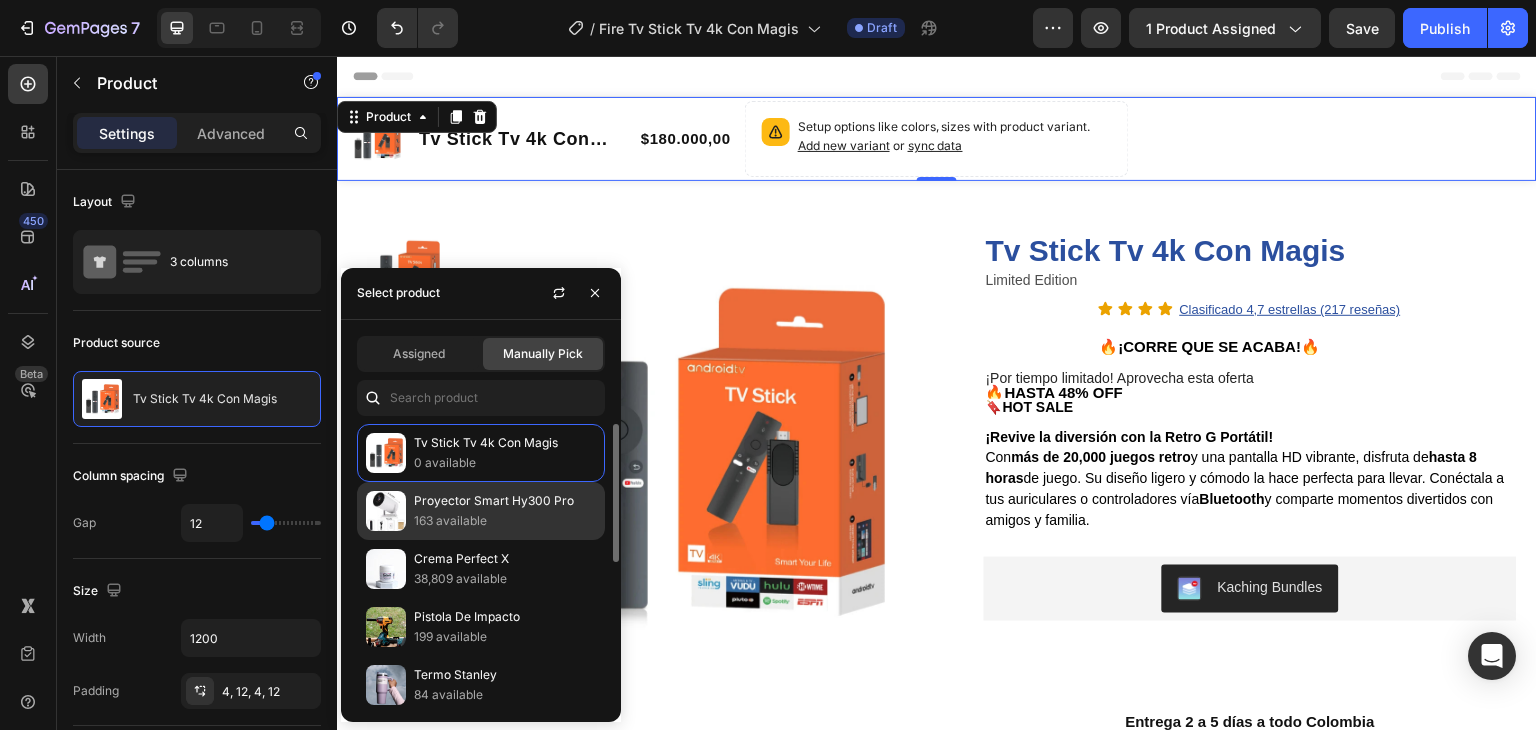 click on "163 available" at bounding box center [505, 521] 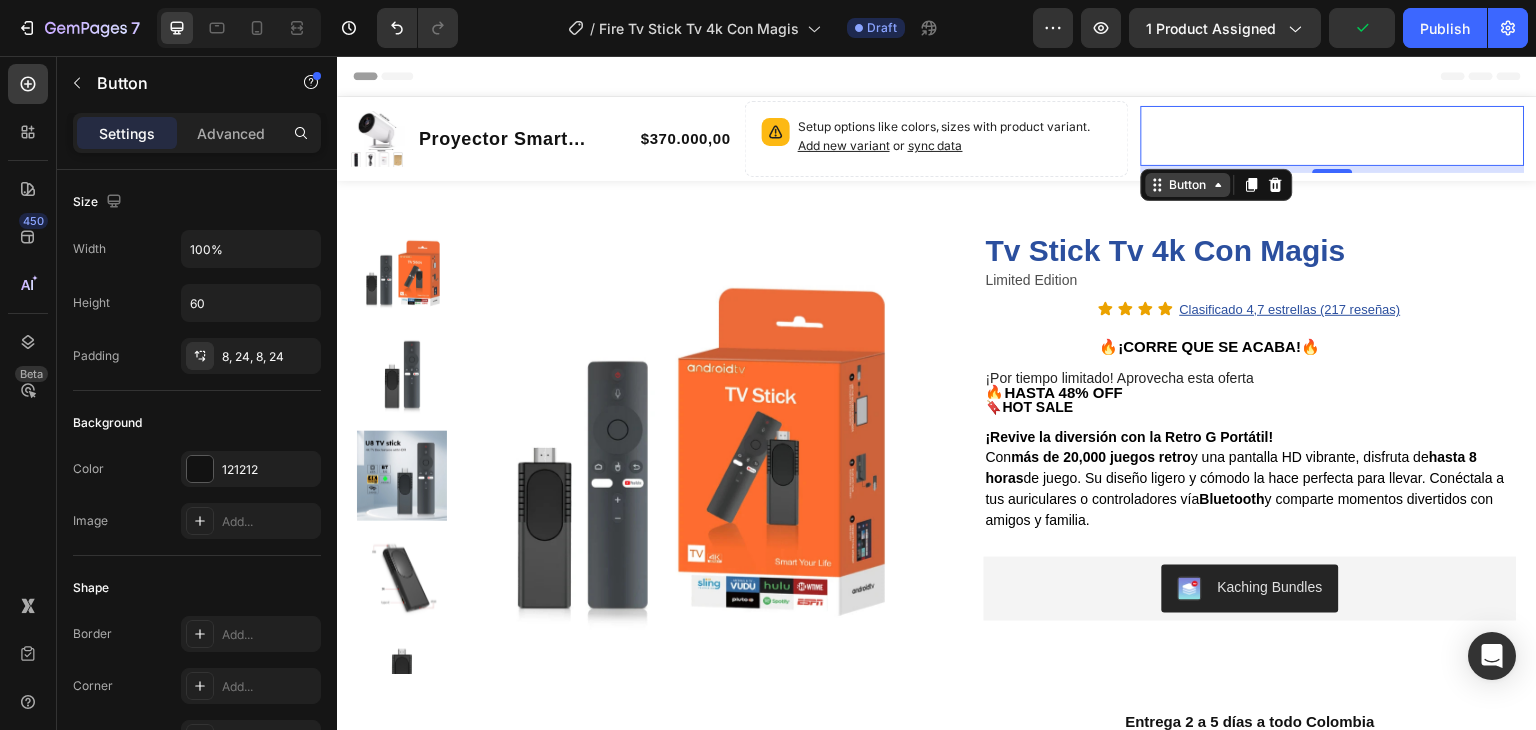 click 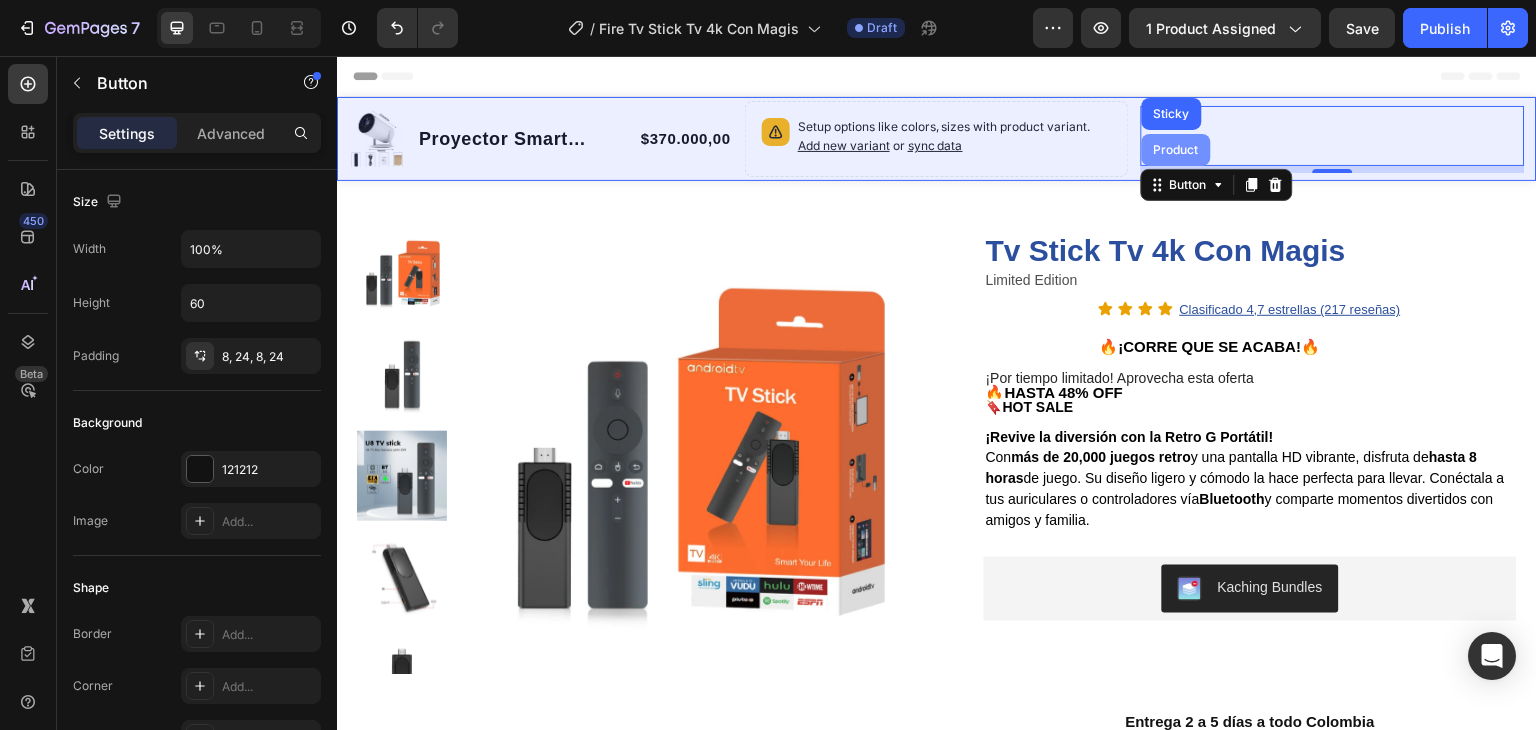 click on "Product" at bounding box center [1176, 150] 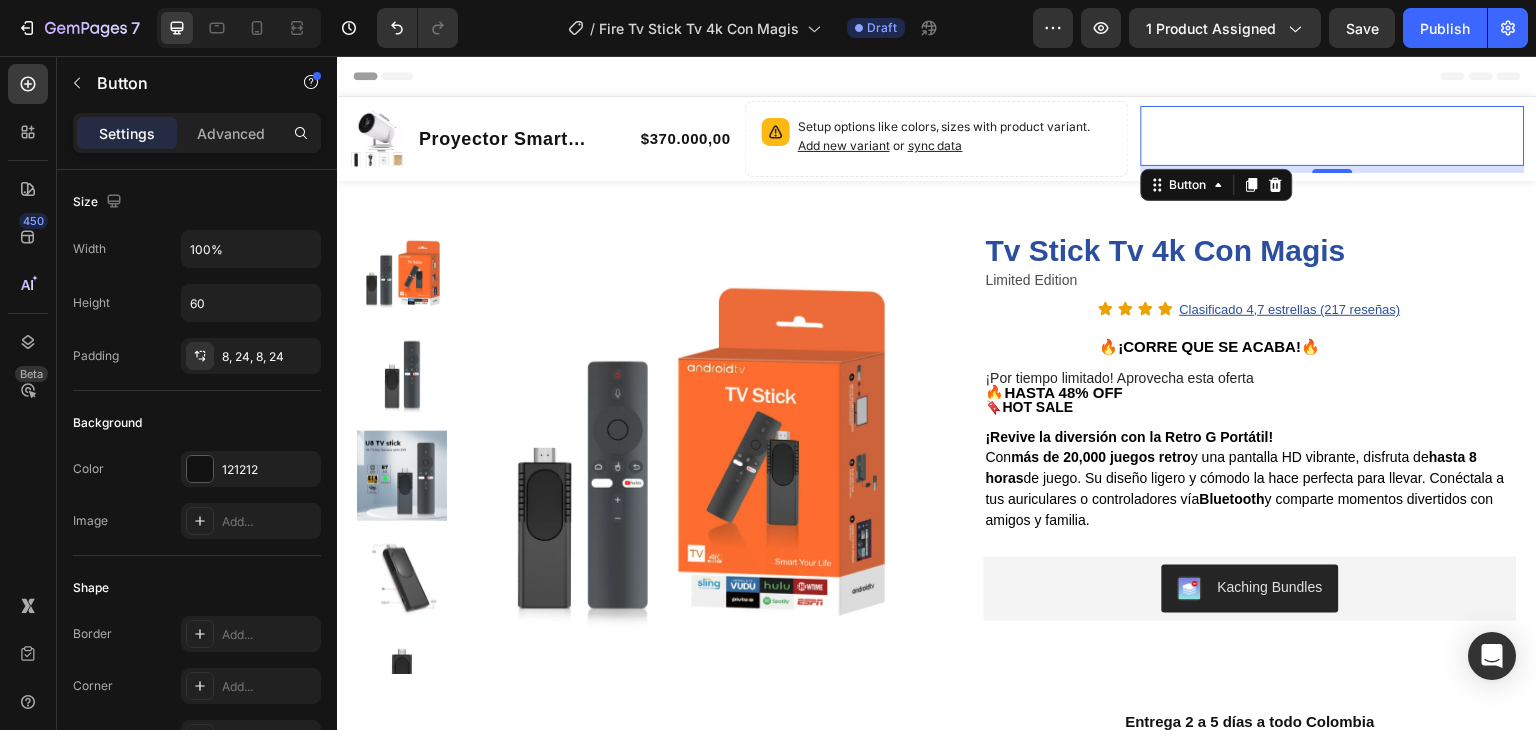 click on "OBTENER OFERTA Y PAGAR AL RECIBIR" at bounding box center (1333, 136) 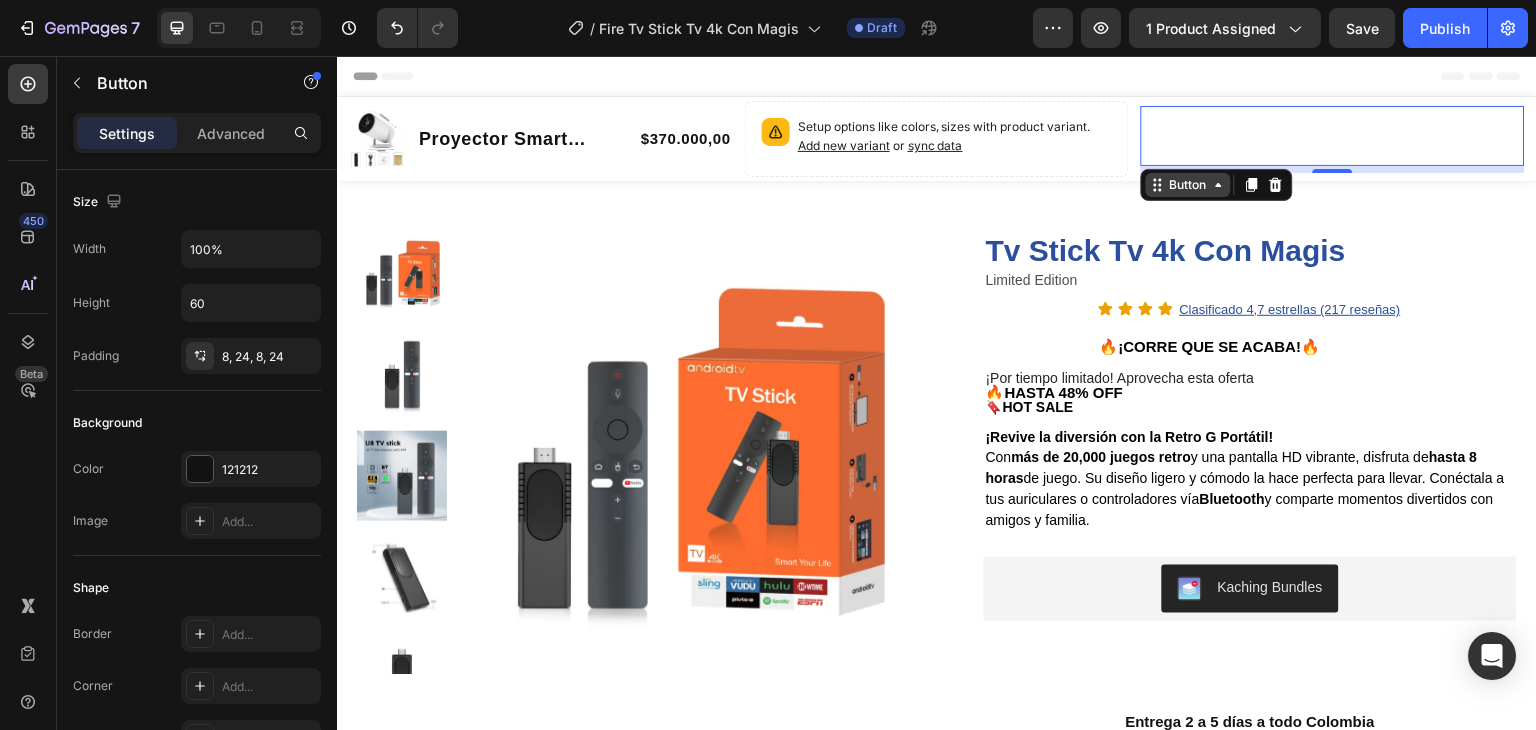 click 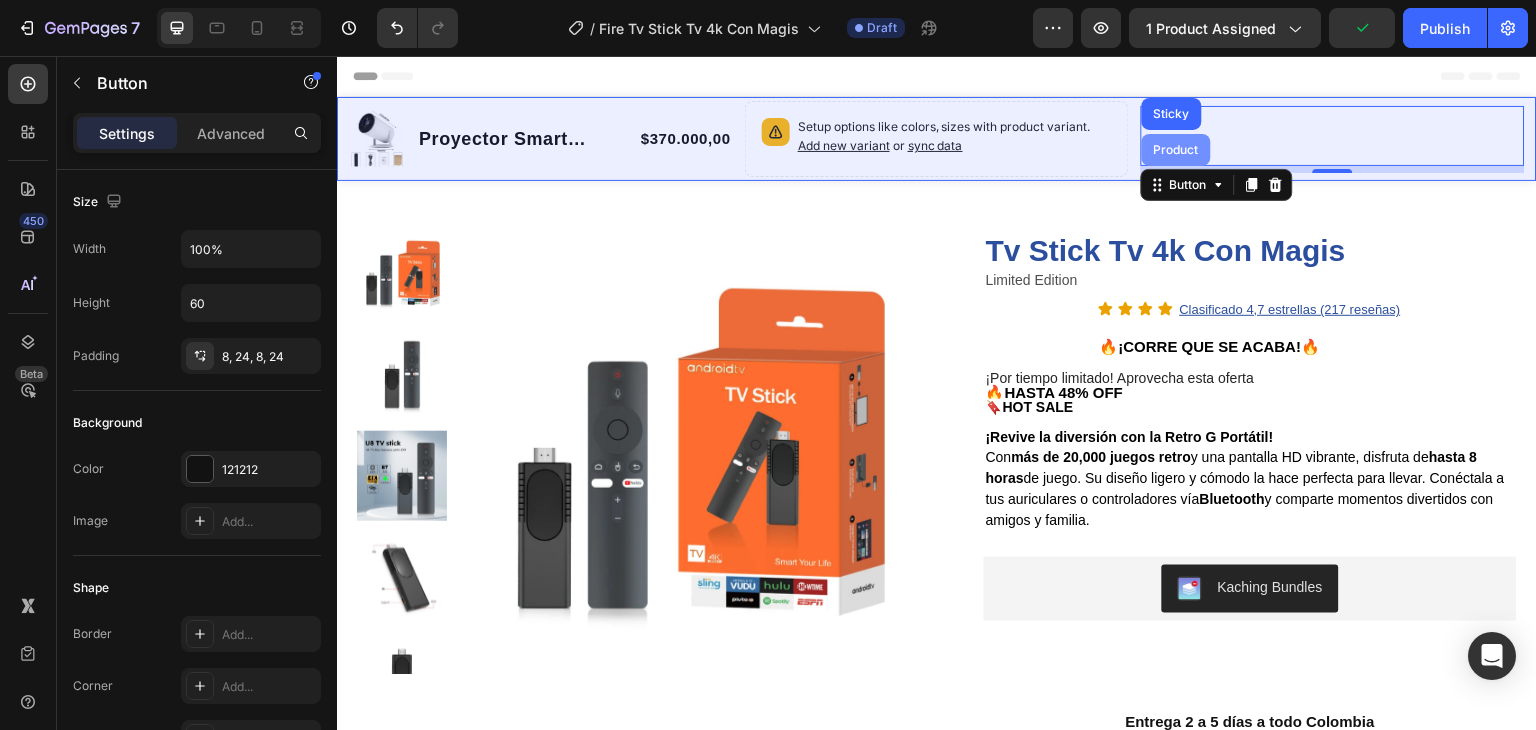 click on "Product" at bounding box center [1176, 150] 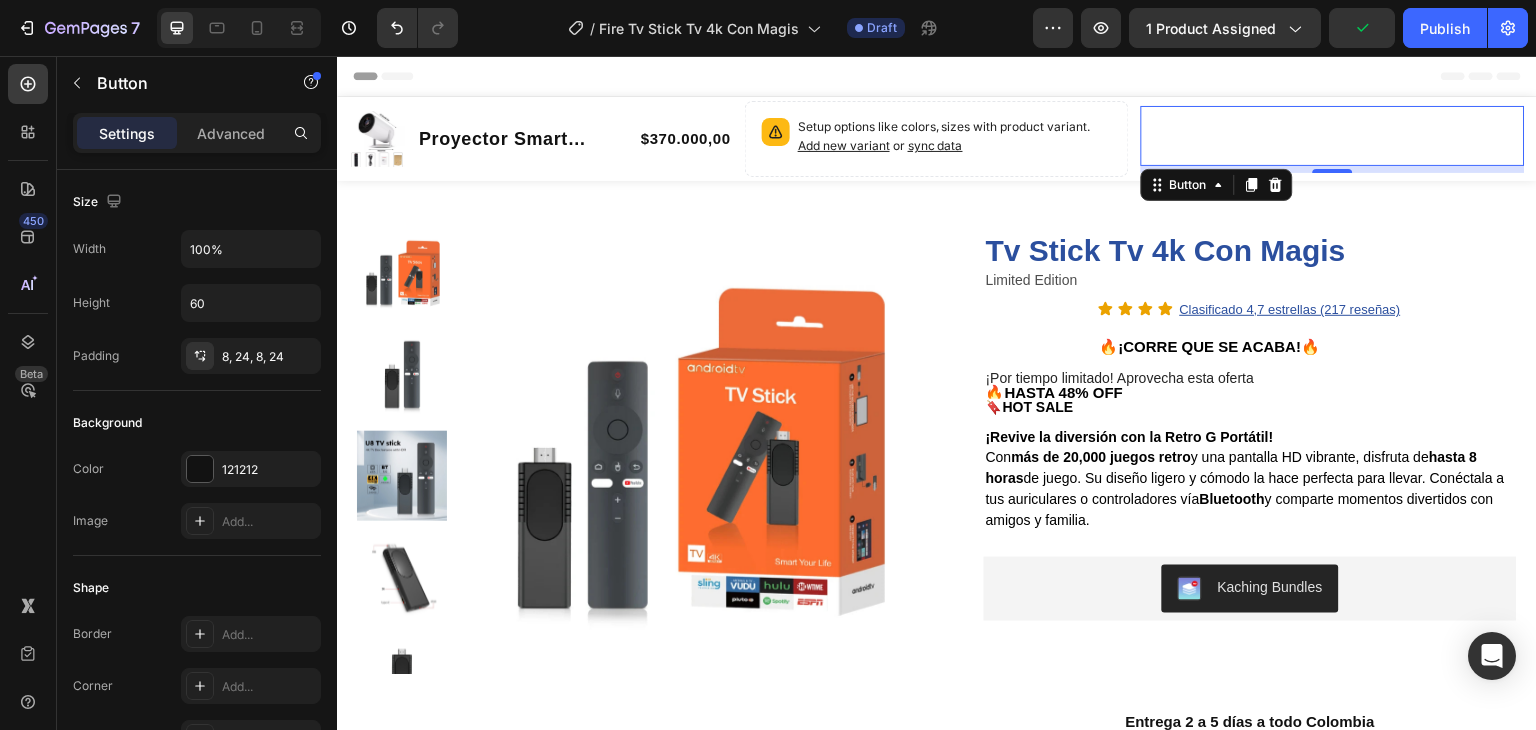 click on "OBTENER OFERTA Y PAGAR AL RECIBIR" at bounding box center (1333, 136) 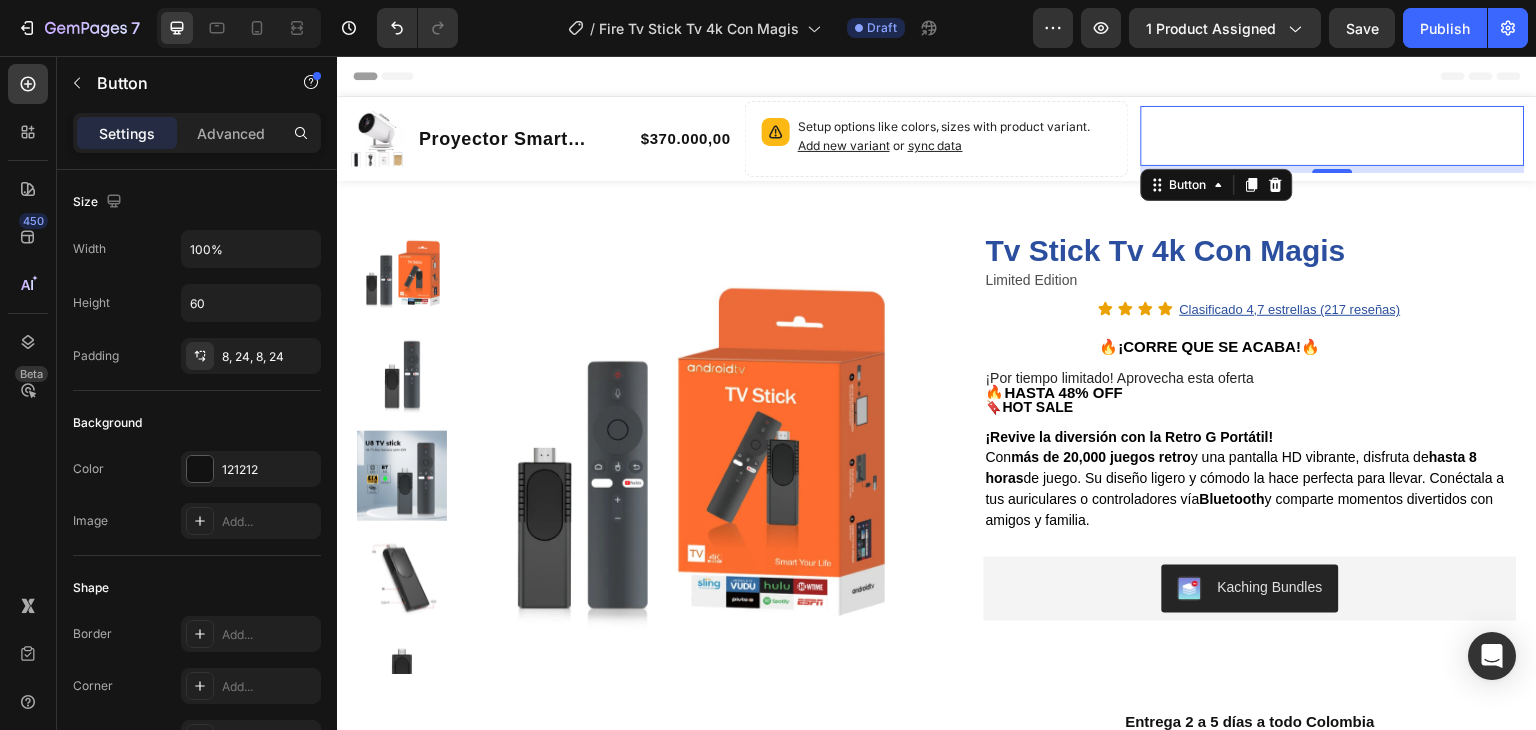 click on "OBTENER OFERTA Y PAGAR AL RECIBIR" at bounding box center (1333, 136) 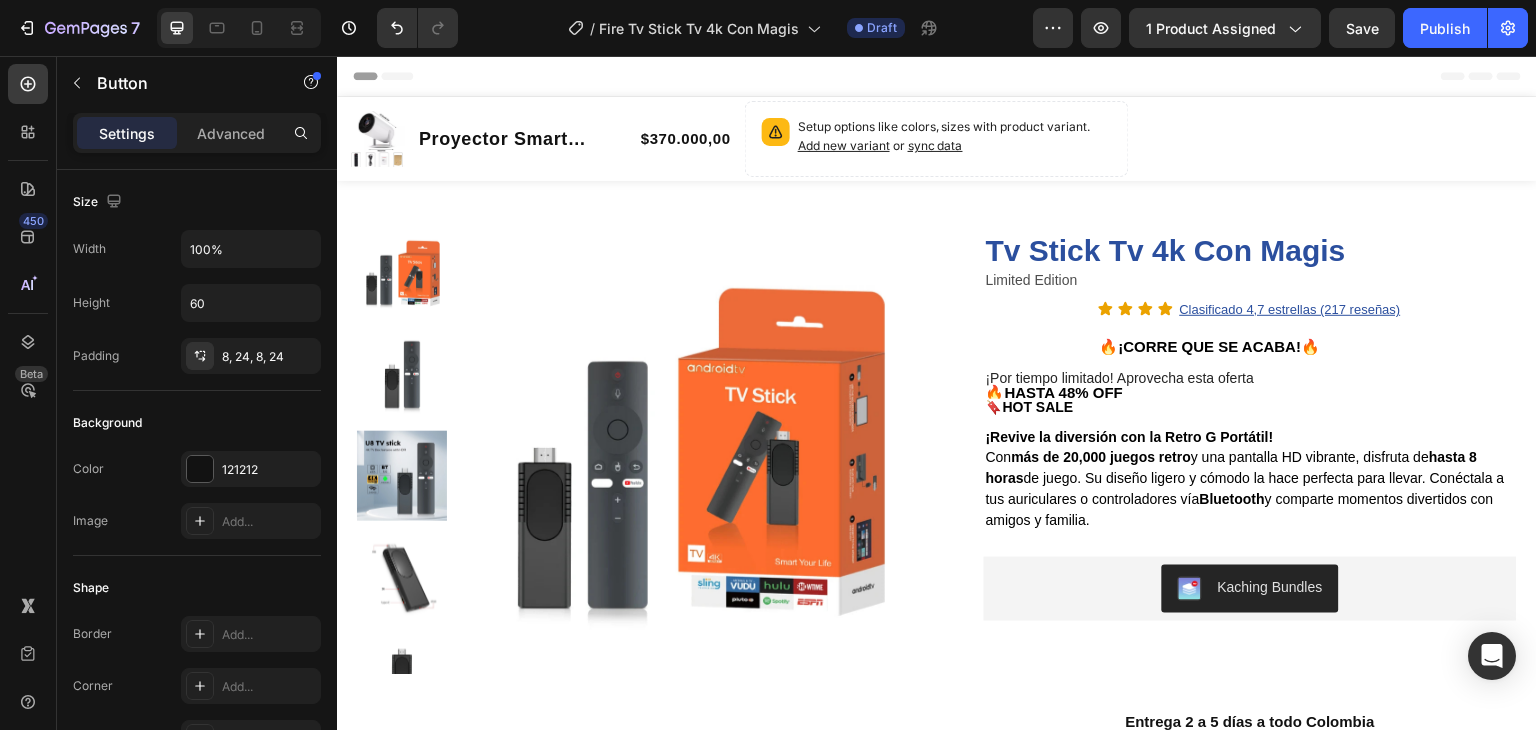 click on "OBTENER OFERTA Y PAGAR AL RECIBIR" at bounding box center [1333, 136] 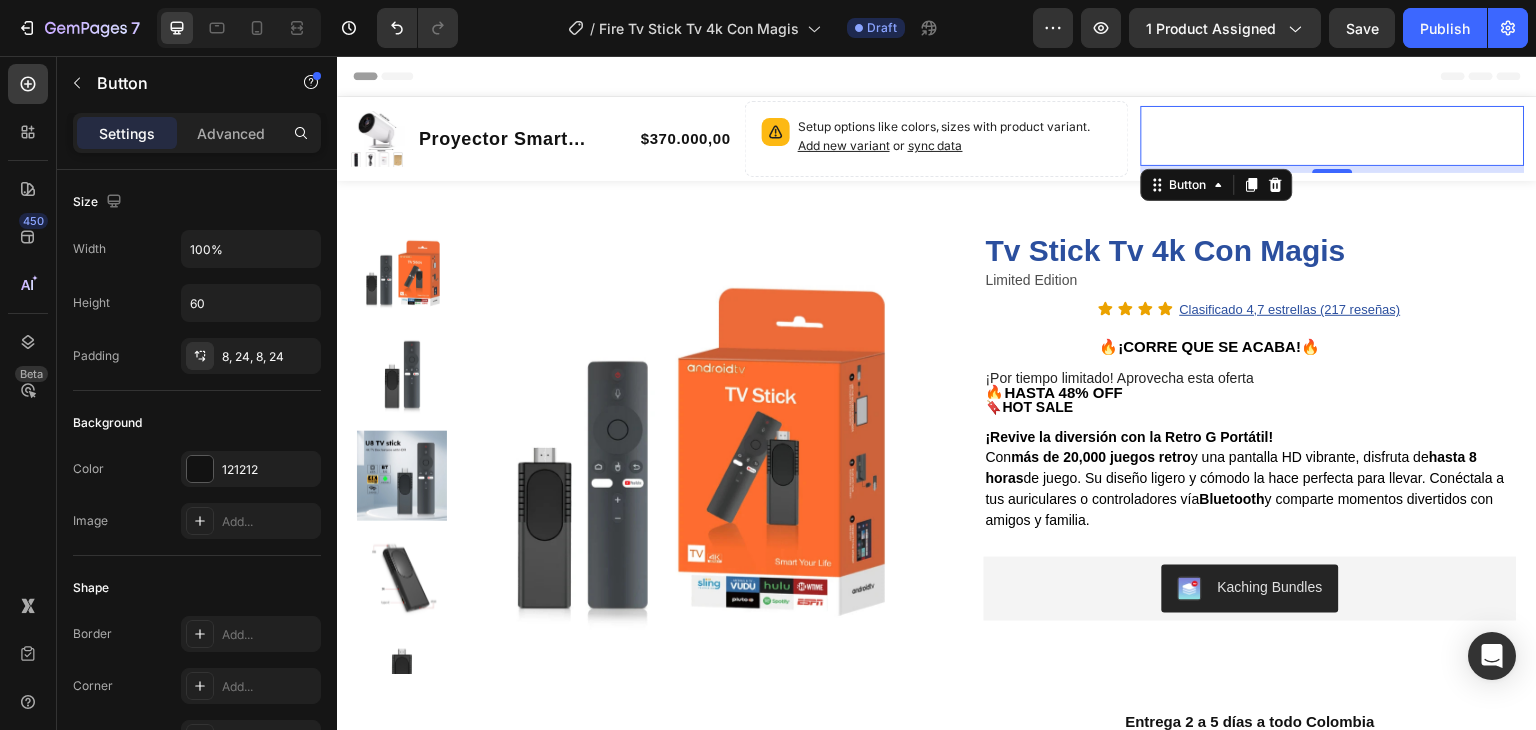 click on "Button" at bounding box center [1217, 185] 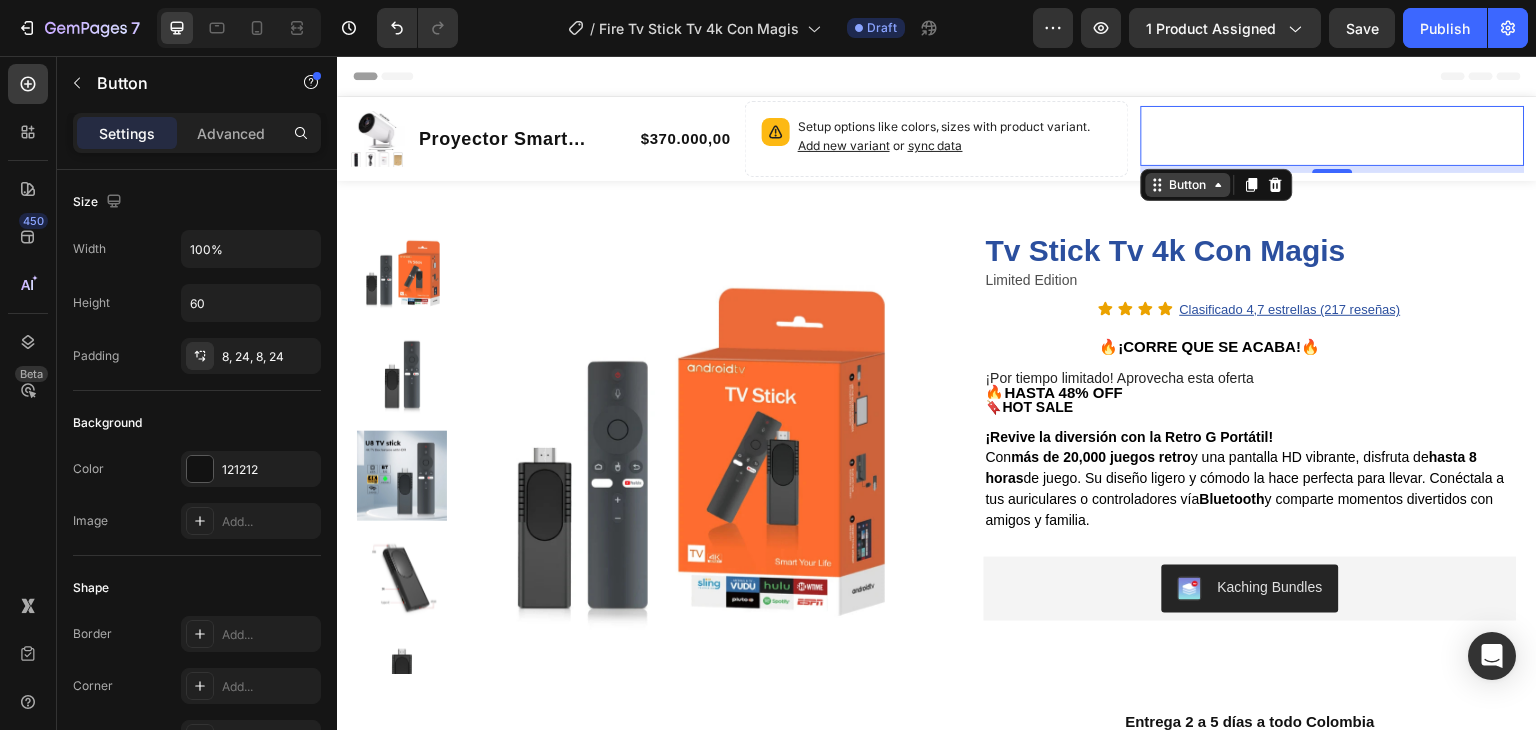 click 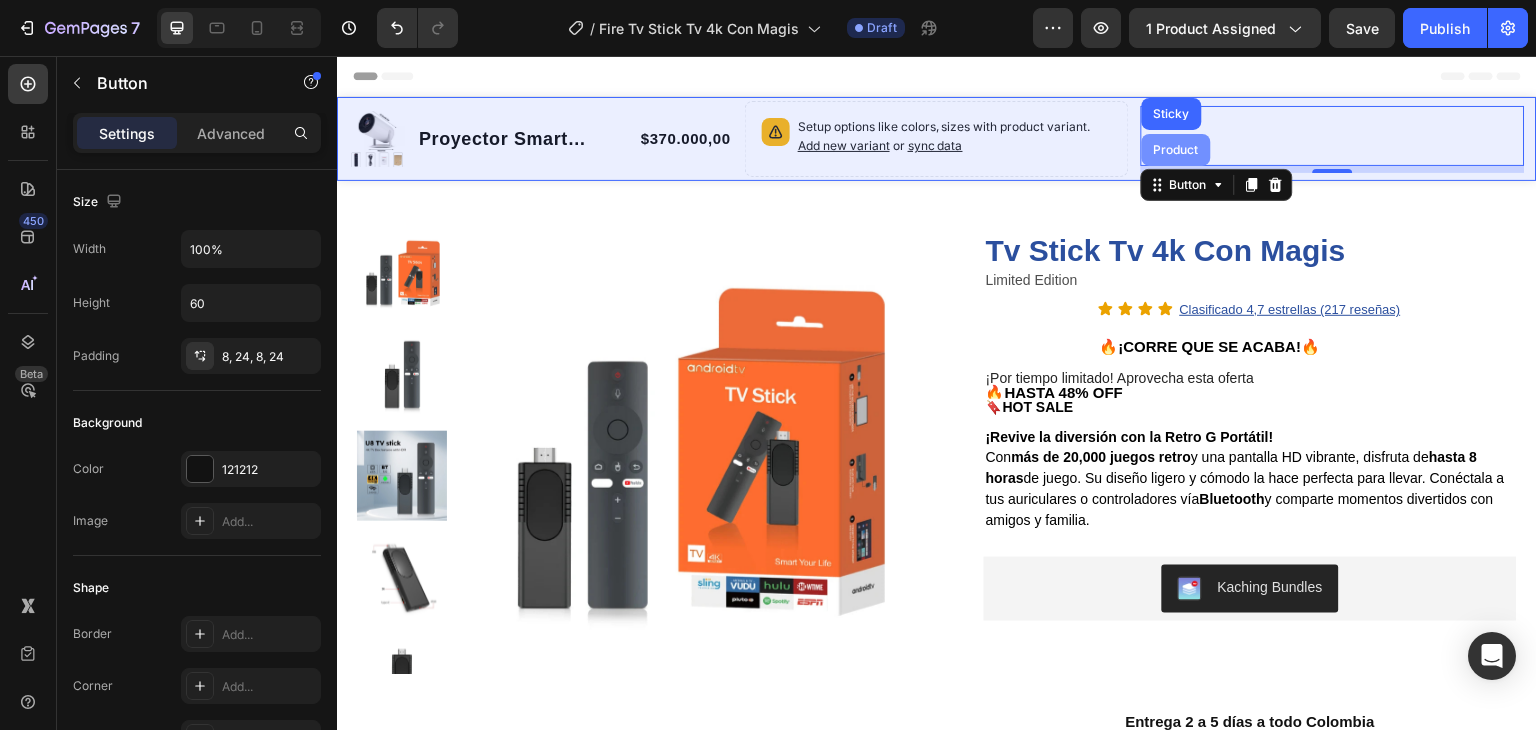 click on "Product" at bounding box center (1176, 150) 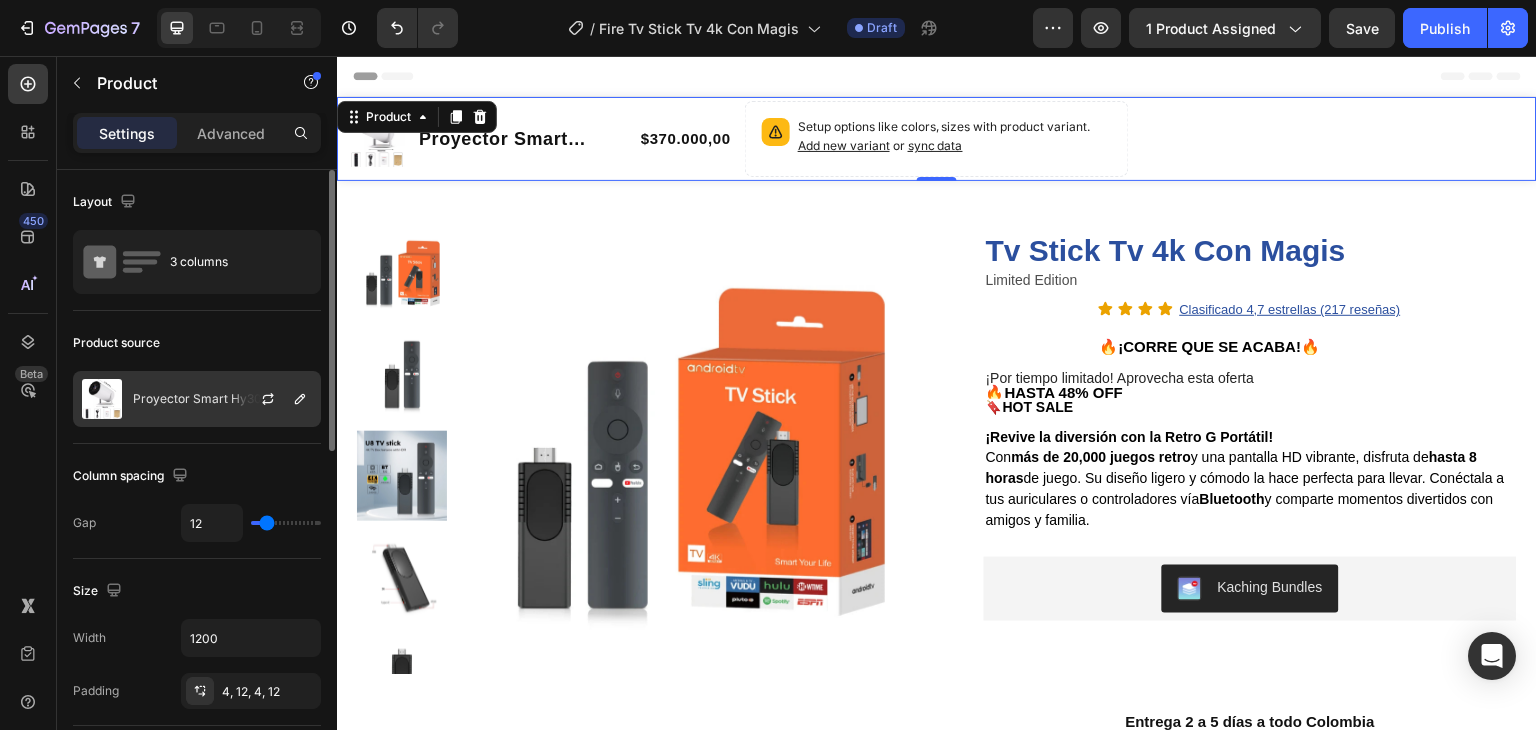 click on "Proyector Smart Hy300 Pro" 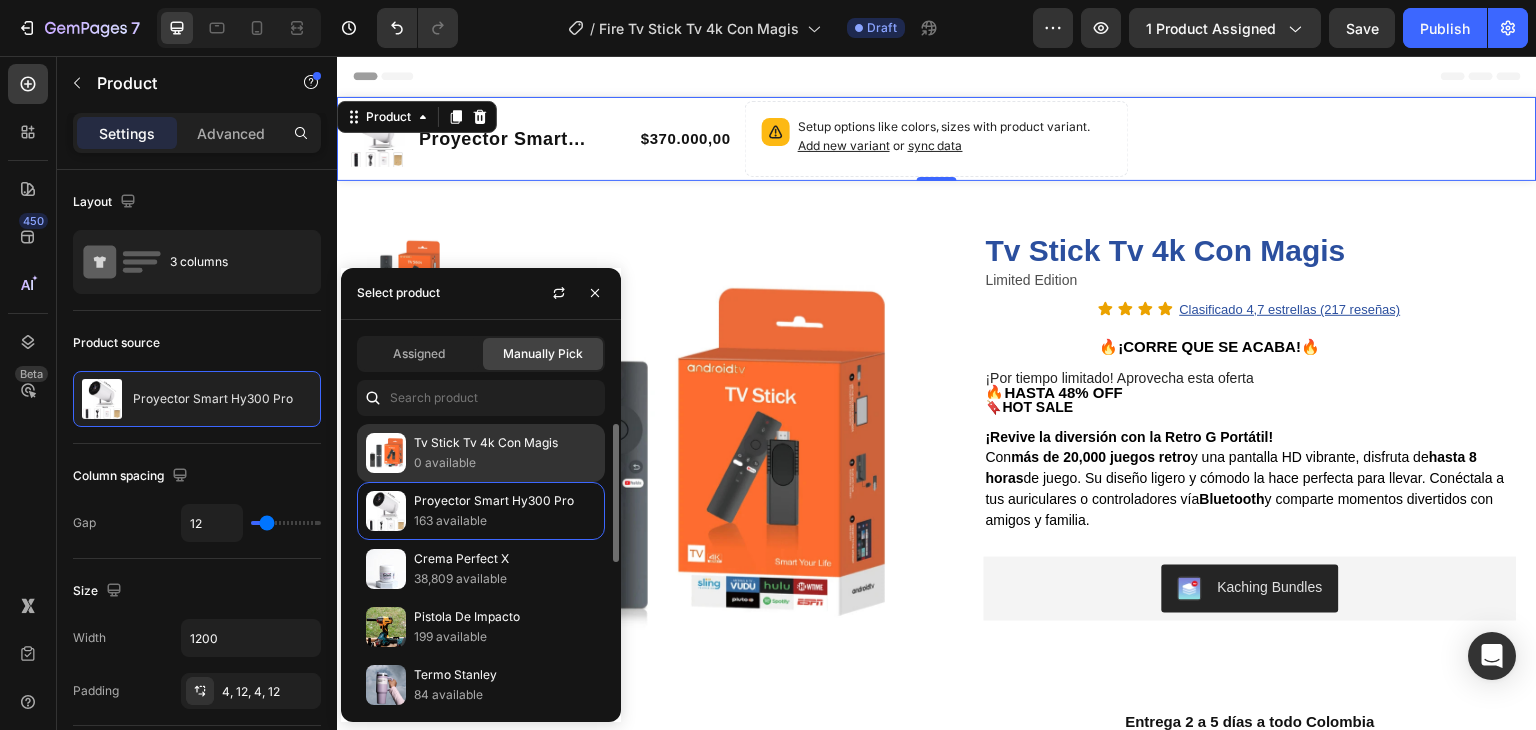 click on "0 available" at bounding box center (505, 463) 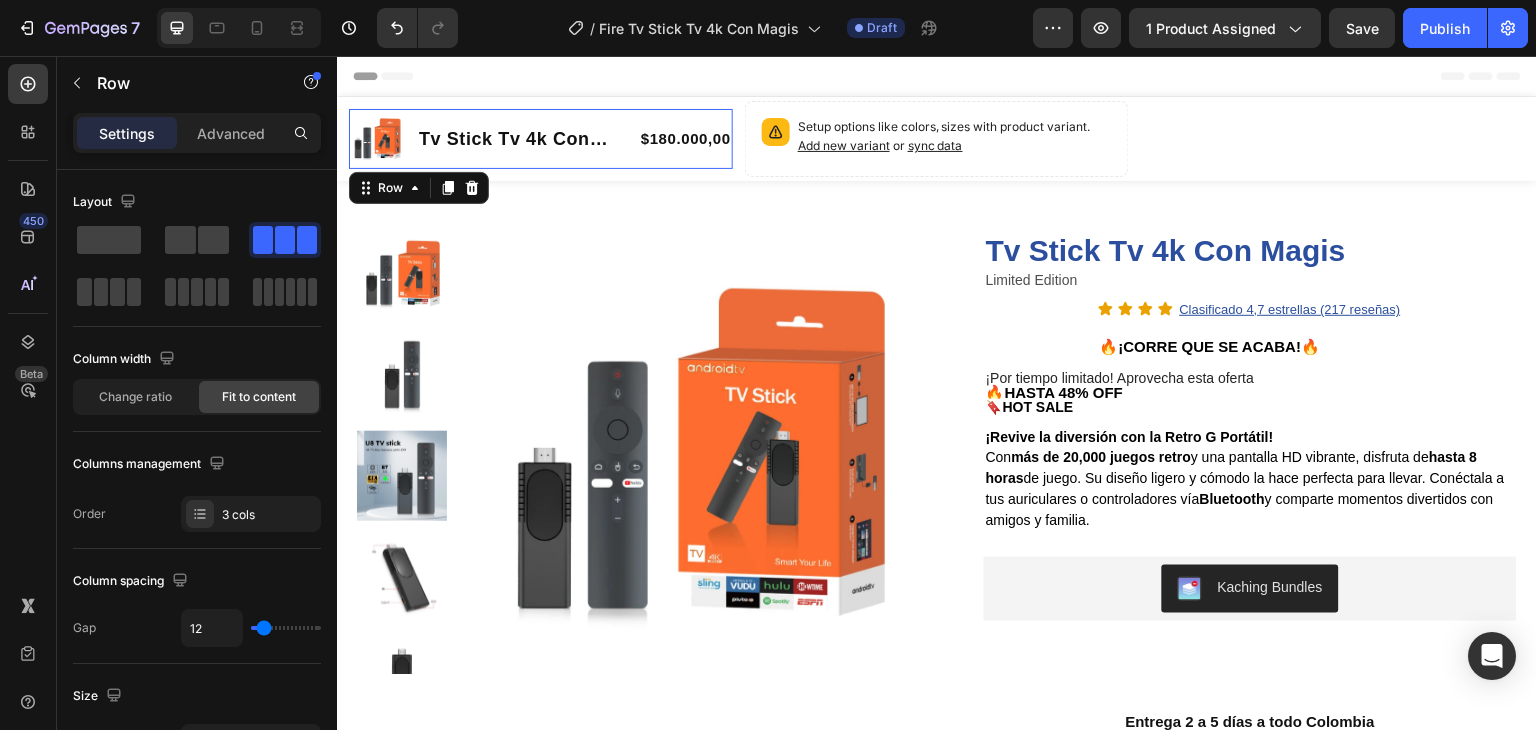 click on "$180.000,00 Product Price Product Price" at bounding box center [686, 139] 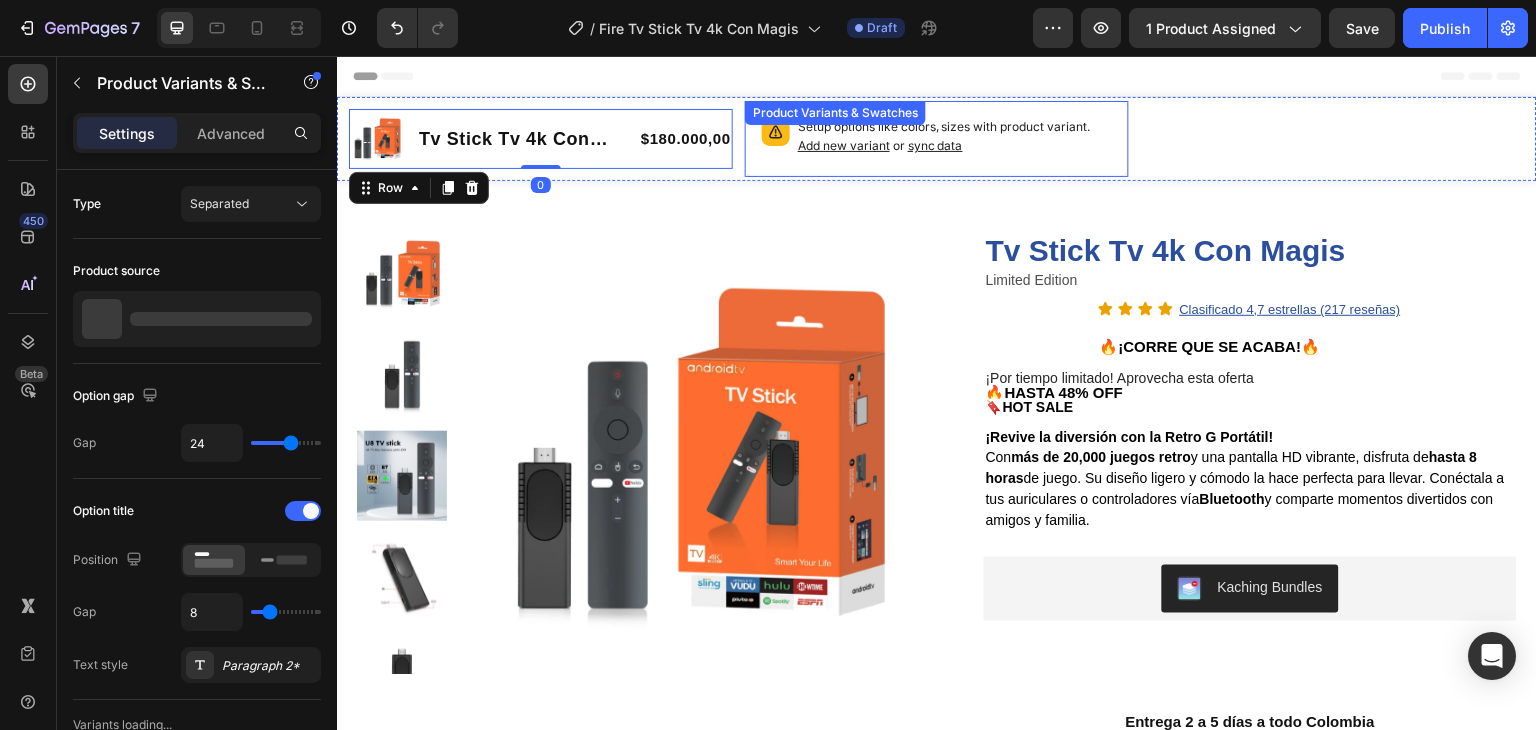click on "Setup options like colors, sizes with product variant.       Add new variant   or   sync data" at bounding box center [937, 139] 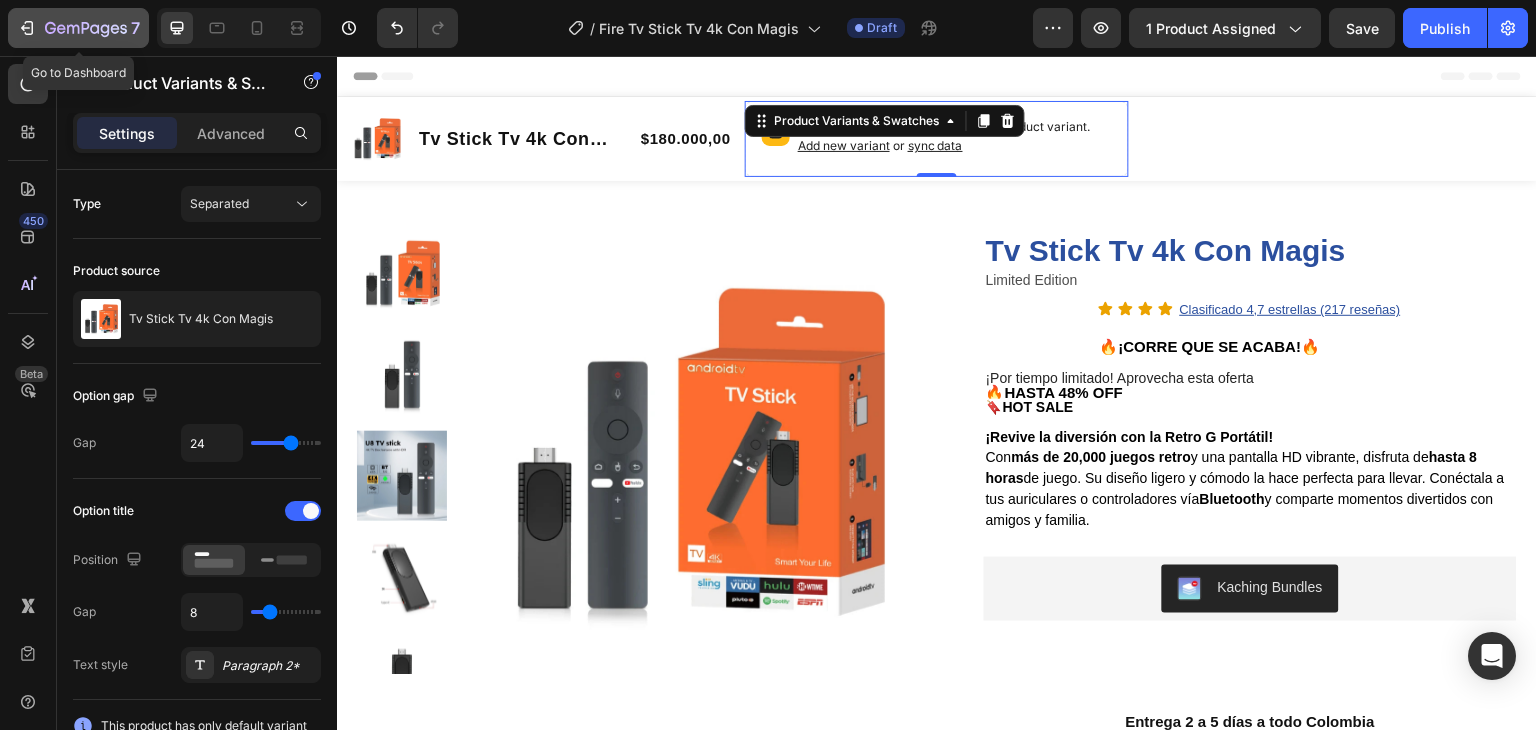 click 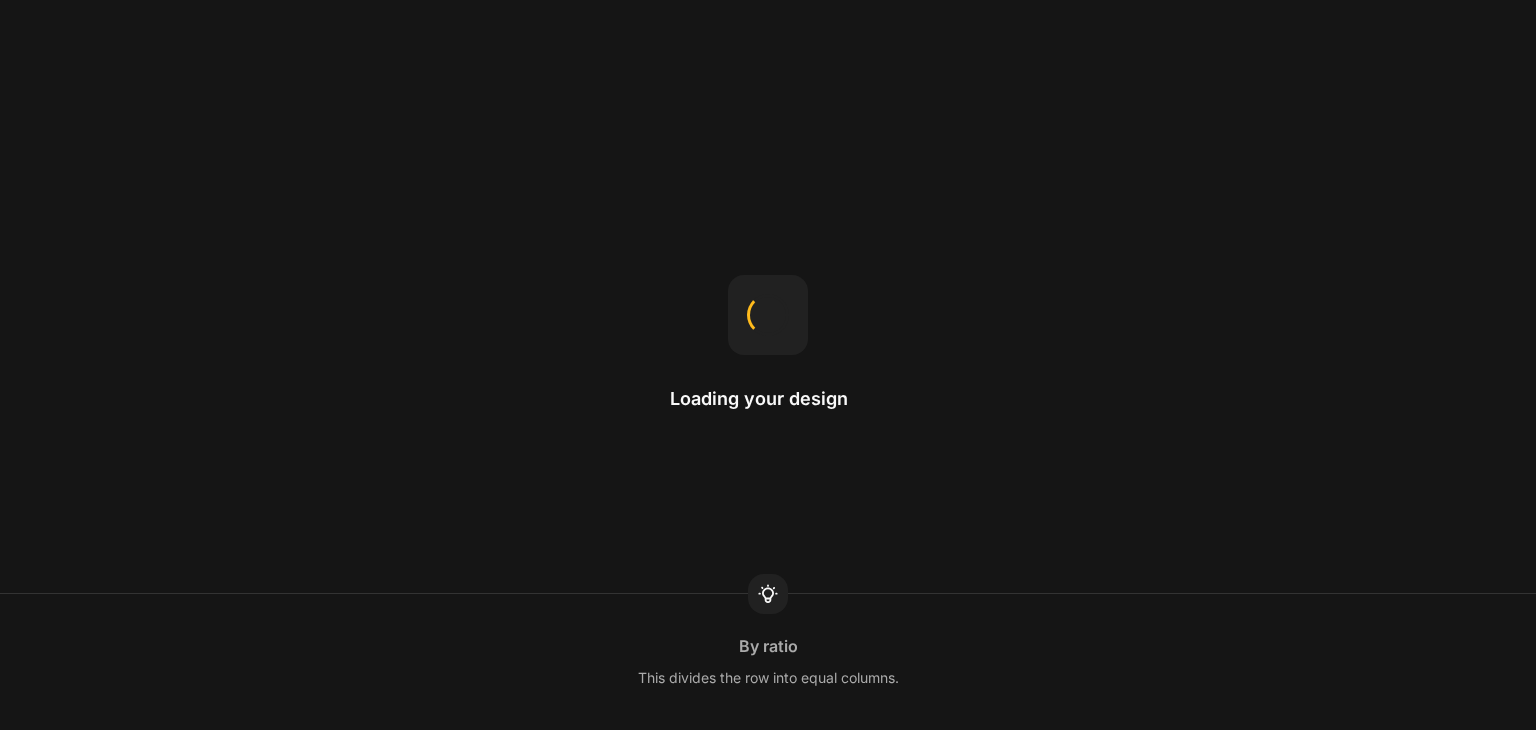 scroll, scrollTop: 0, scrollLeft: 0, axis: both 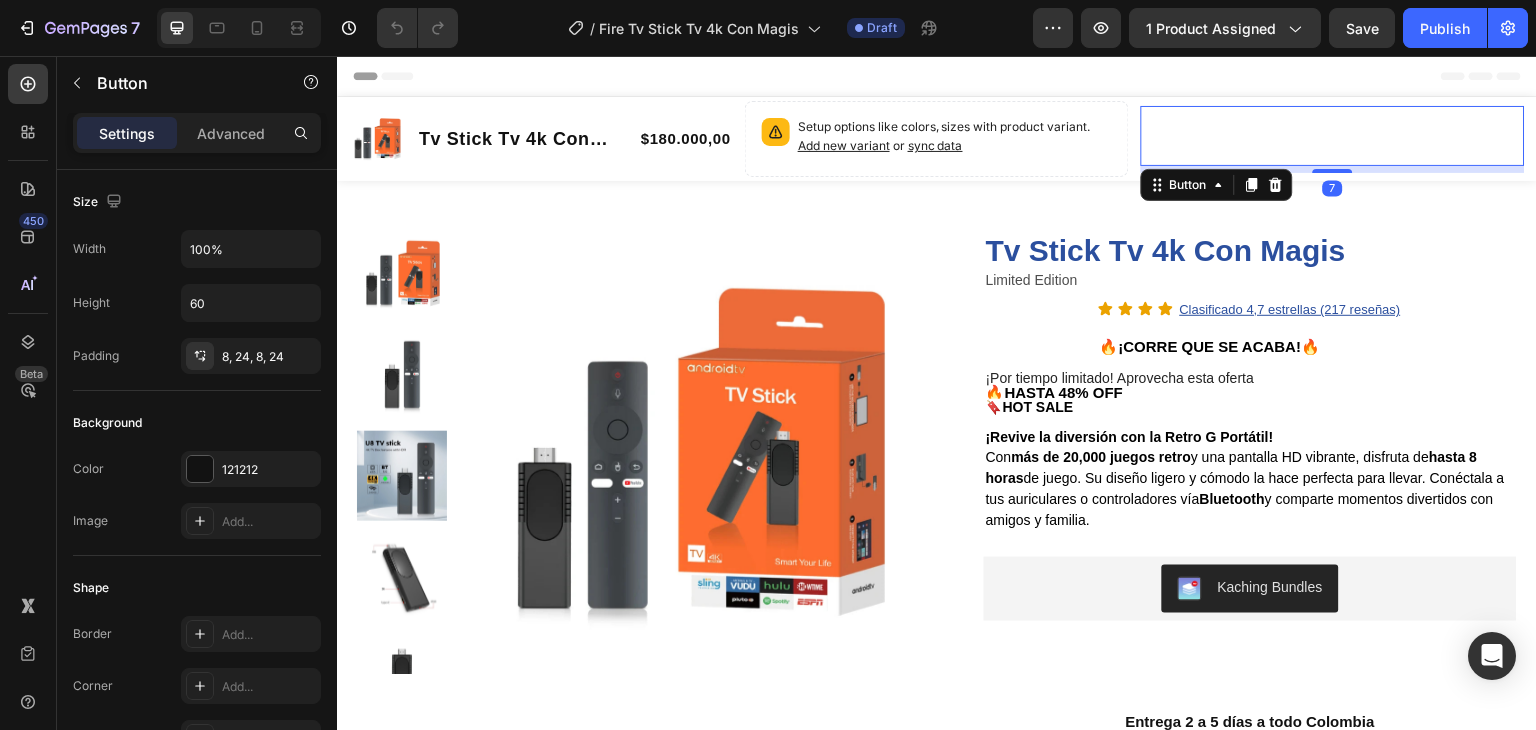 click on "OBTENER OFERTA Y PAGAR AL RECIBIR" at bounding box center (1333, 136) 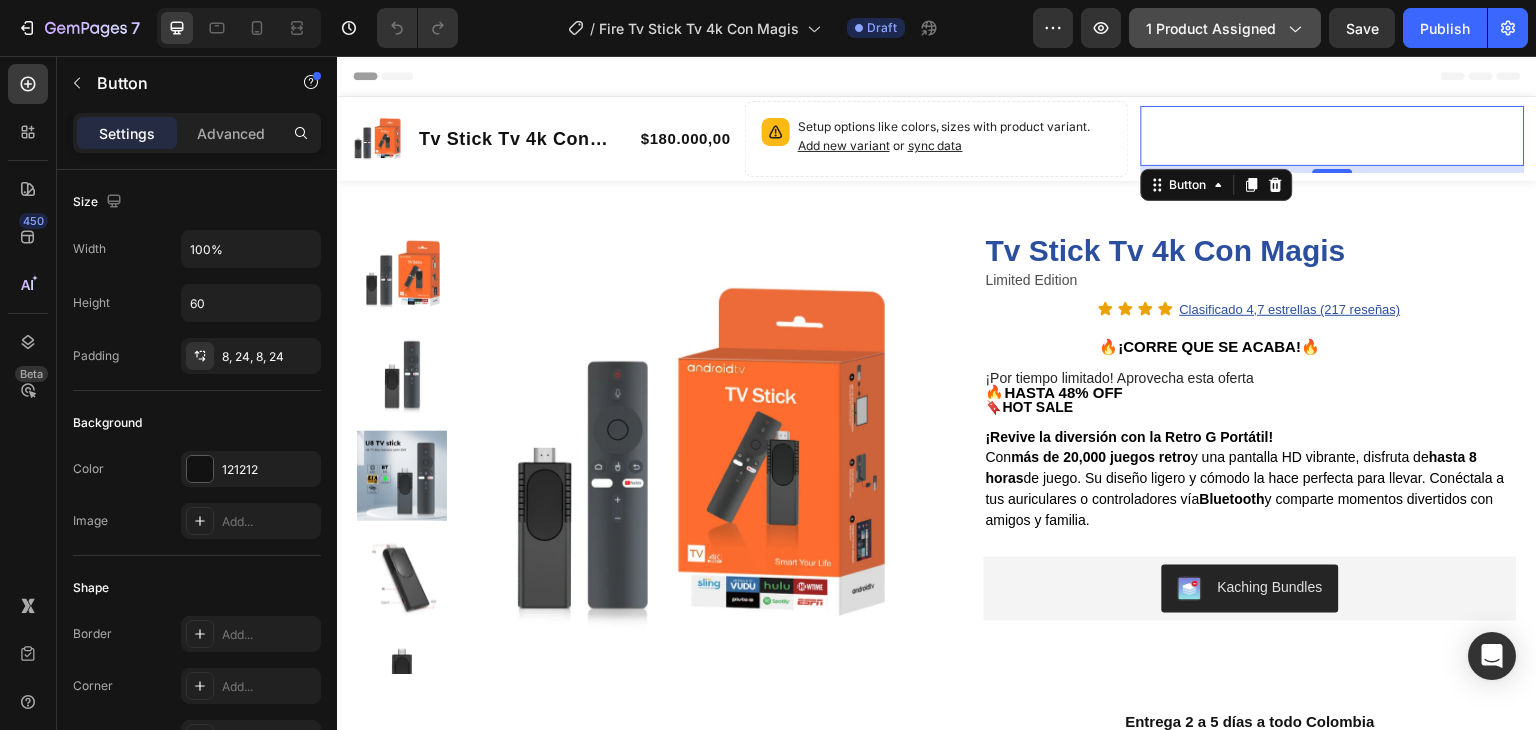 click on "1 product assigned" 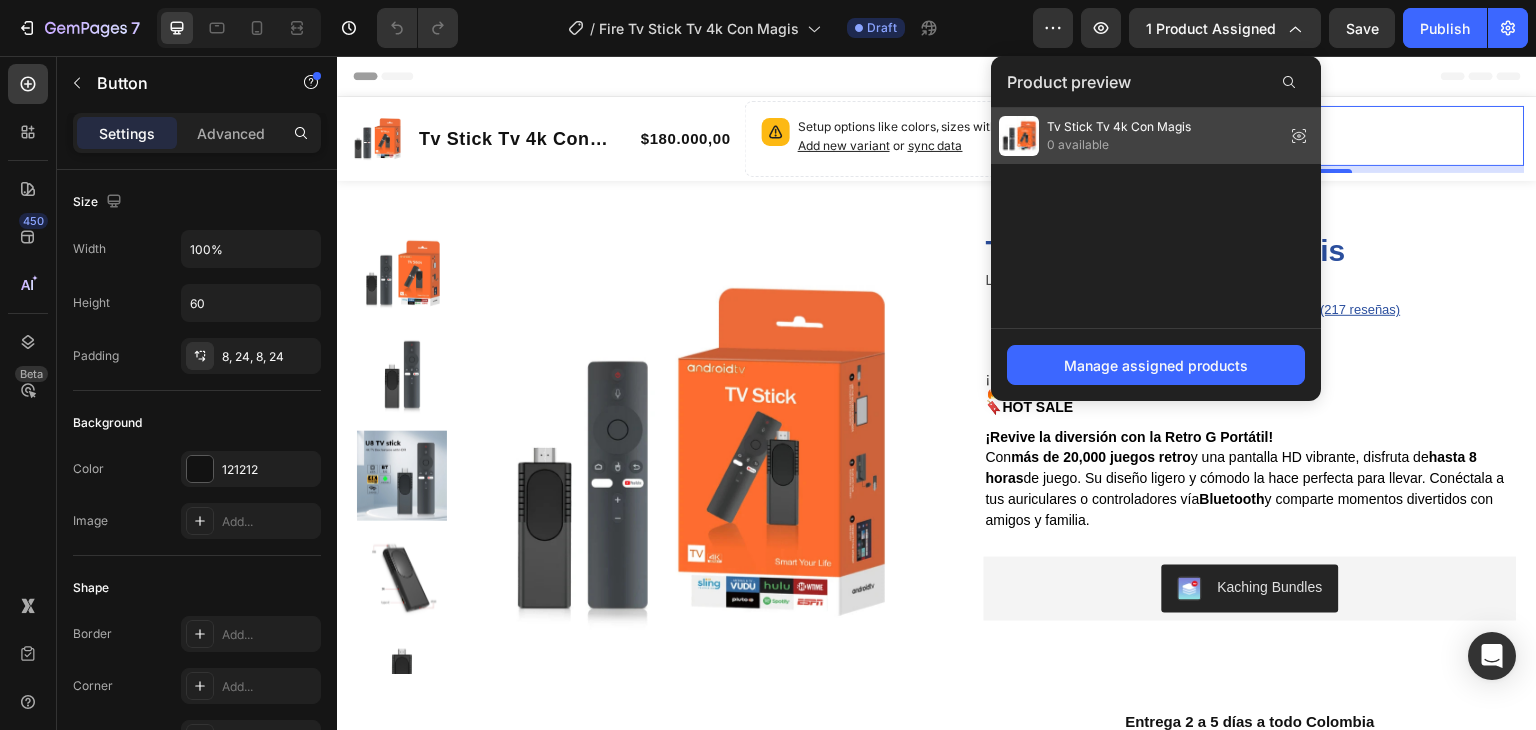 click 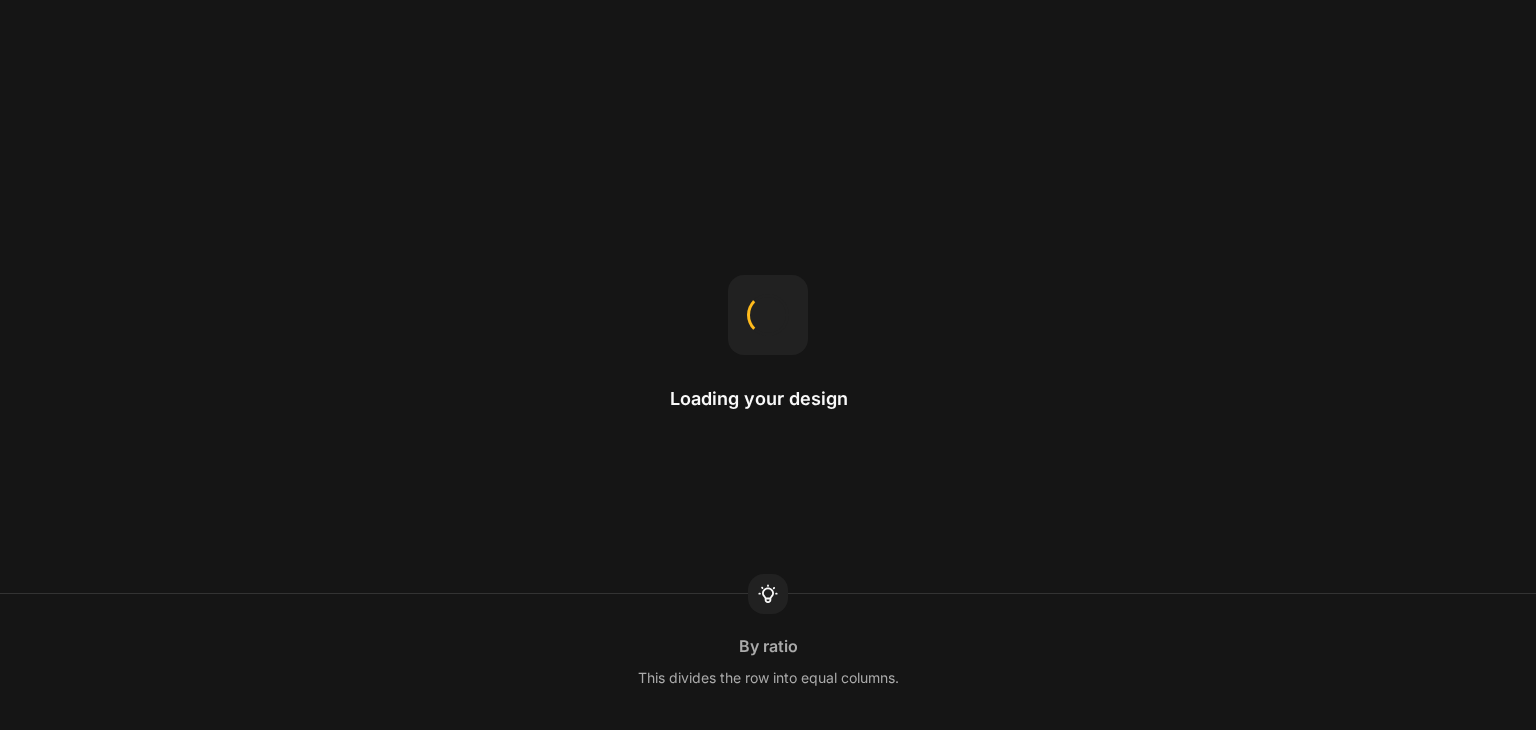 scroll, scrollTop: 0, scrollLeft: 0, axis: both 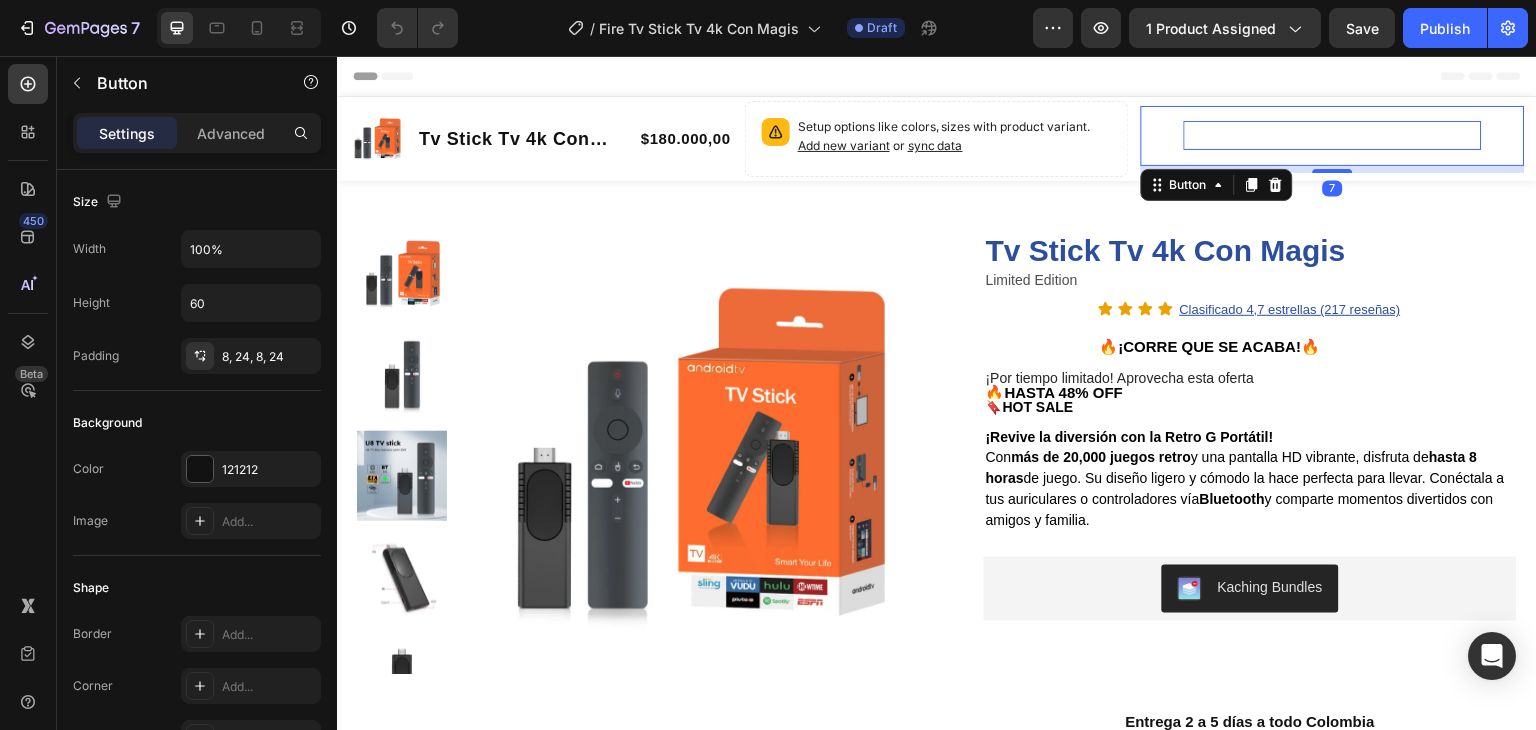 click on "OBTENER OFERTA Y PAGAR AL RECIBIR" at bounding box center (1333, 134) 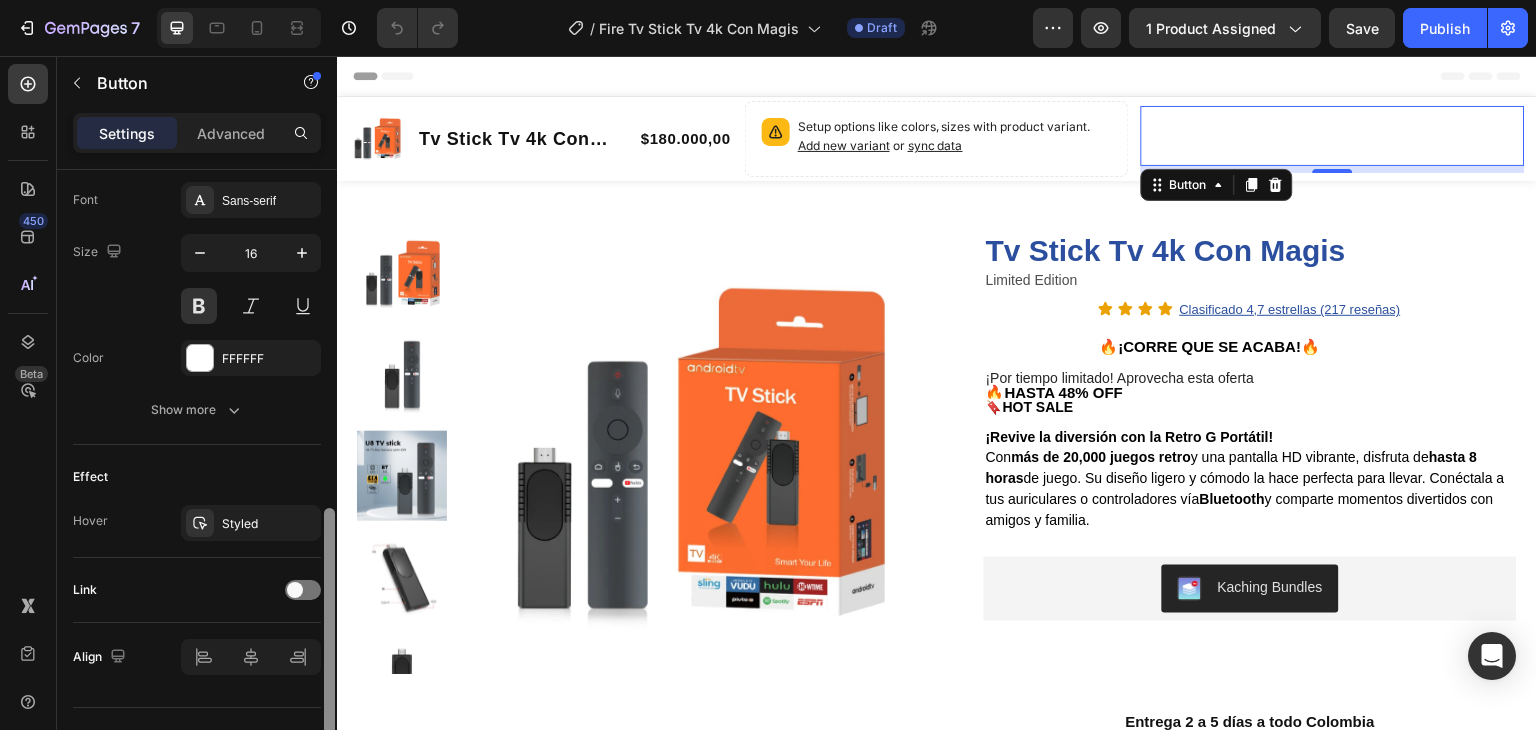scroll, scrollTop: 779, scrollLeft: 0, axis: vertical 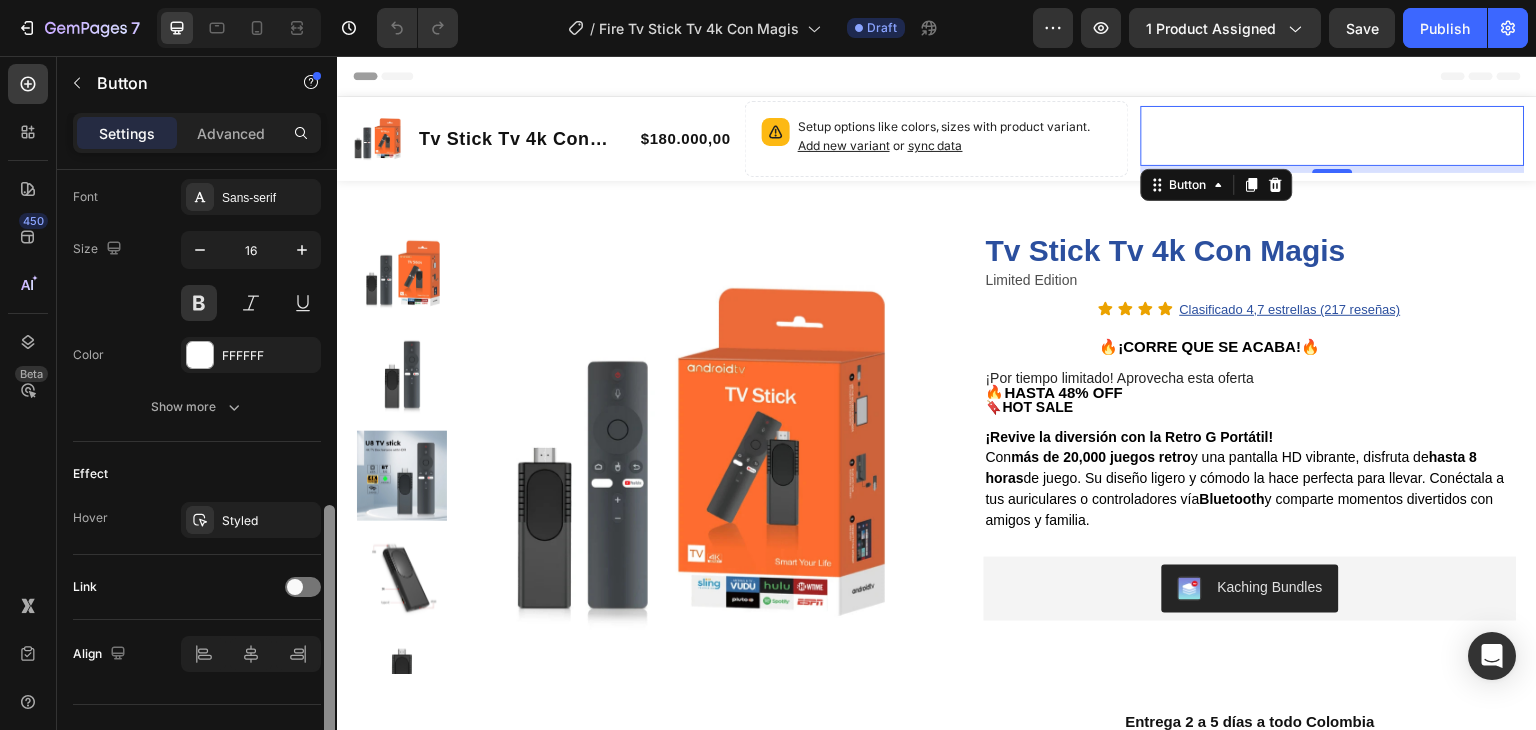 drag, startPoint x: 330, startPoint y: 347, endPoint x: 324, endPoint y: 683, distance: 336.05356 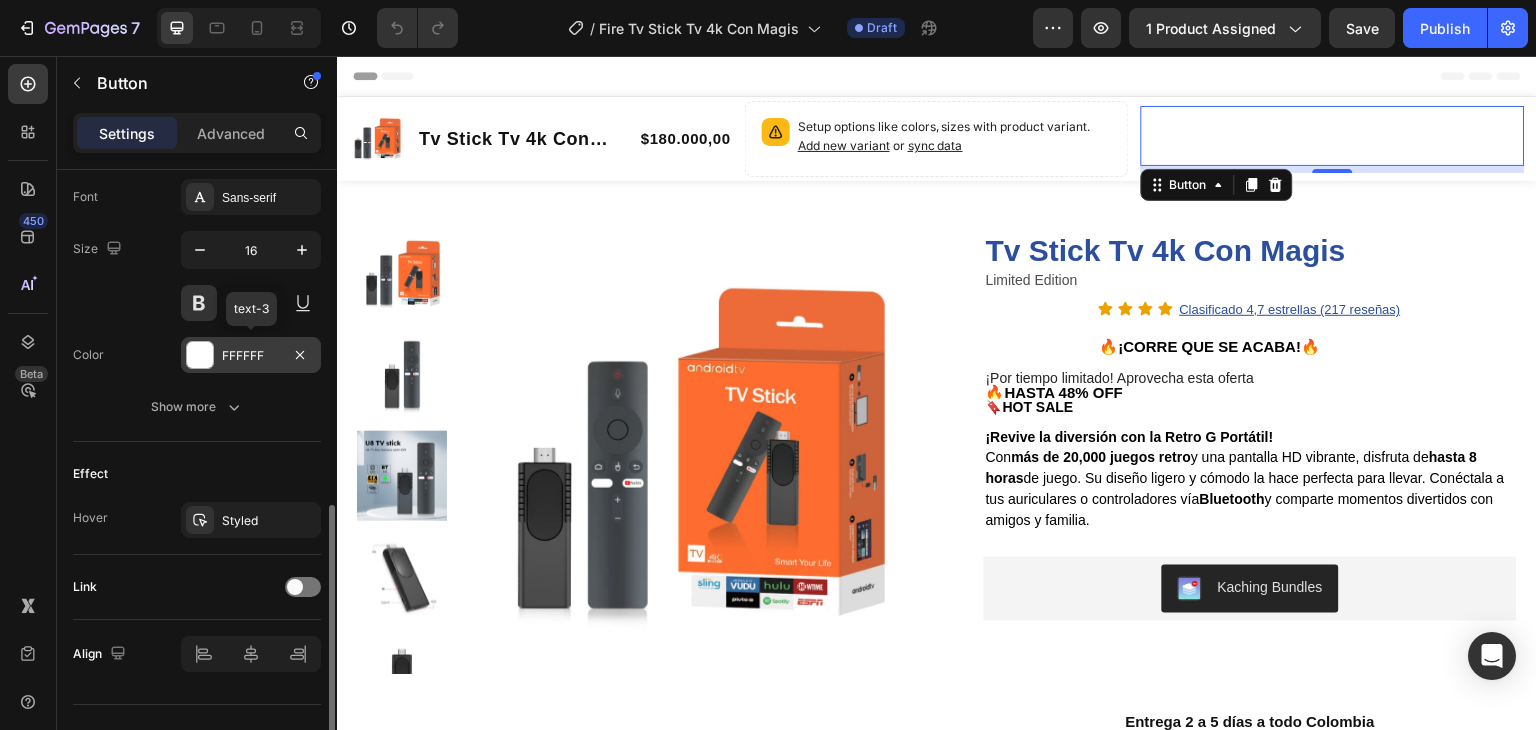 click at bounding box center [200, 355] 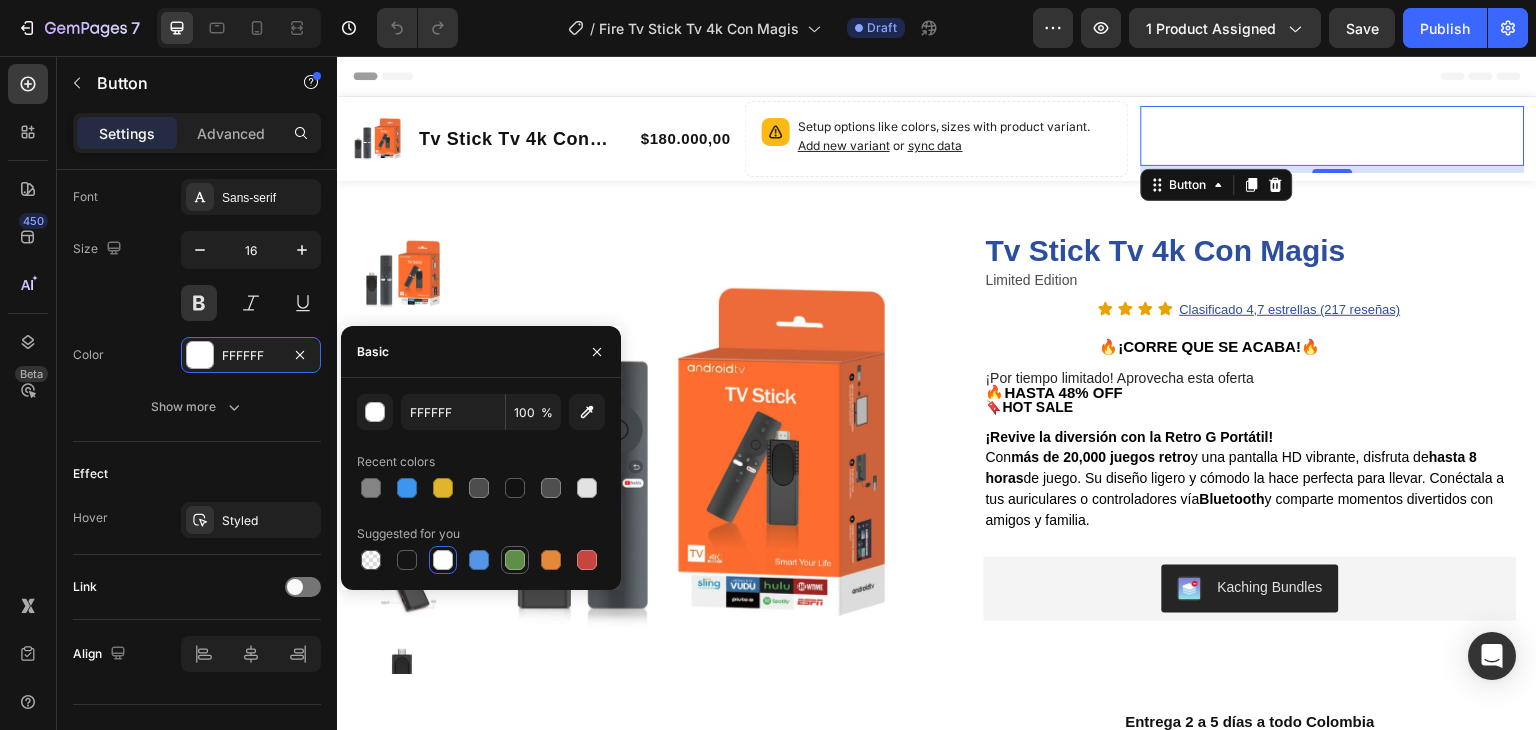 click at bounding box center [515, 560] 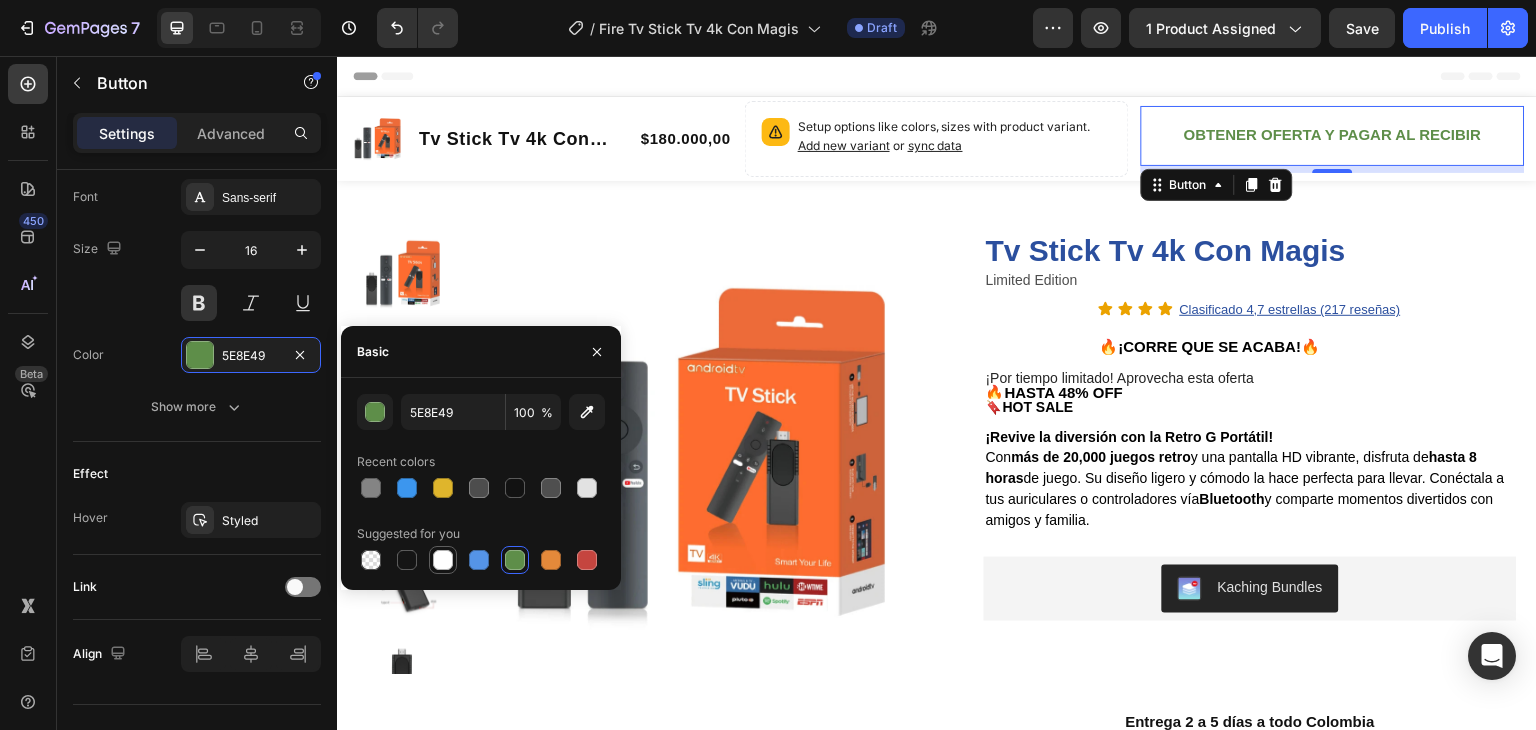 click at bounding box center [443, 560] 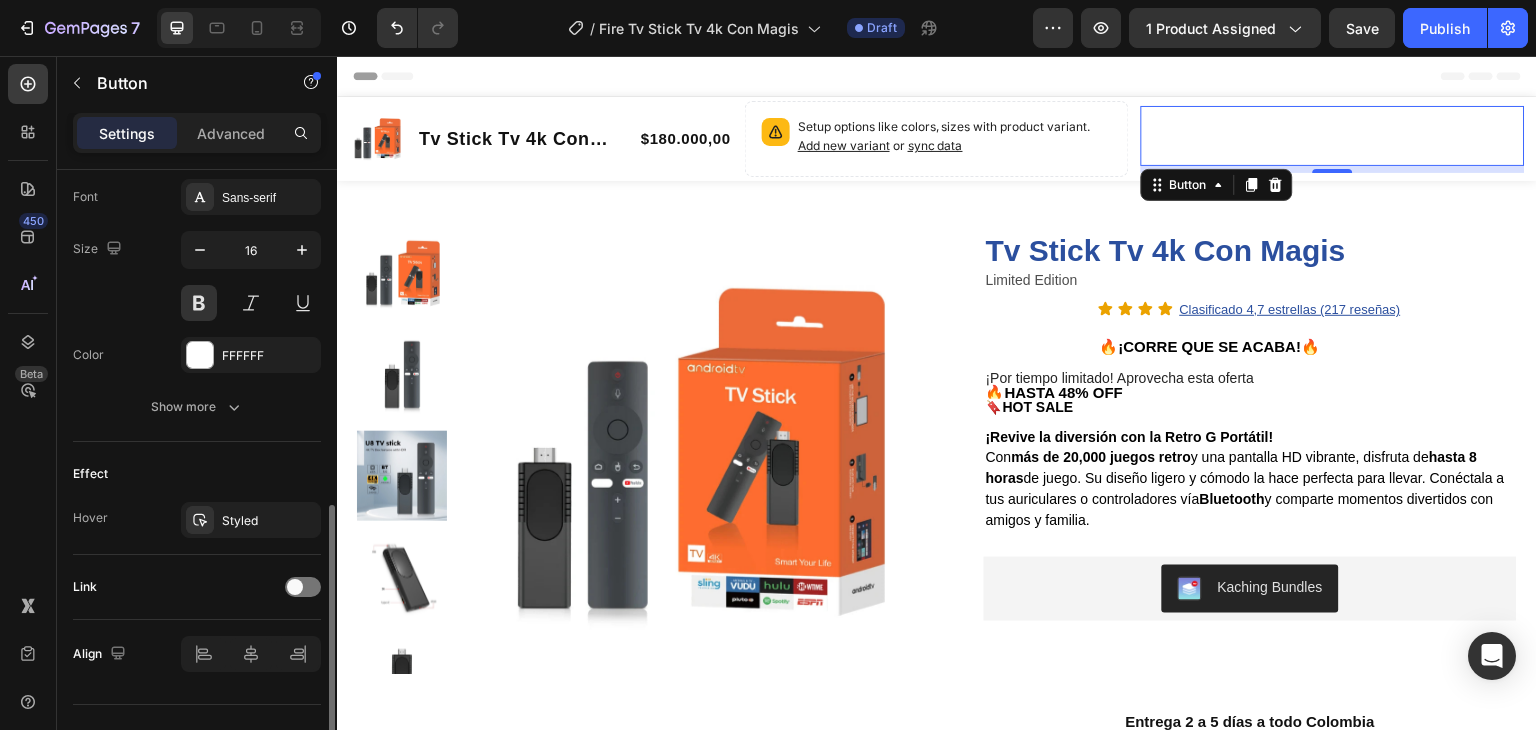 click on "Effect Hover Styled" 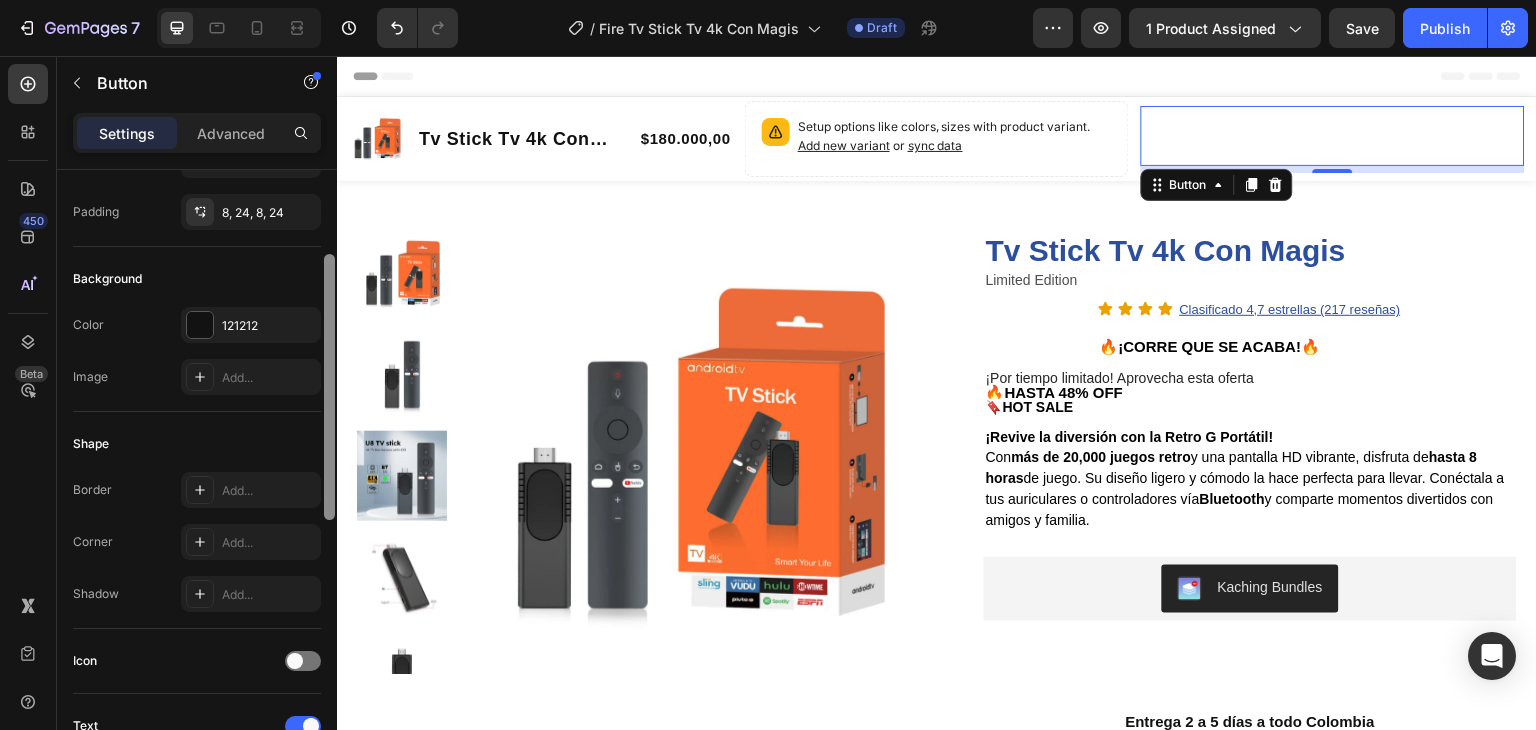 drag, startPoint x: 324, startPoint y: 561, endPoint x: 317, endPoint y: 291, distance: 270.09073 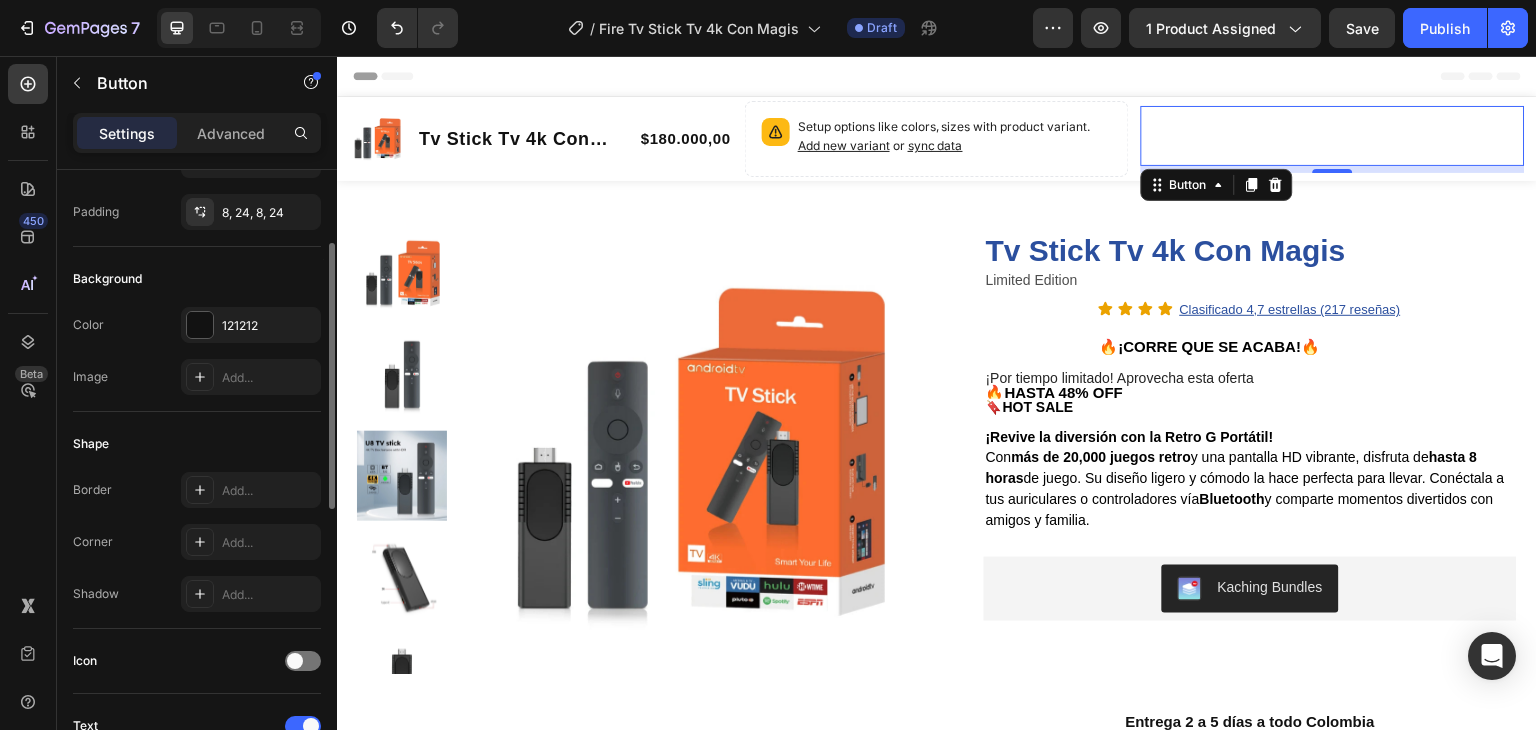 scroll, scrollTop: 152, scrollLeft: 0, axis: vertical 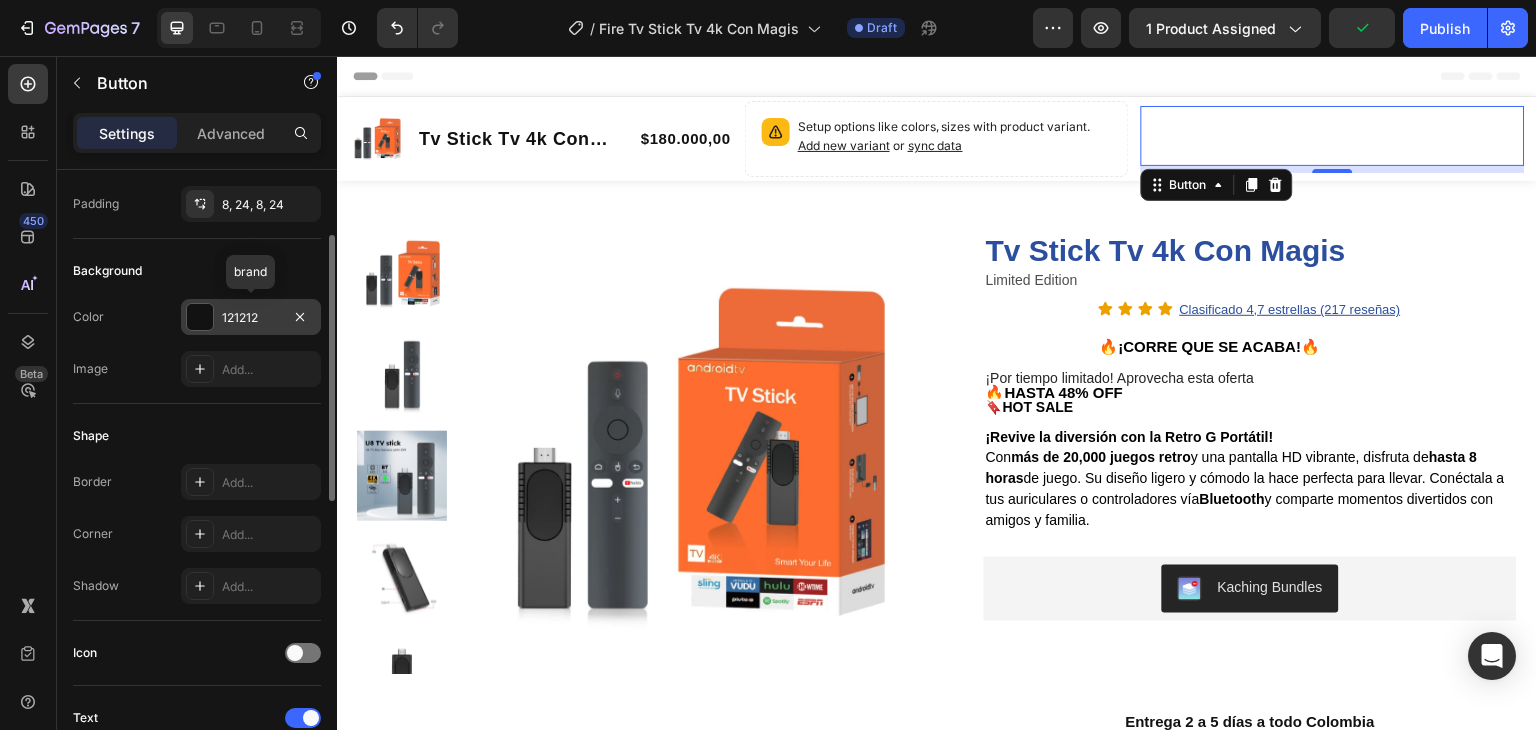 click at bounding box center (200, 317) 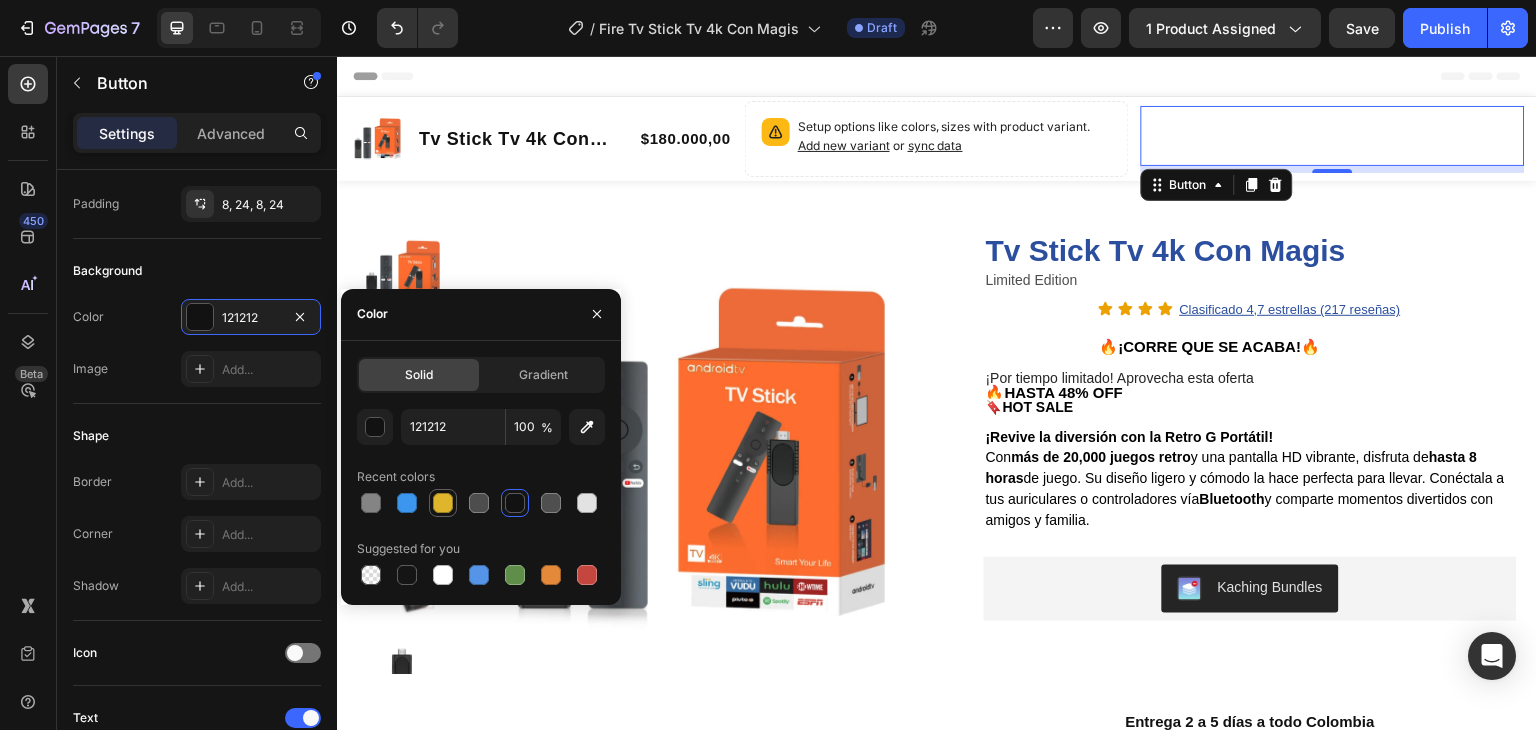click at bounding box center (443, 503) 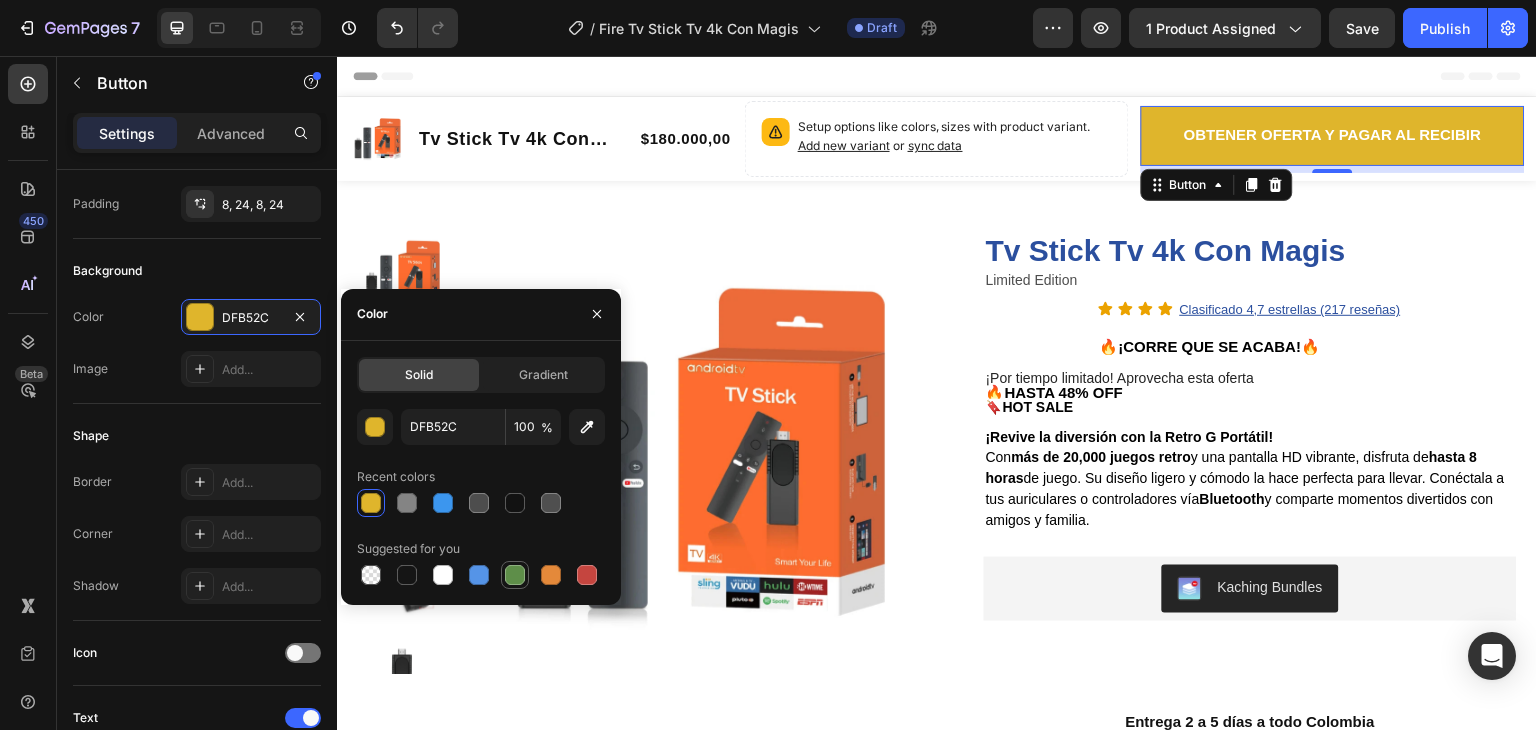 click at bounding box center (515, 575) 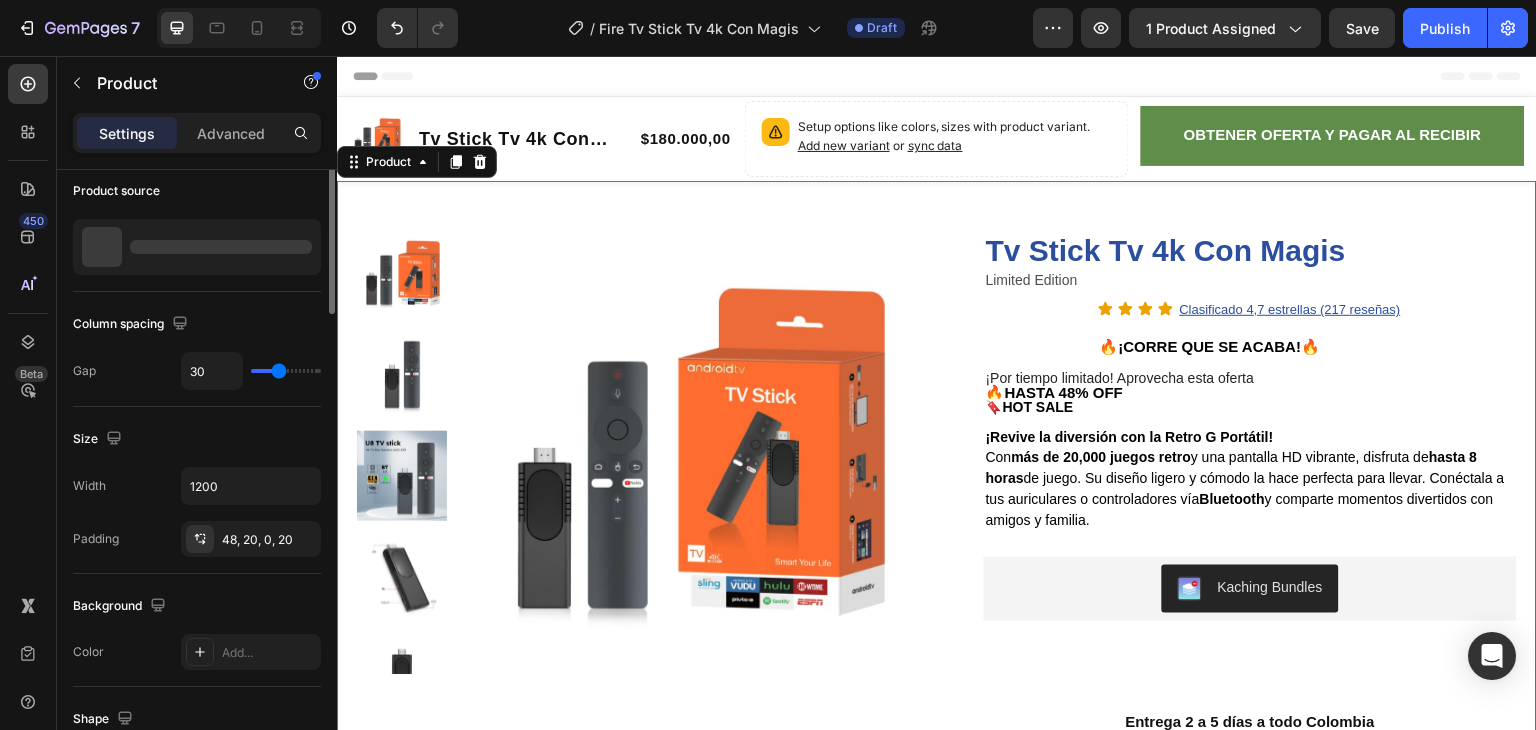 scroll, scrollTop: 0, scrollLeft: 0, axis: both 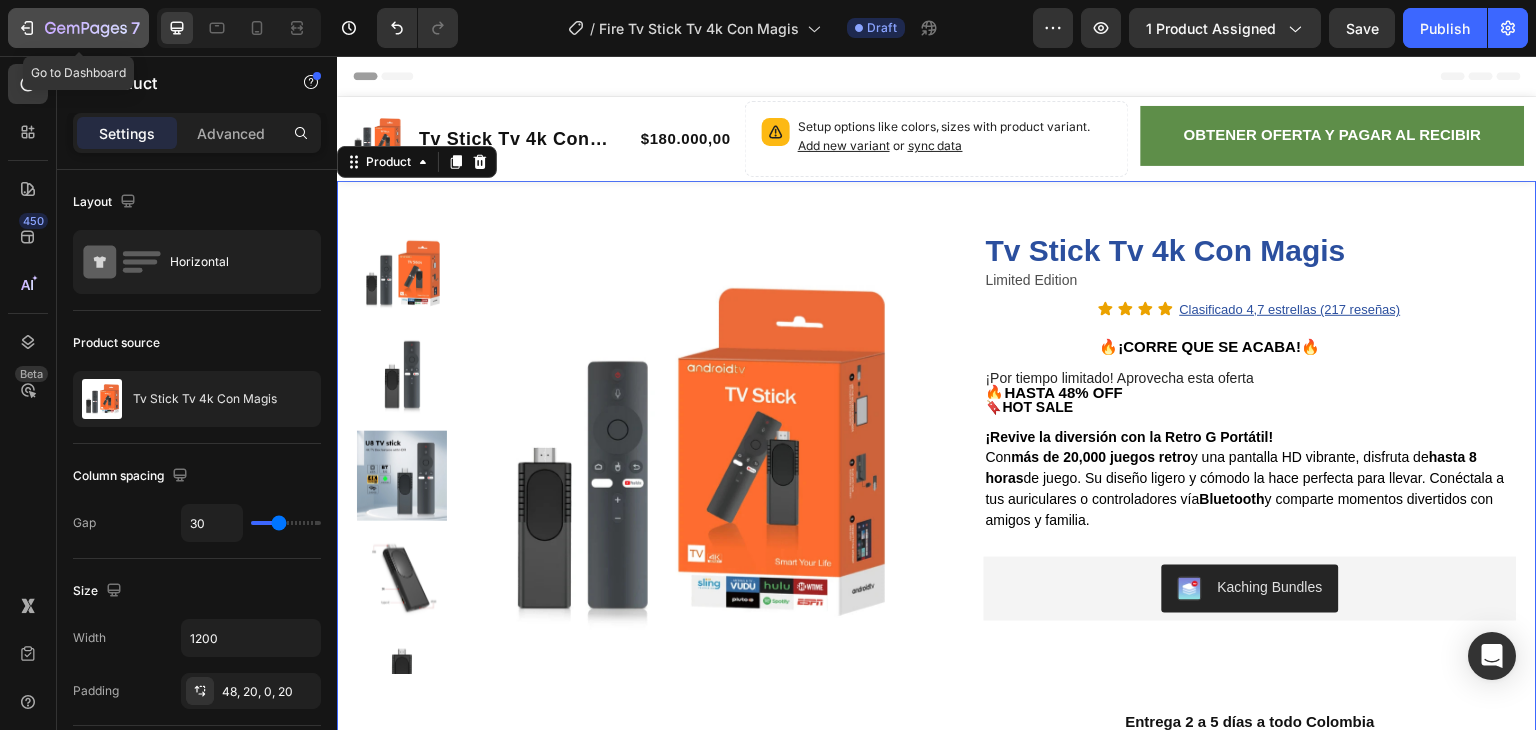 click 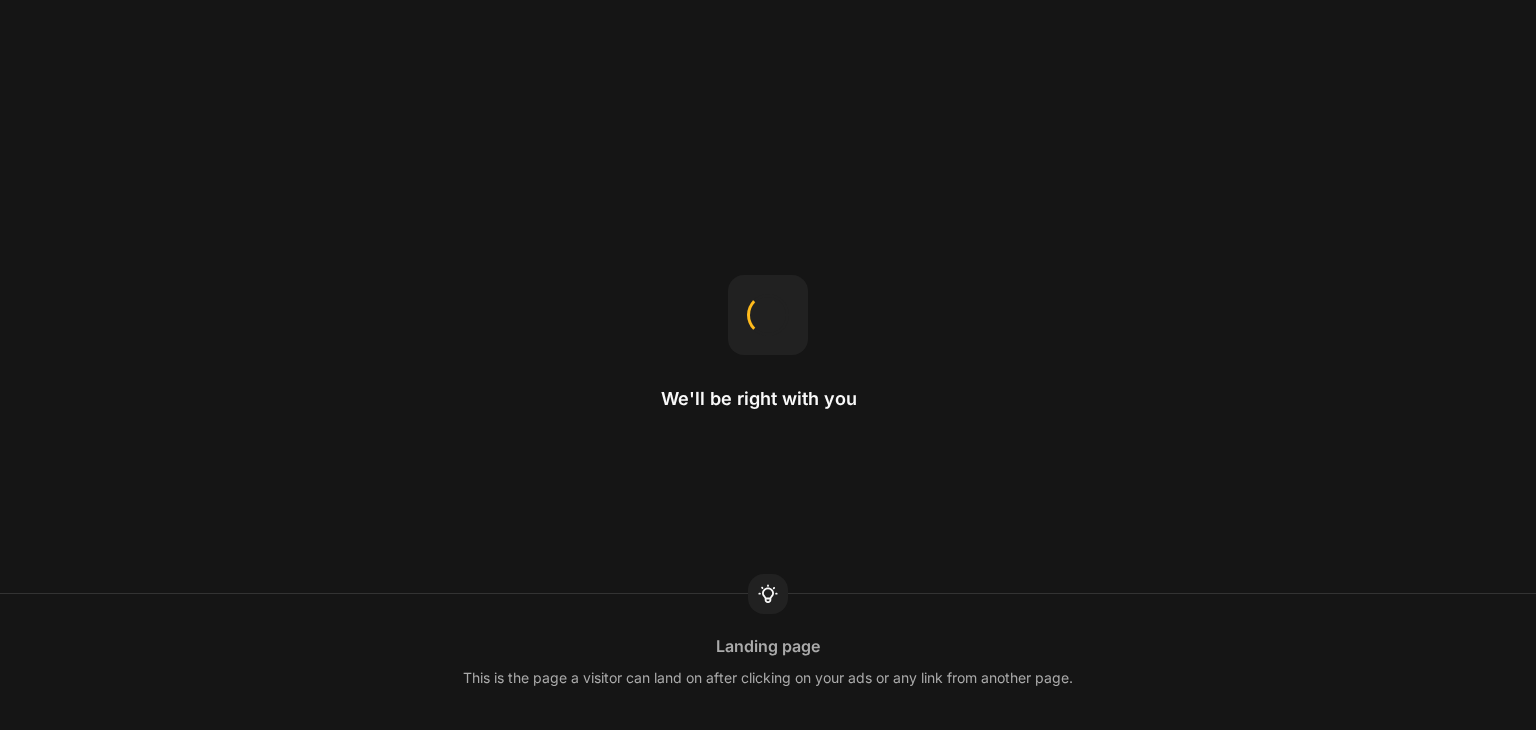 scroll, scrollTop: 0, scrollLeft: 0, axis: both 